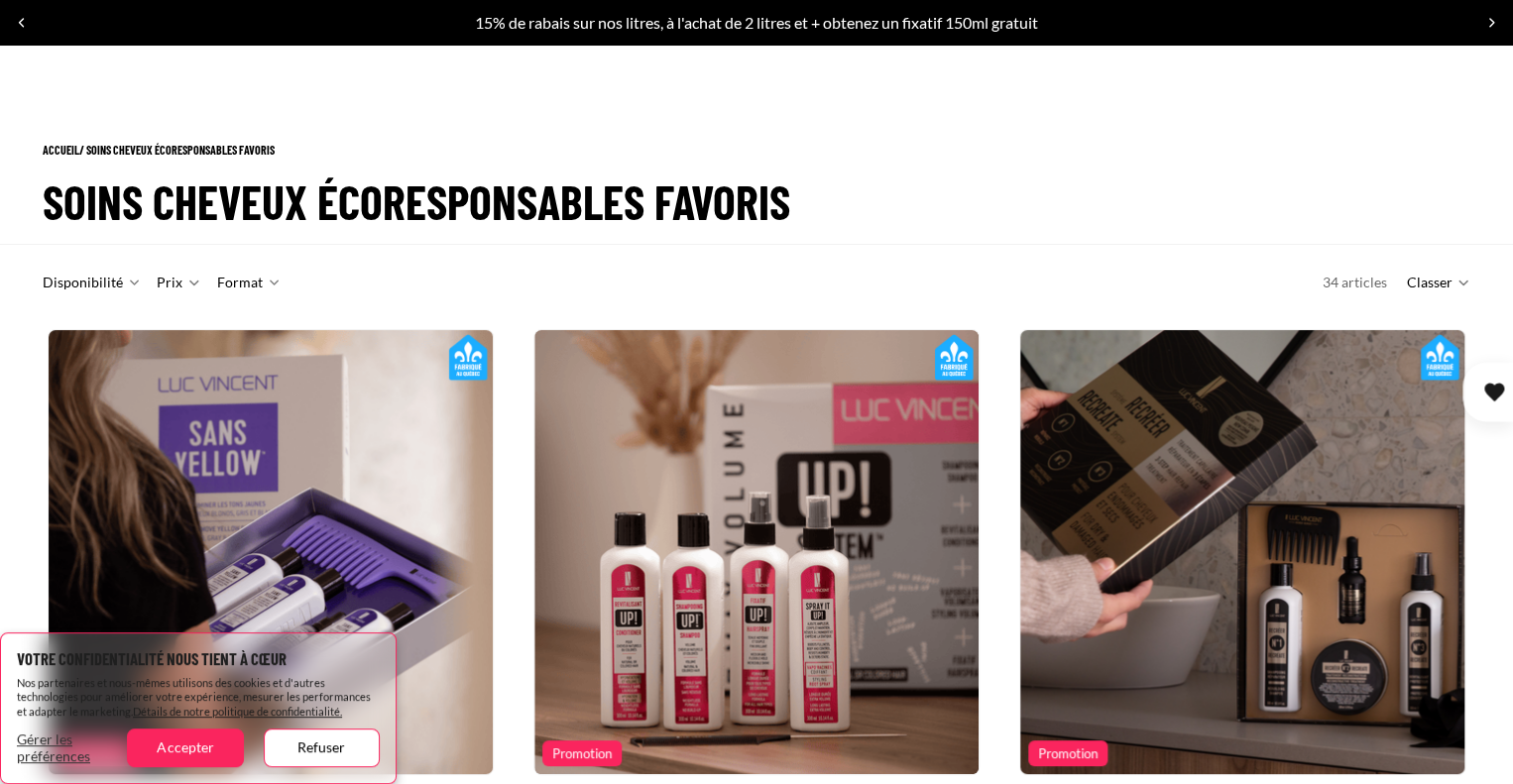 scroll, scrollTop: 768, scrollLeft: 0, axis: vertical 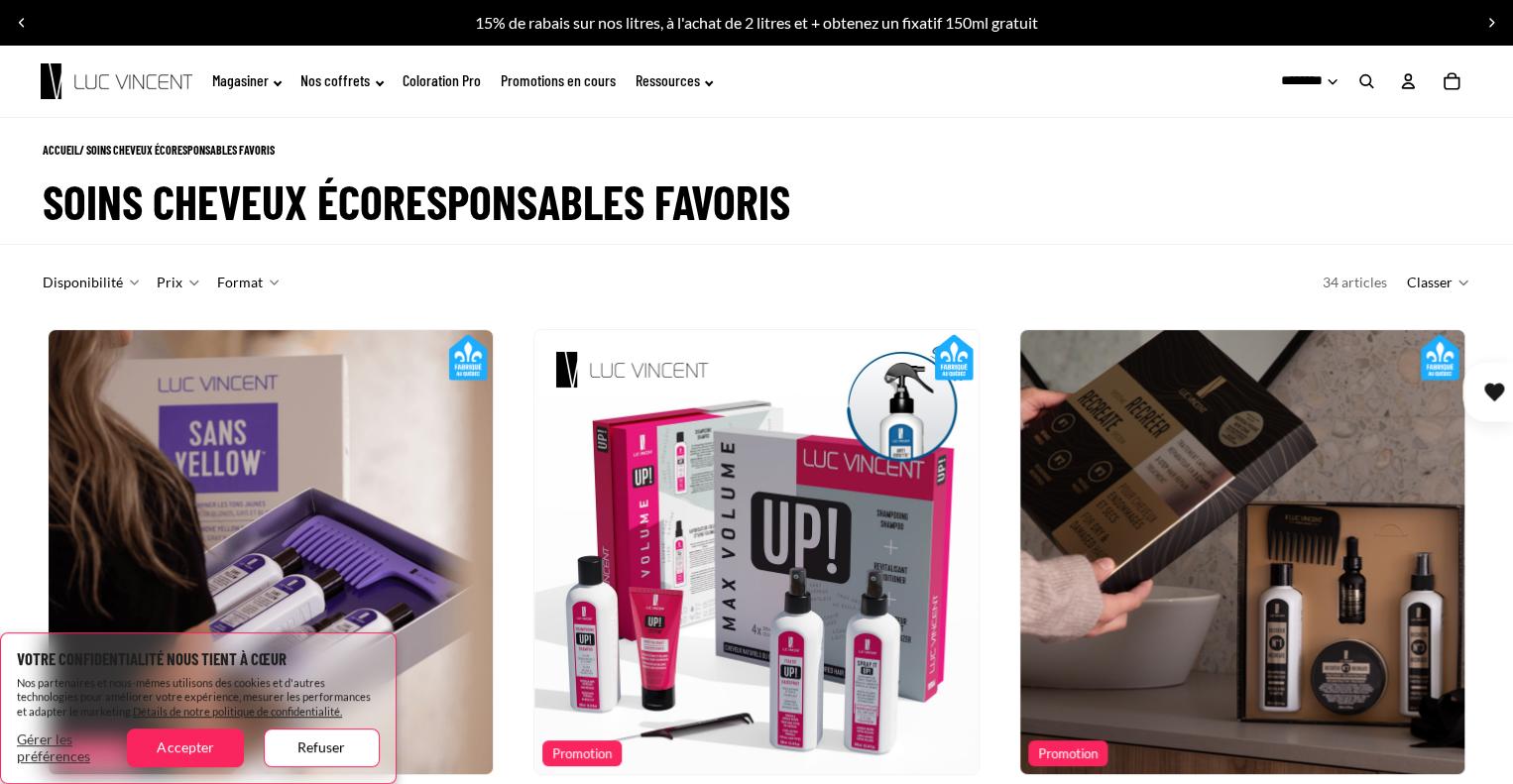 click on "Nombre total d'articles dans le panier: 0
0" 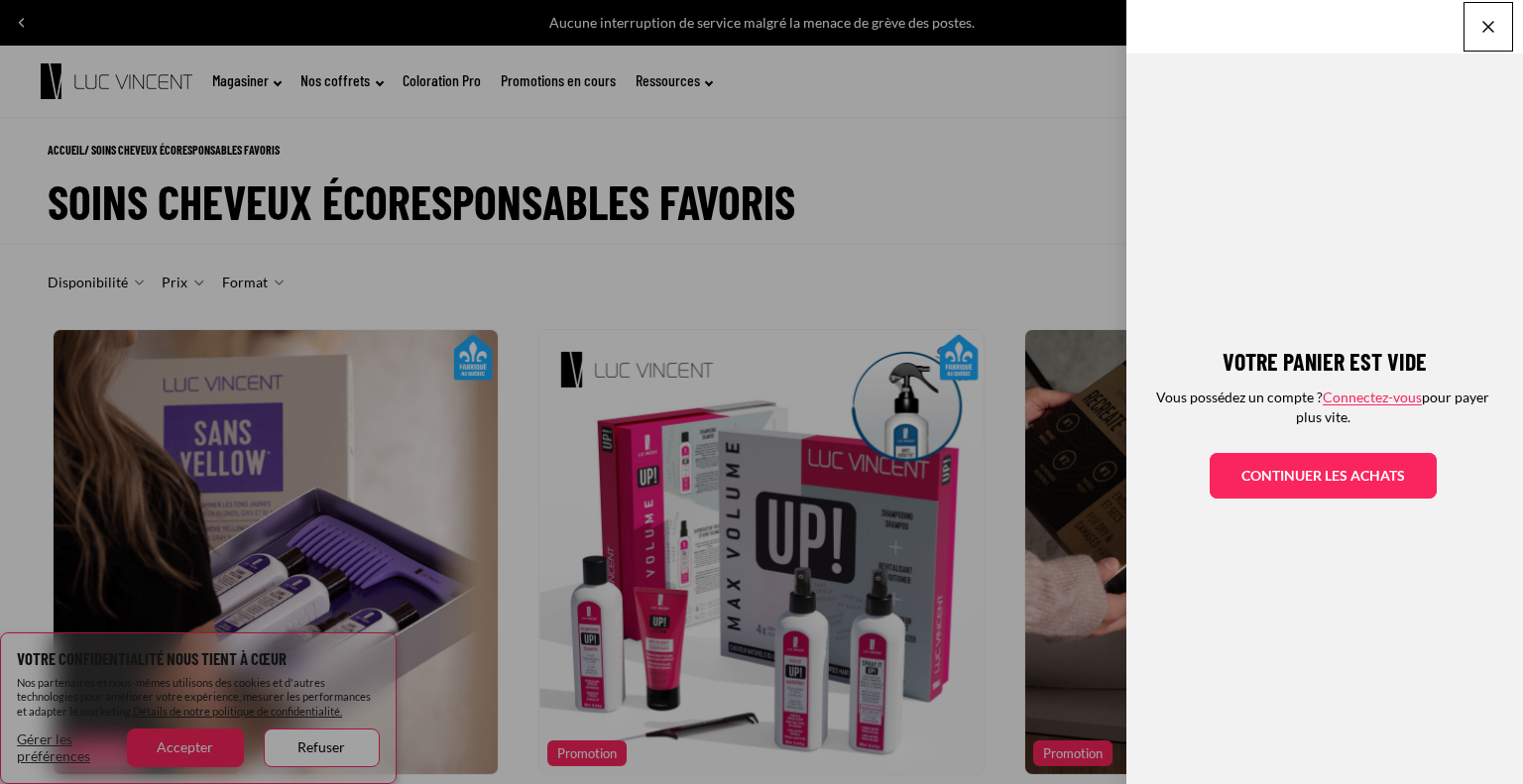 click on "Votre panier est vide
Vous possédez un compte ?  Connectez-vous  pour payer plus vite.
Continuer les achats" 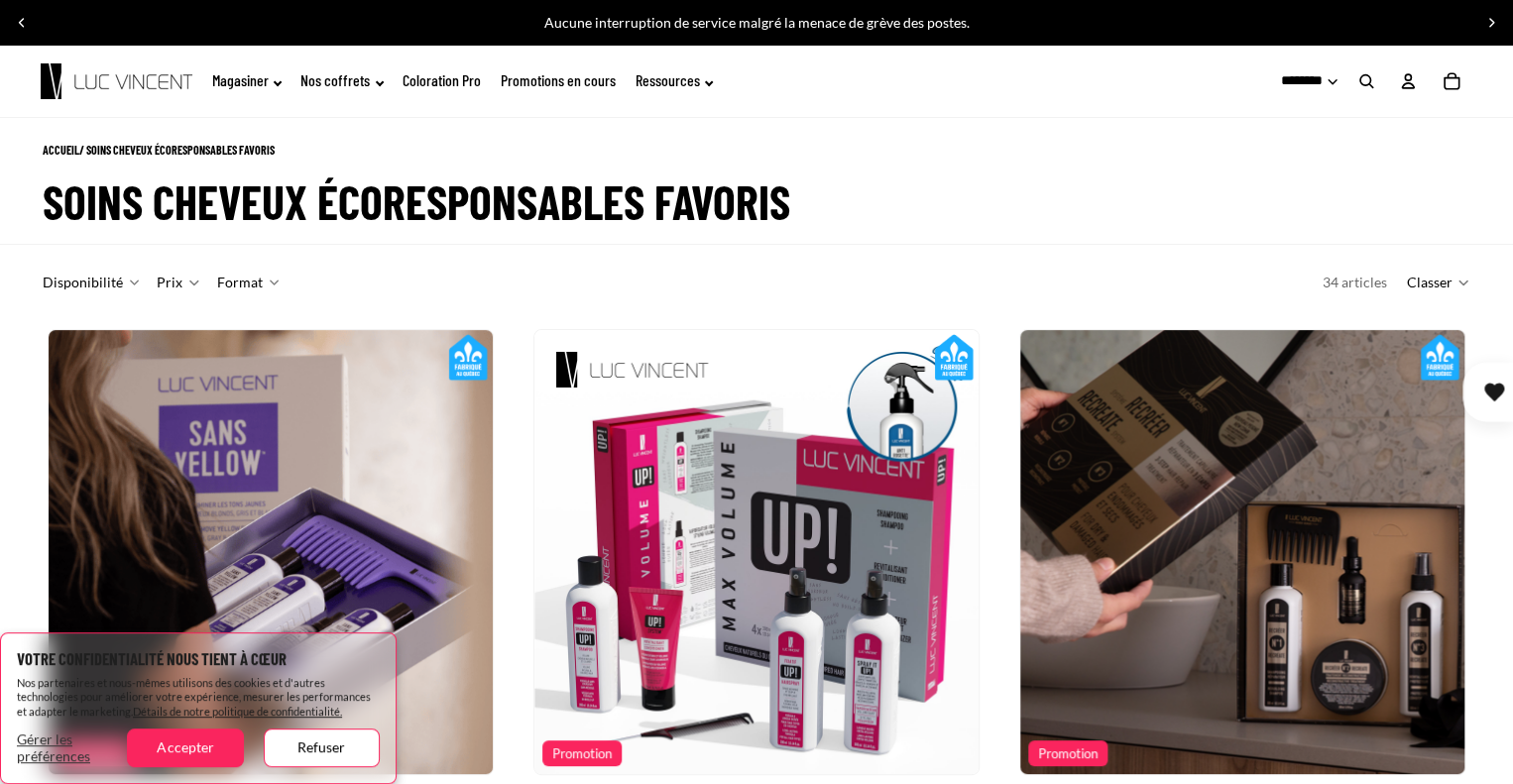 scroll, scrollTop: 0, scrollLeft: 444, axis: horizontal 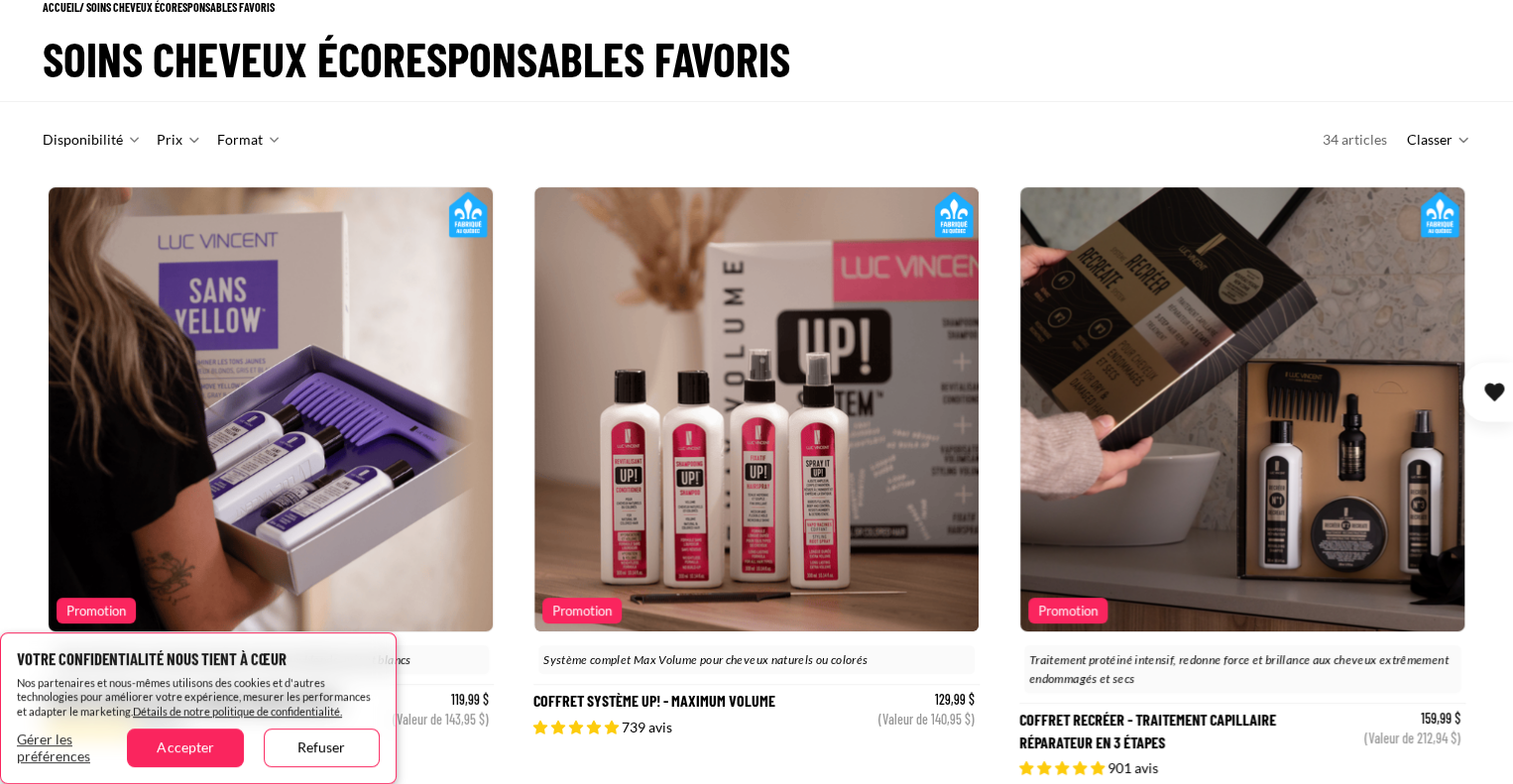 click at bounding box center (756, 409) 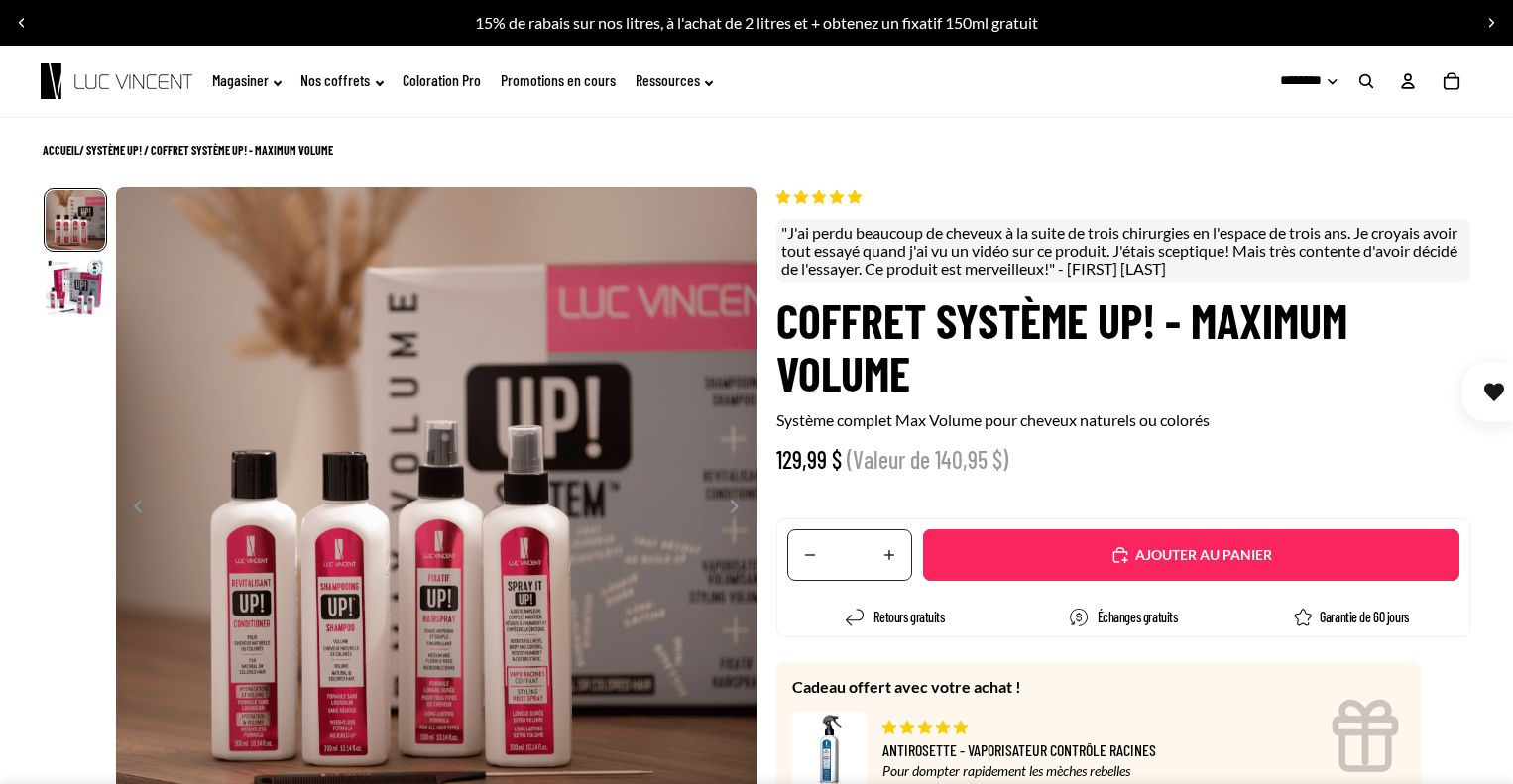 scroll, scrollTop: 0, scrollLeft: 0, axis: both 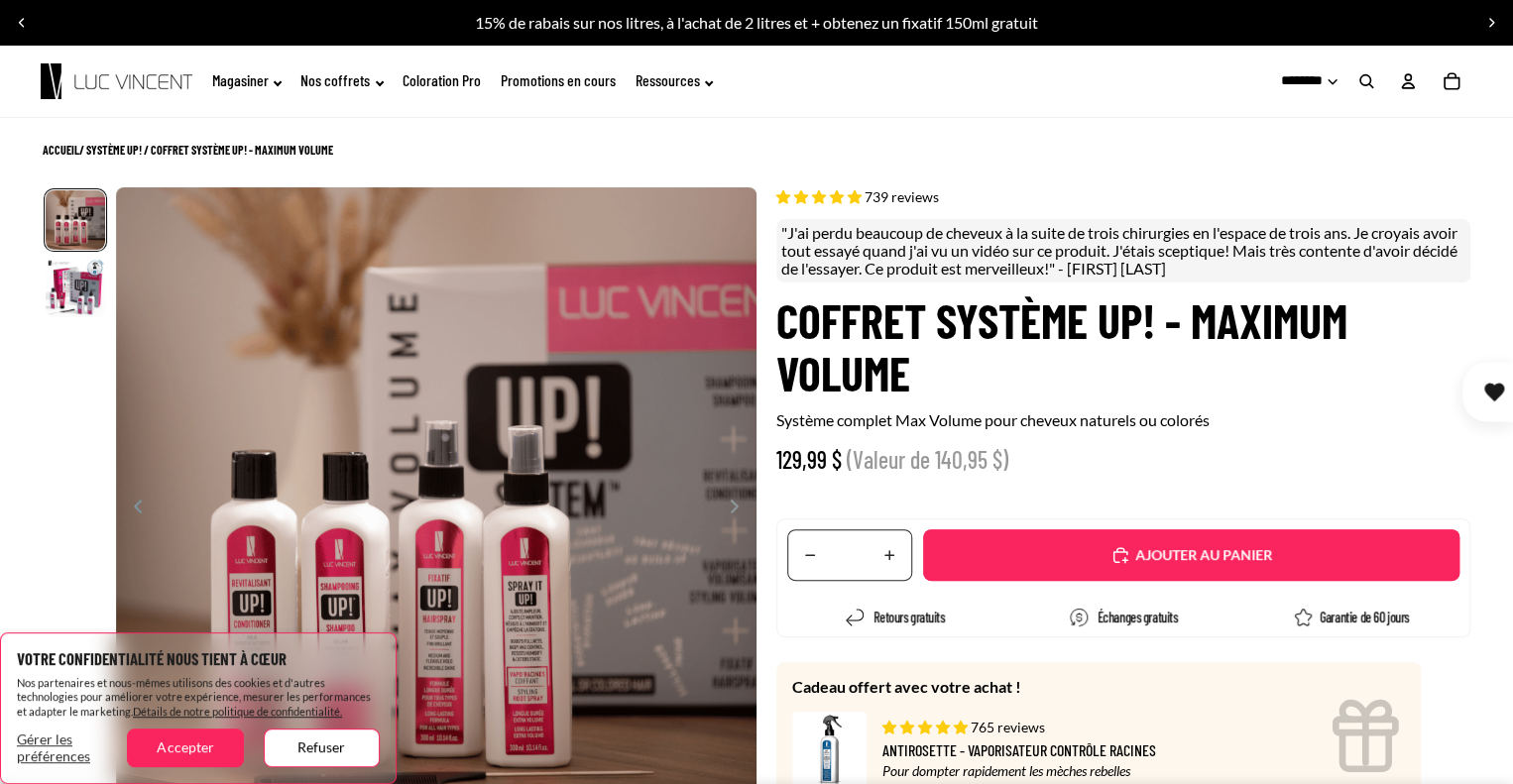 select on "**********" 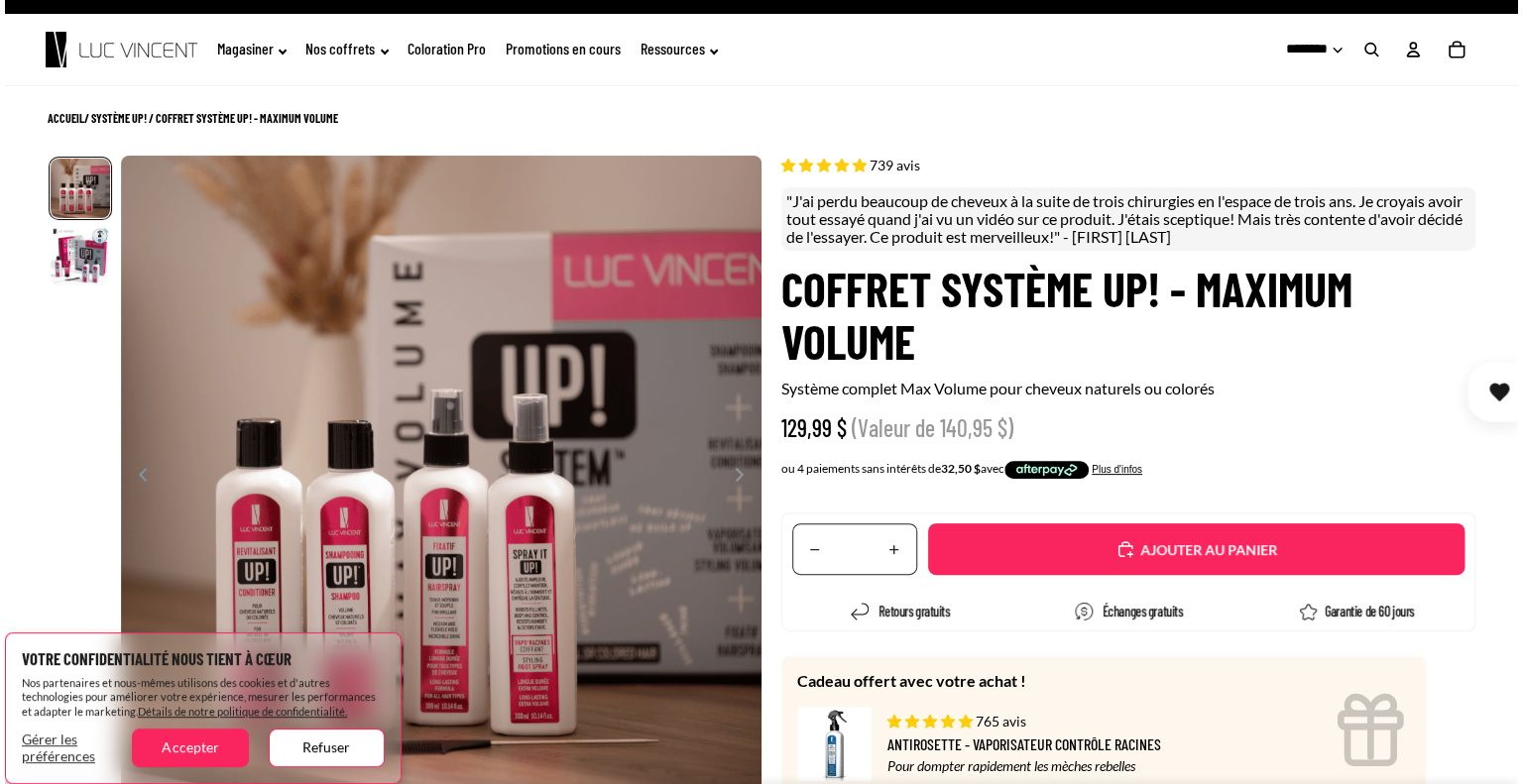 scroll, scrollTop: 0, scrollLeft: 0, axis: both 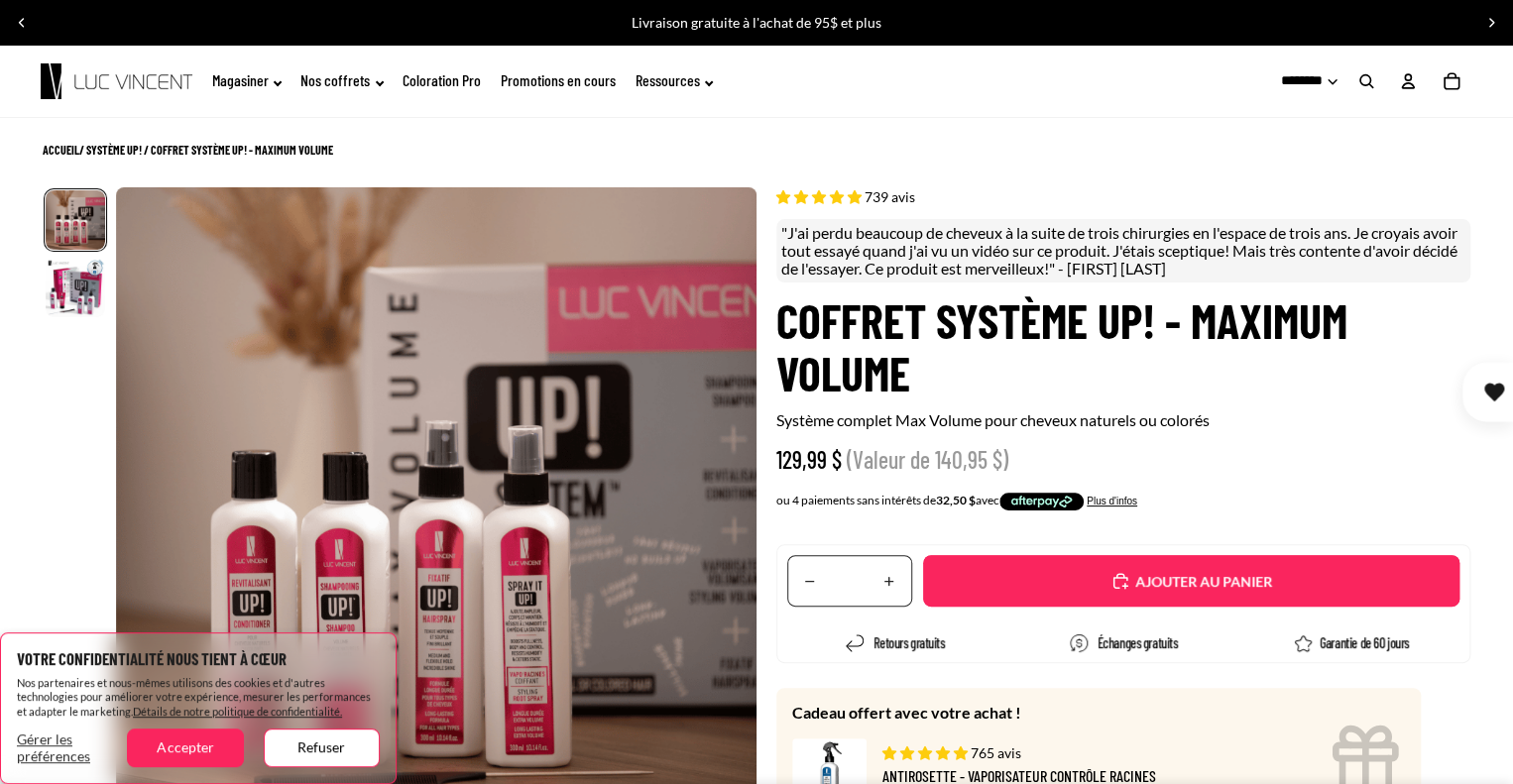 drag, startPoint x: 521, startPoint y: 574, endPoint x: 430, endPoint y: 575, distance: 91.00549 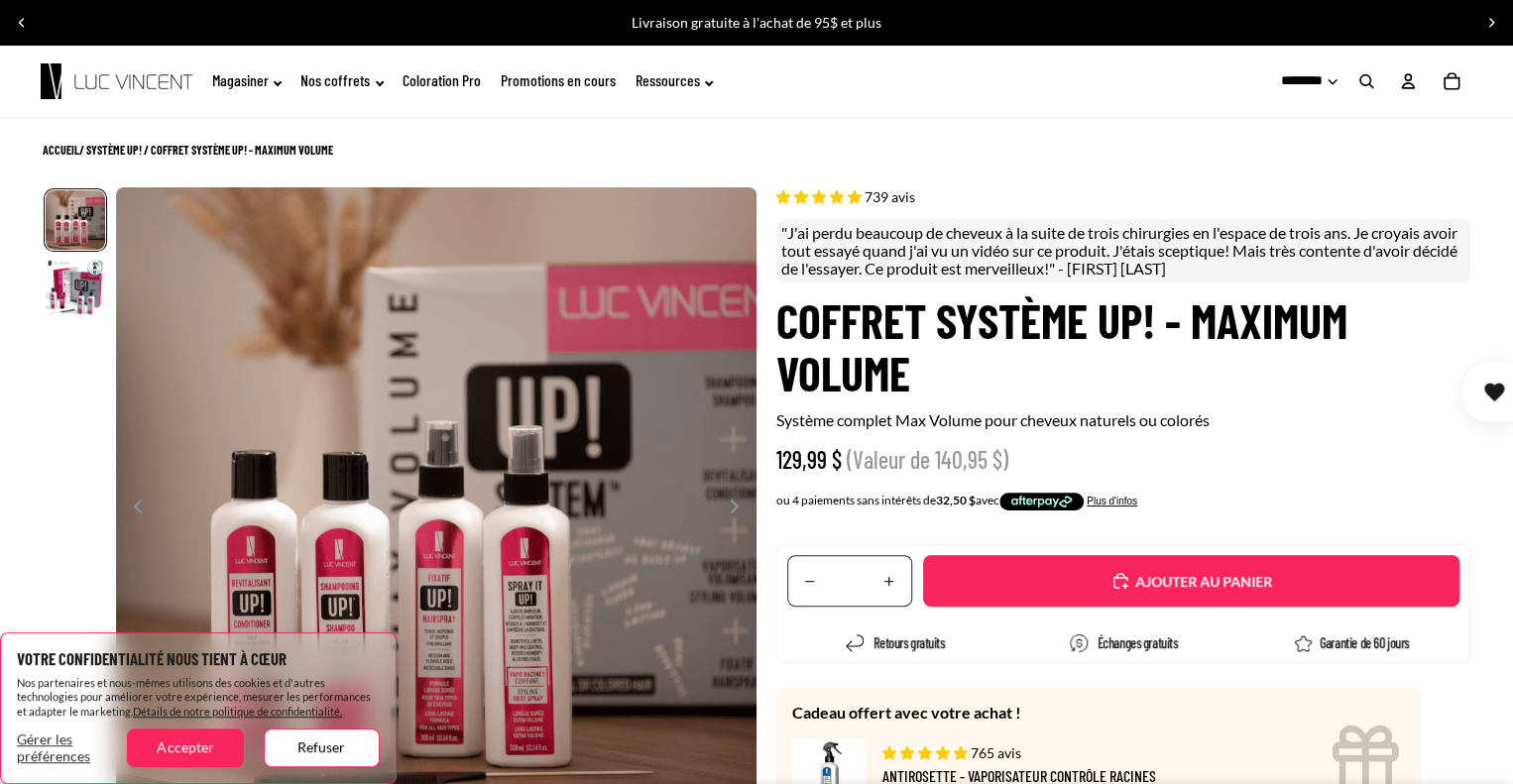 click 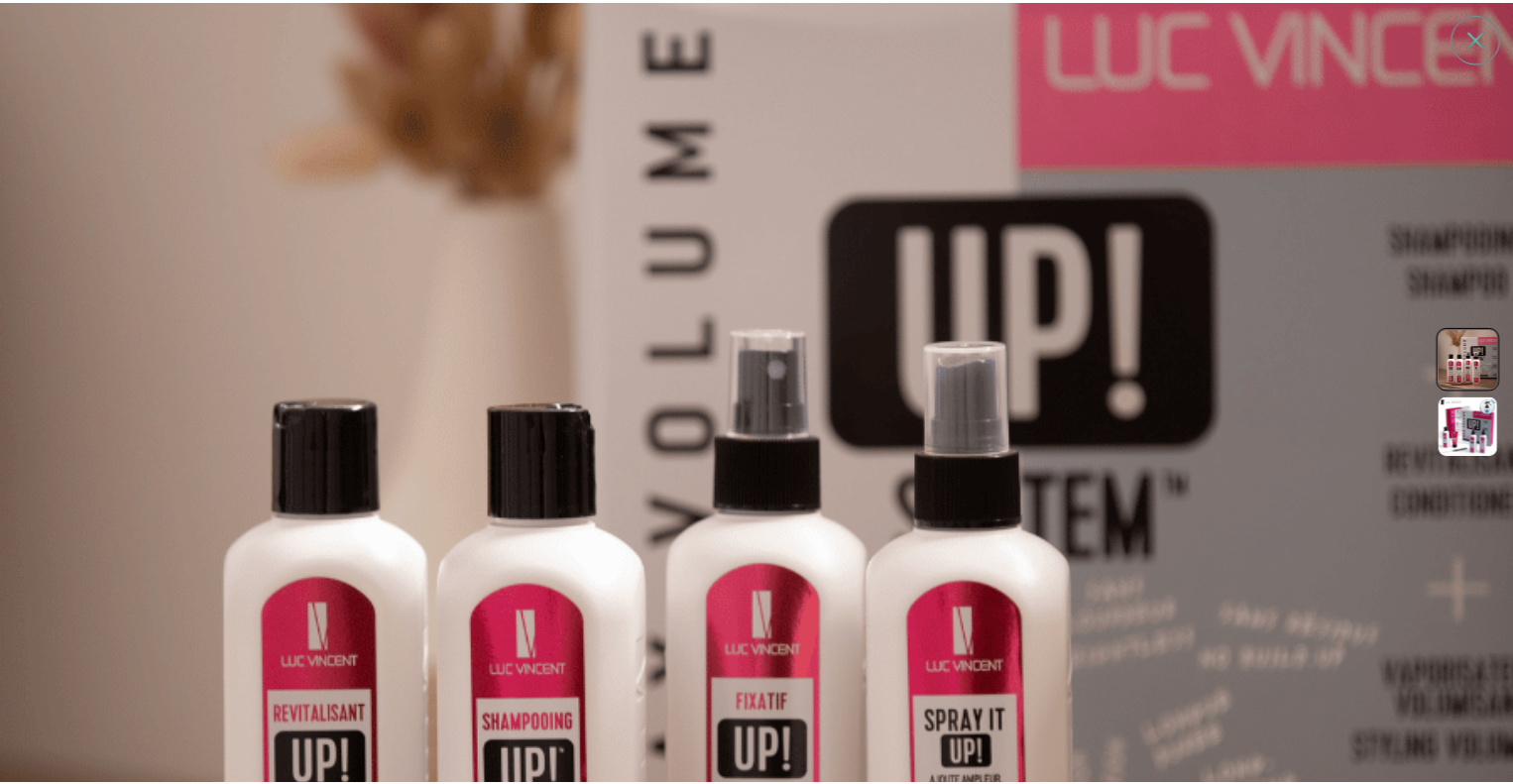 scroll, scrollTop: 222, scrollLeft: 0, axis: vertical 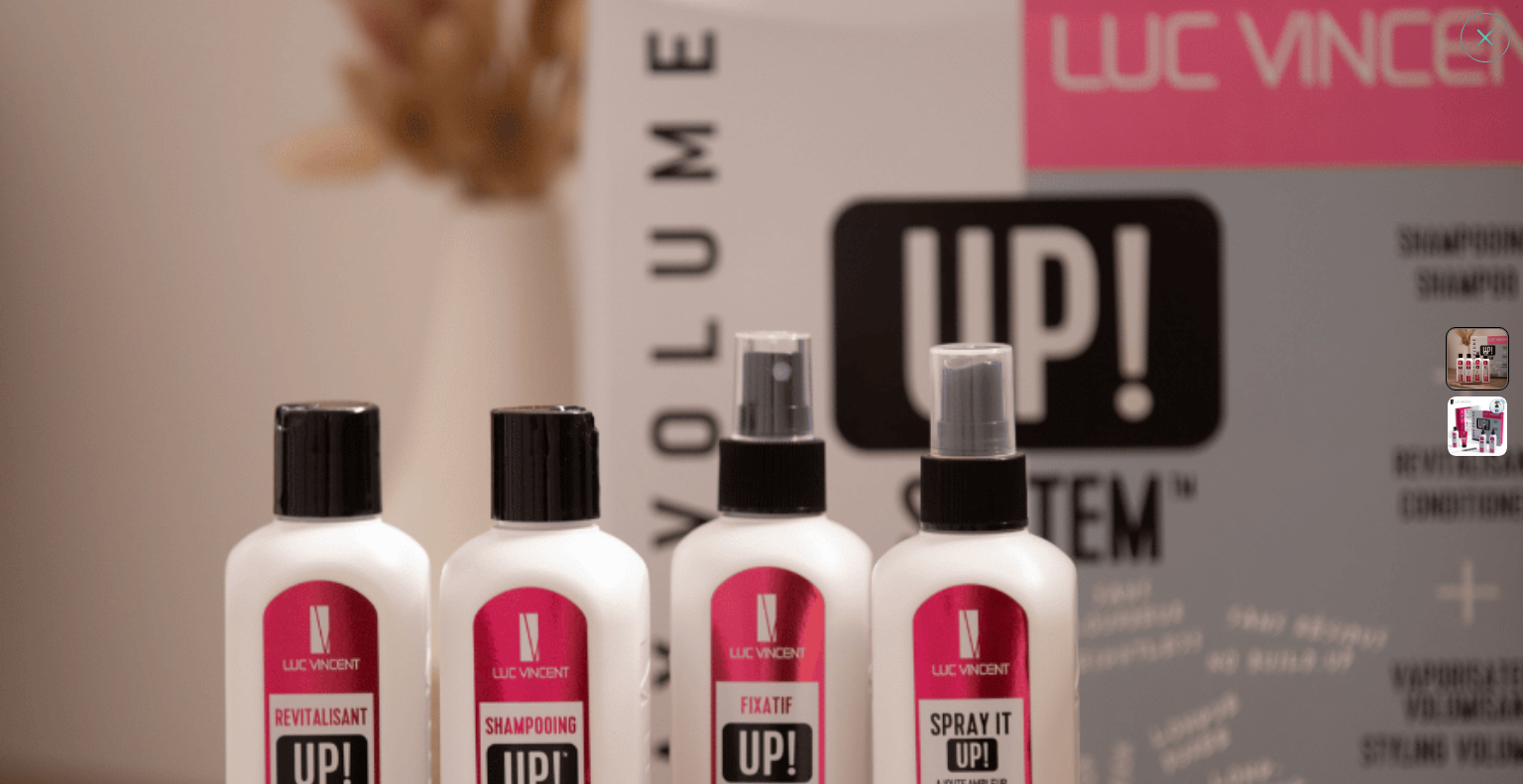 click 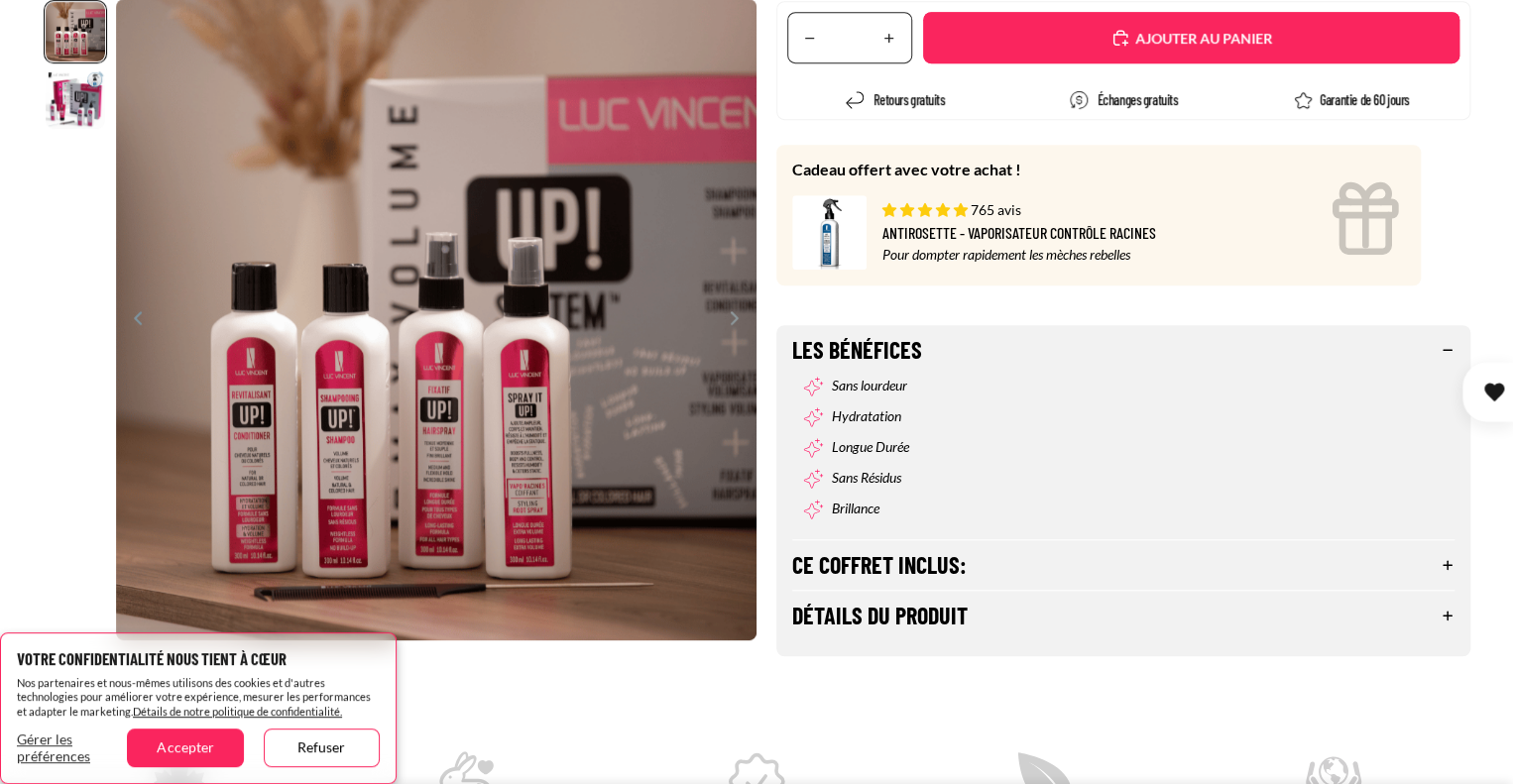scroll, scrollTop: 543, scrollLeft: 0, axis: vertical 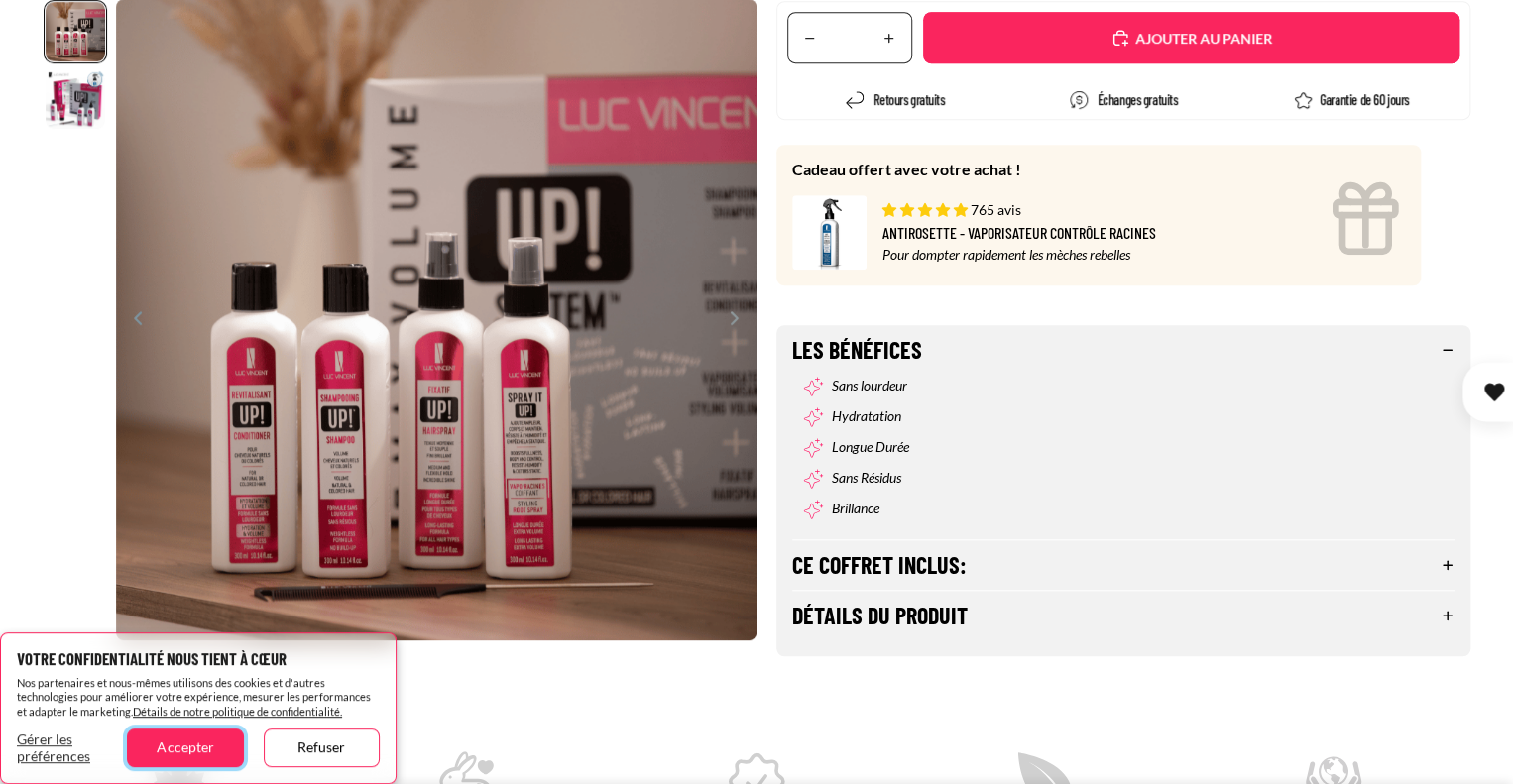 click on "Accepter" at bounding box center (184, 747) 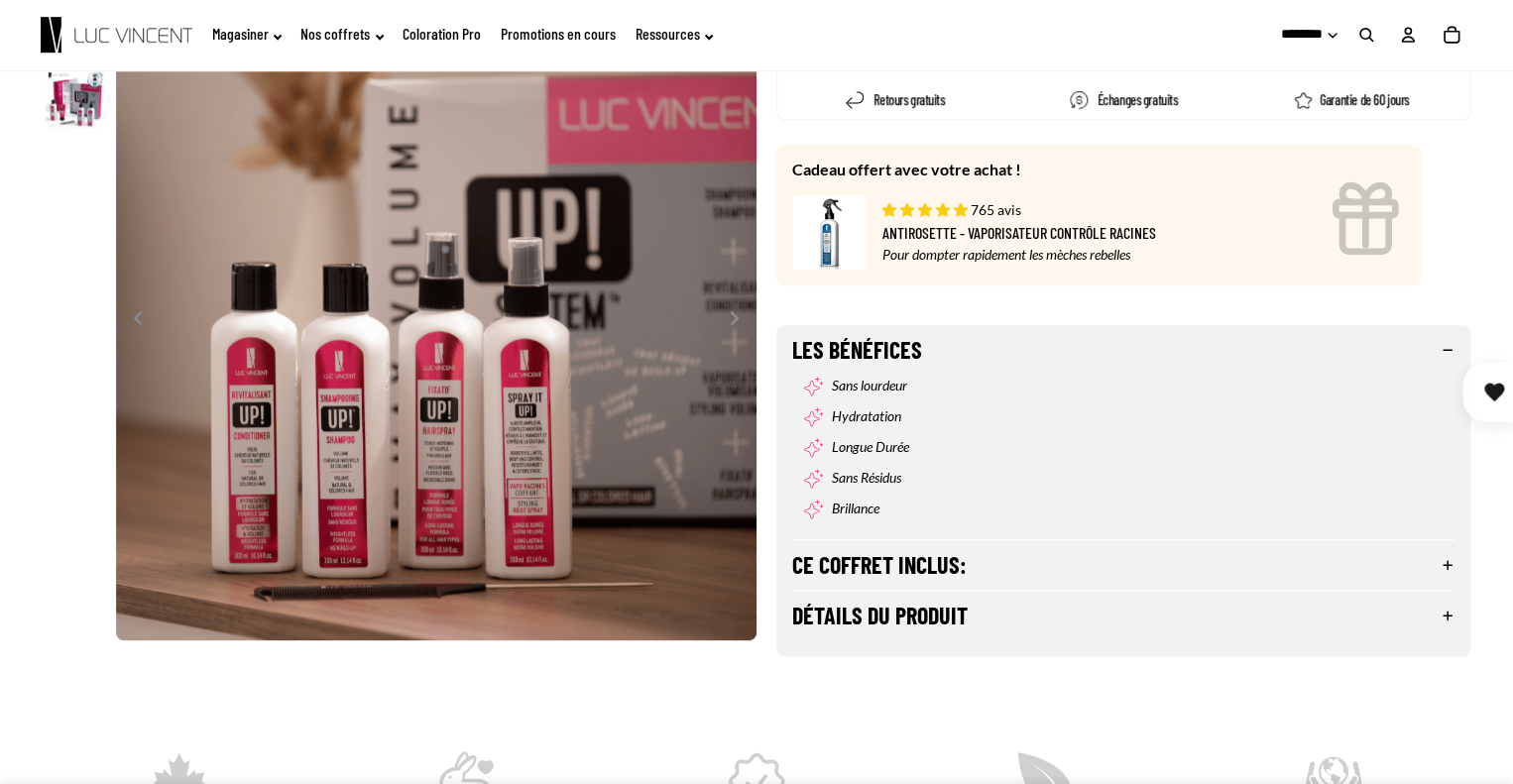scroll, scrollTop: 0, scrollLeft: 0, axis: both 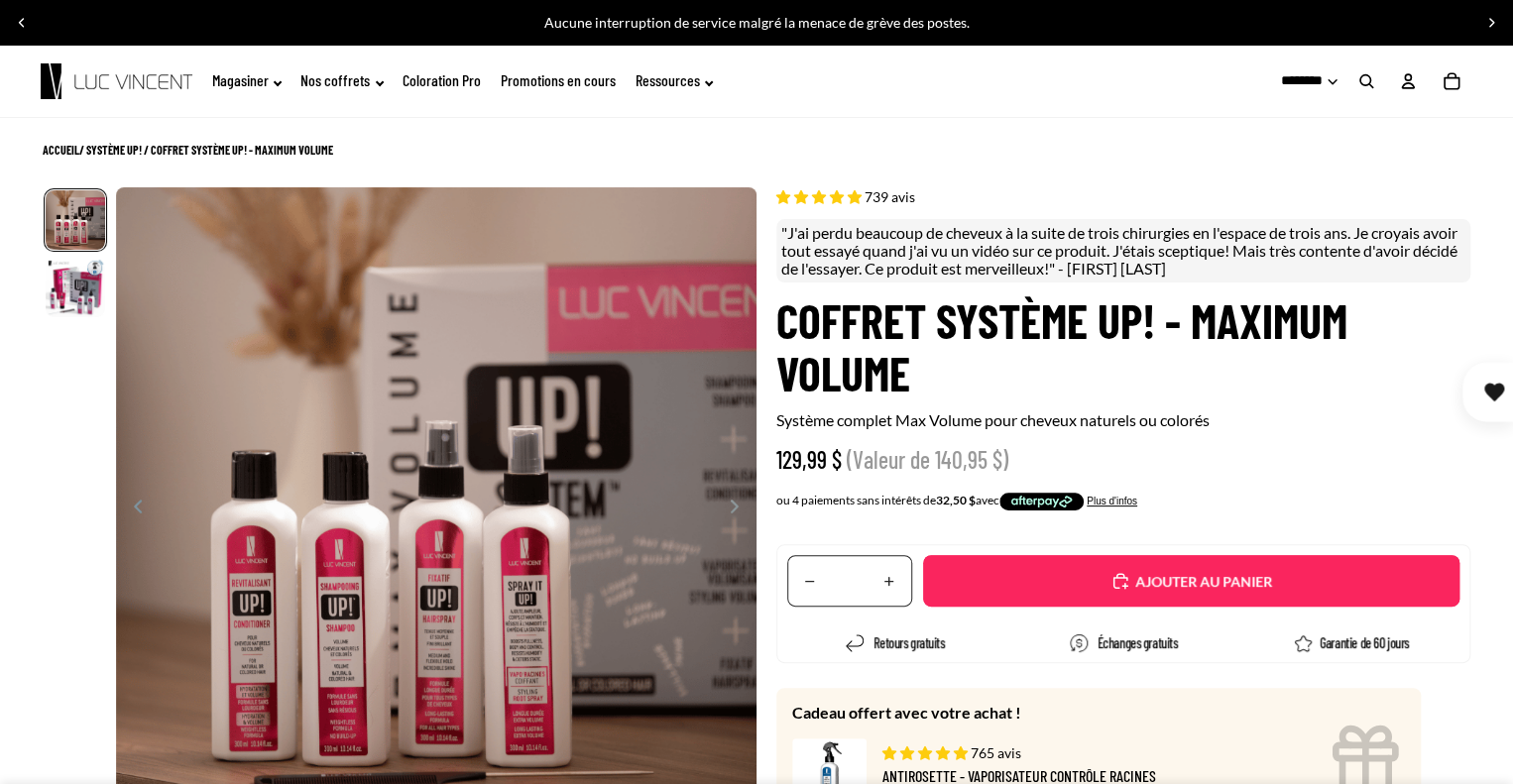 click at bounding box center (22, 23) 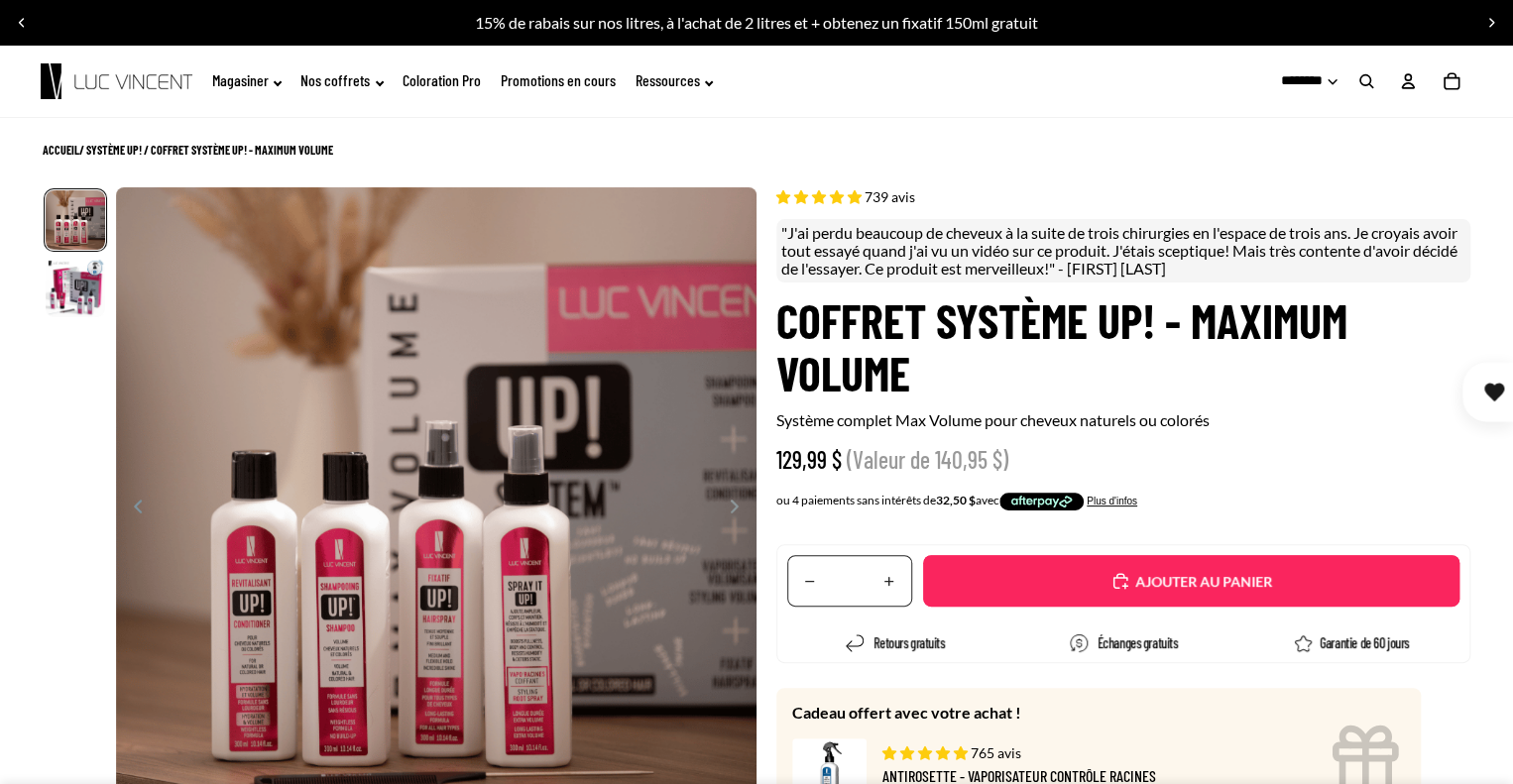 click at bounding box center [22, 23] 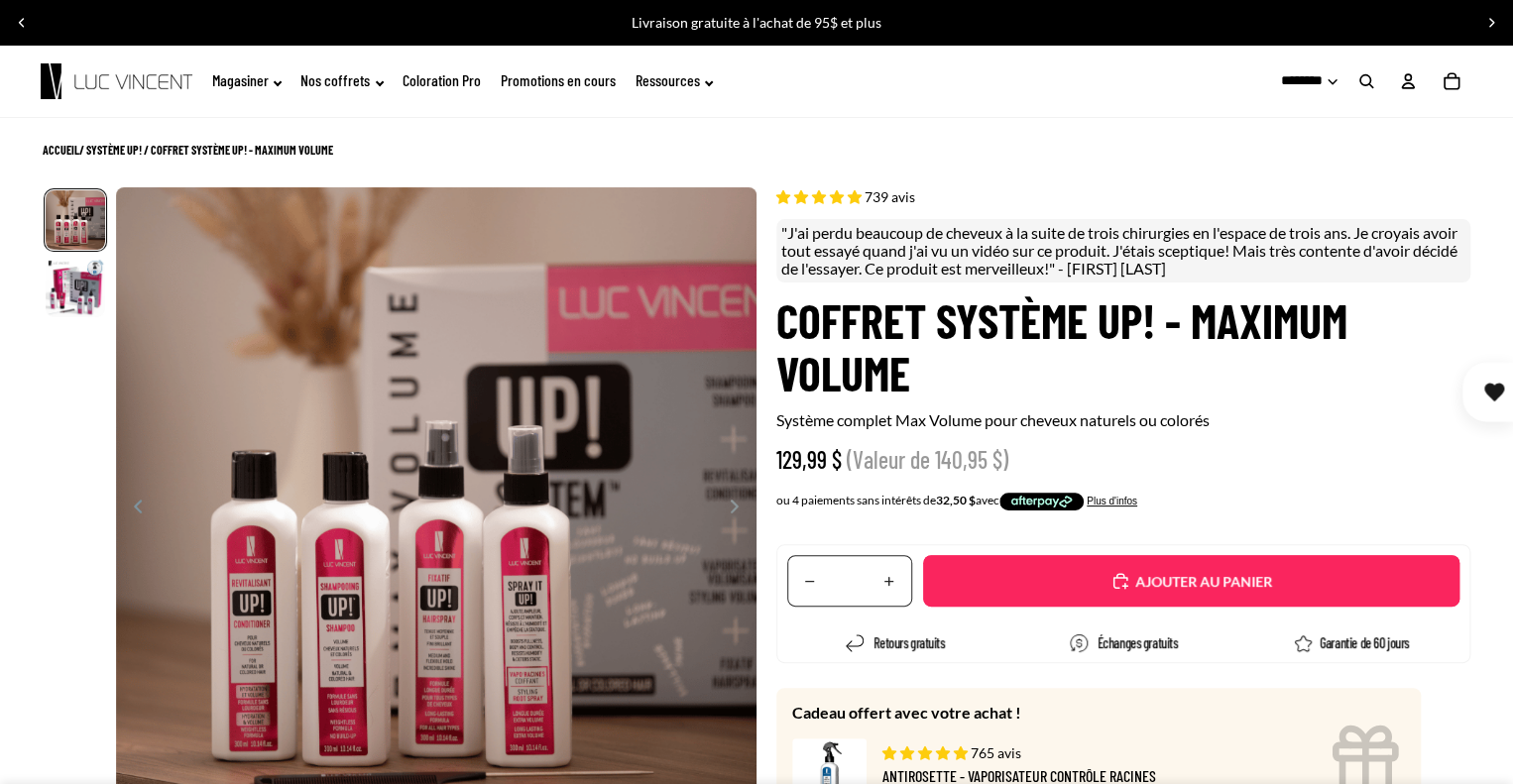 click at bounding box center (22, 23) 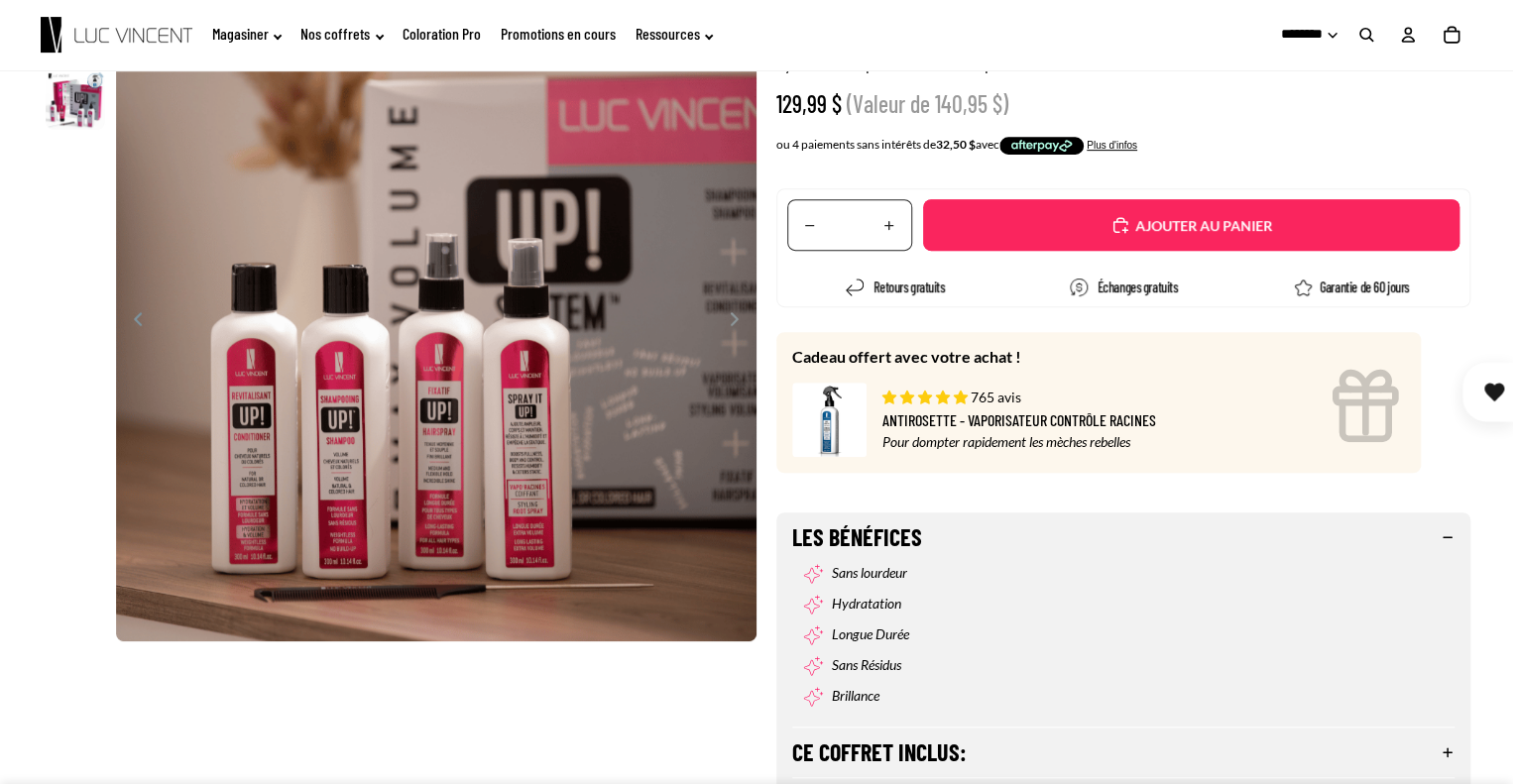 scroll, scrollTop: 0, scrollLeft: 0, axis: both 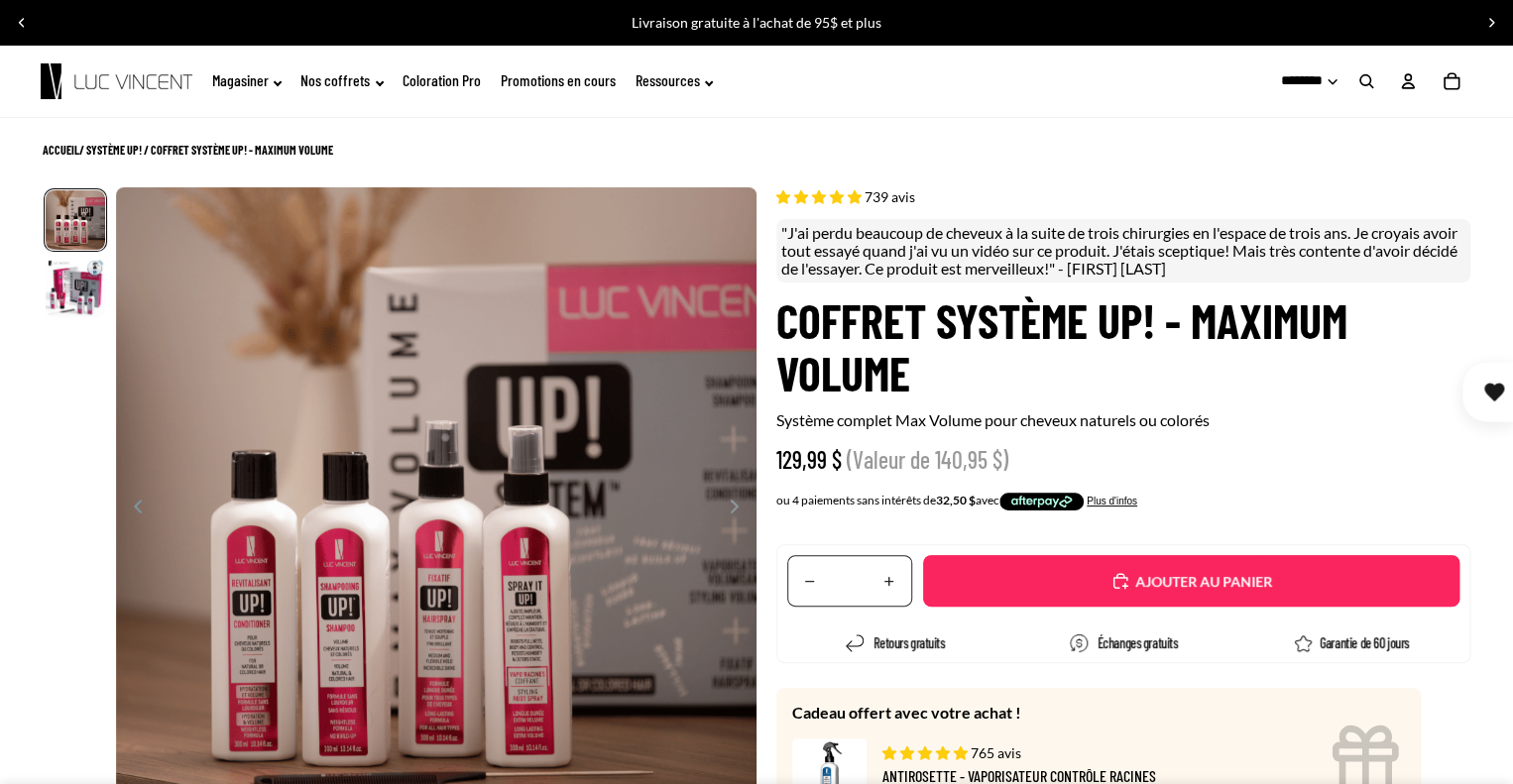 click at bounding box center (22, 23) 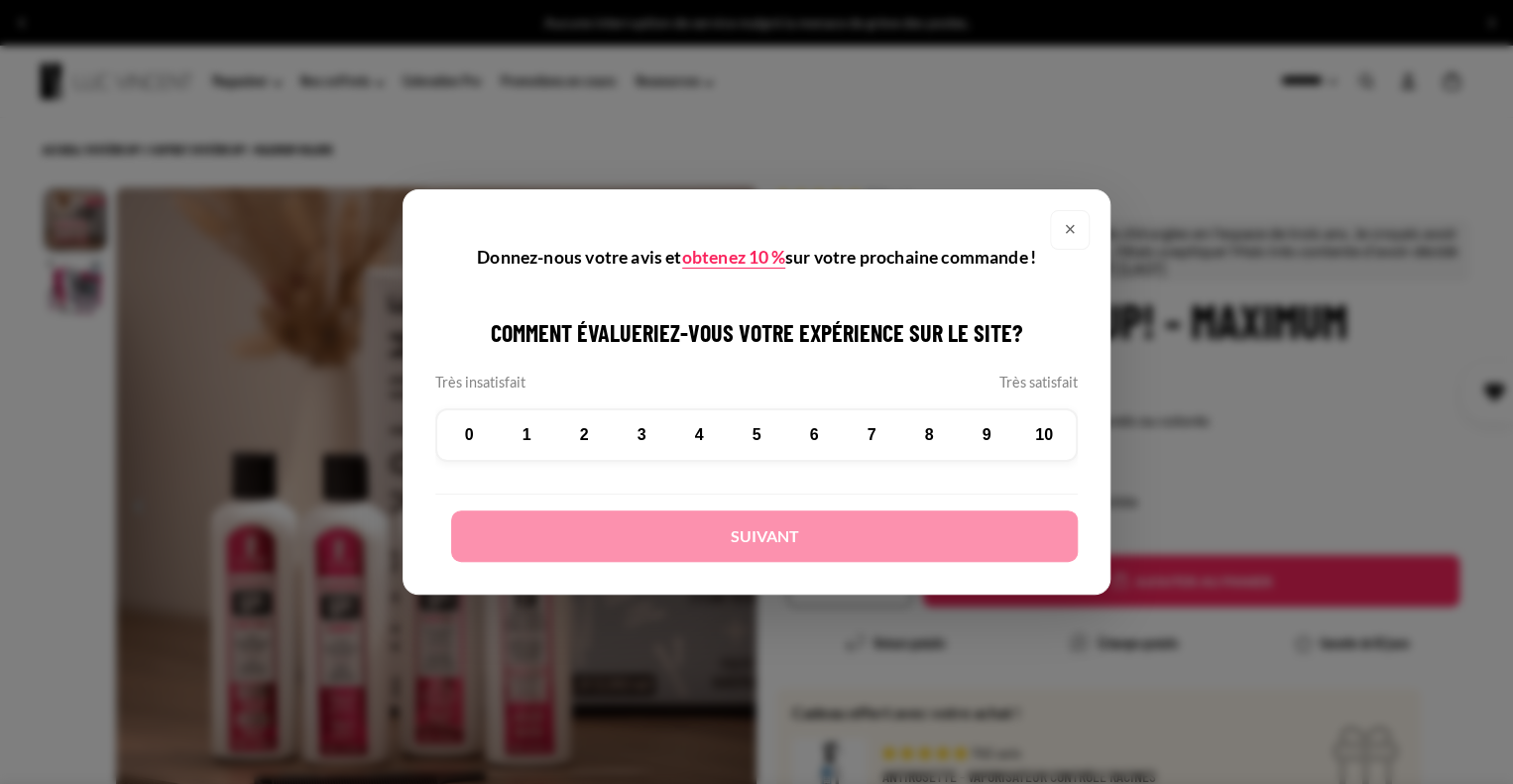 click on "×" at bounding box center (1070, 230) 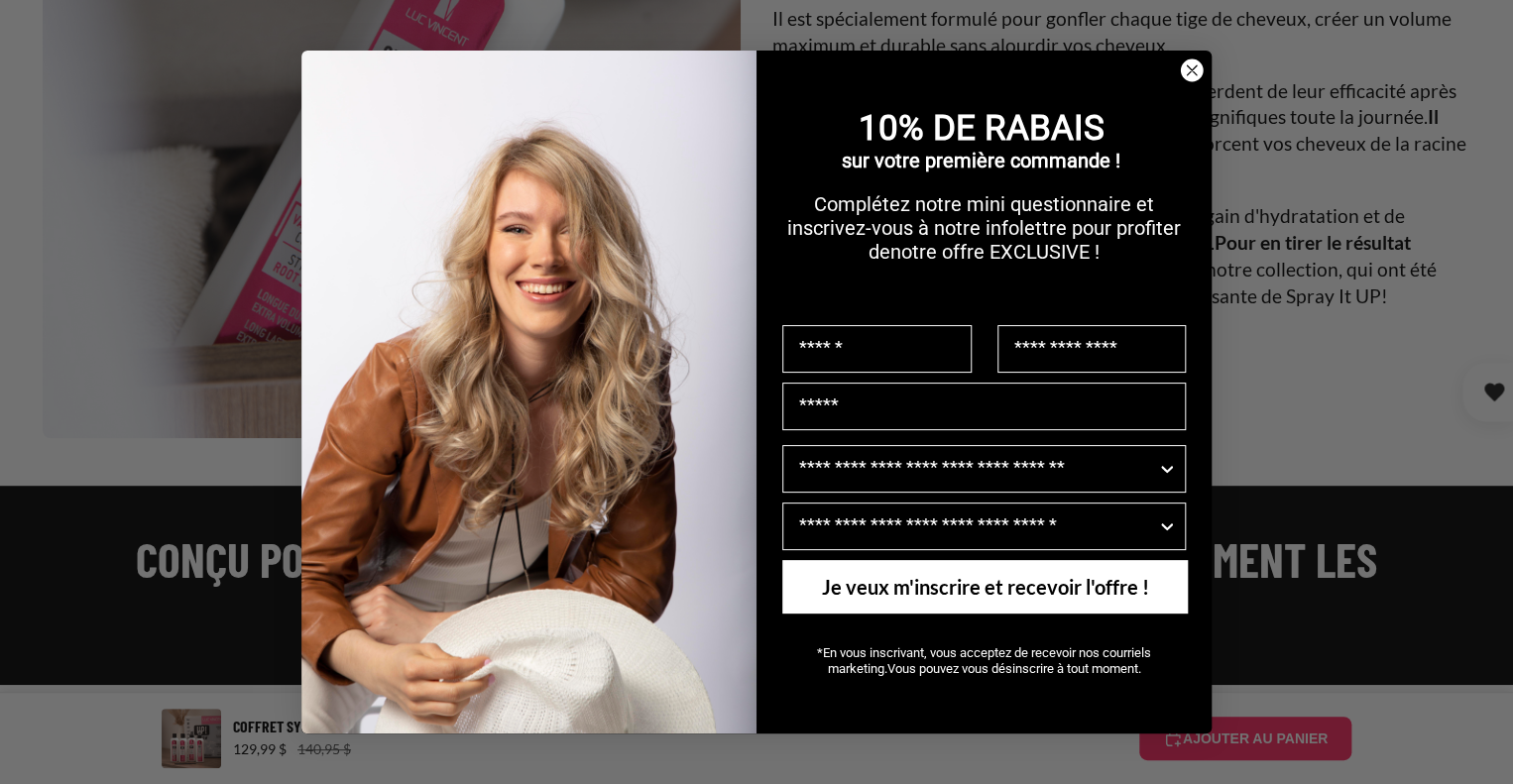 scroll, scrollTop: 4150, scrollLeft: 0, axis: vertical 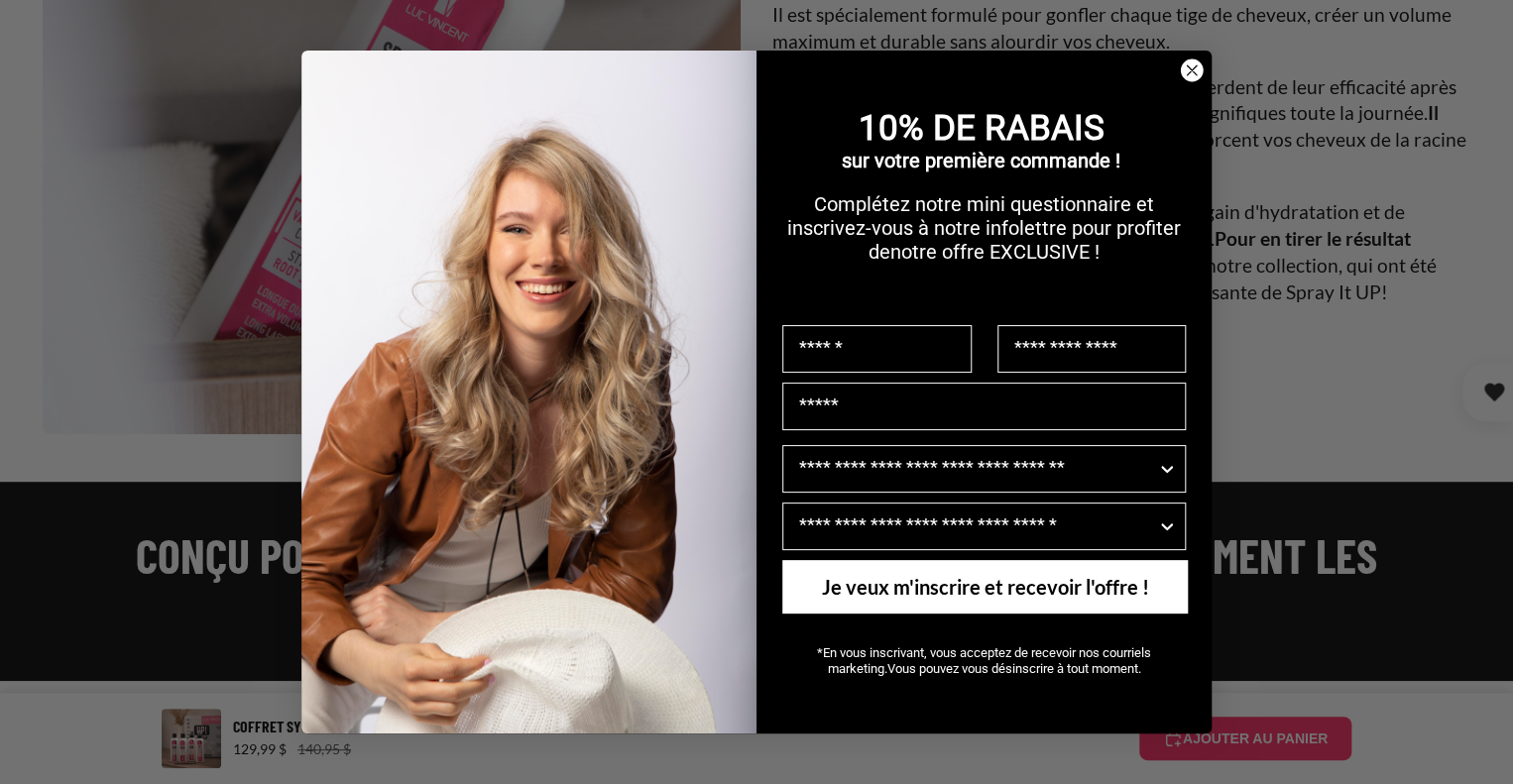 click at bounding box center [876, 349] 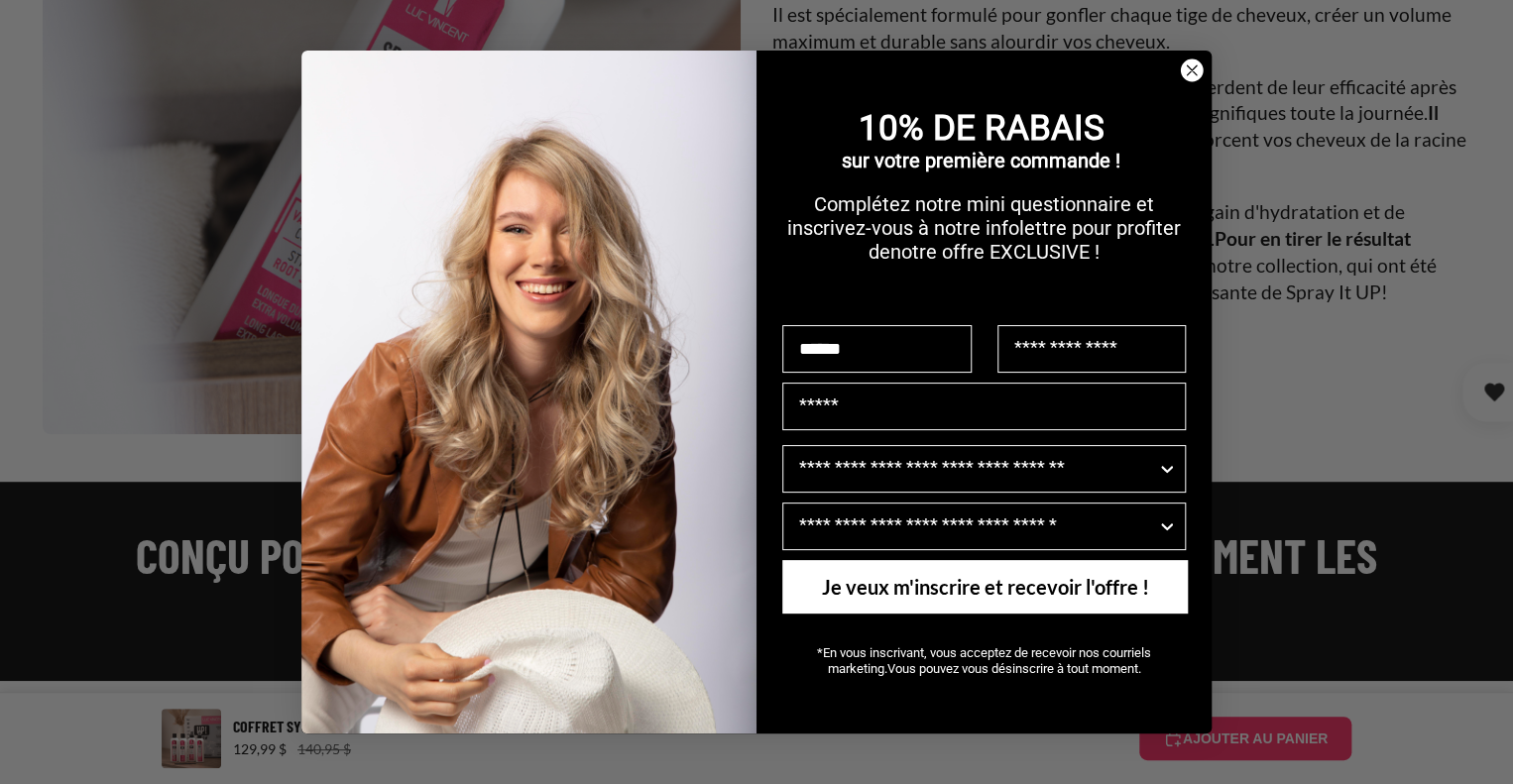 type on "*******" 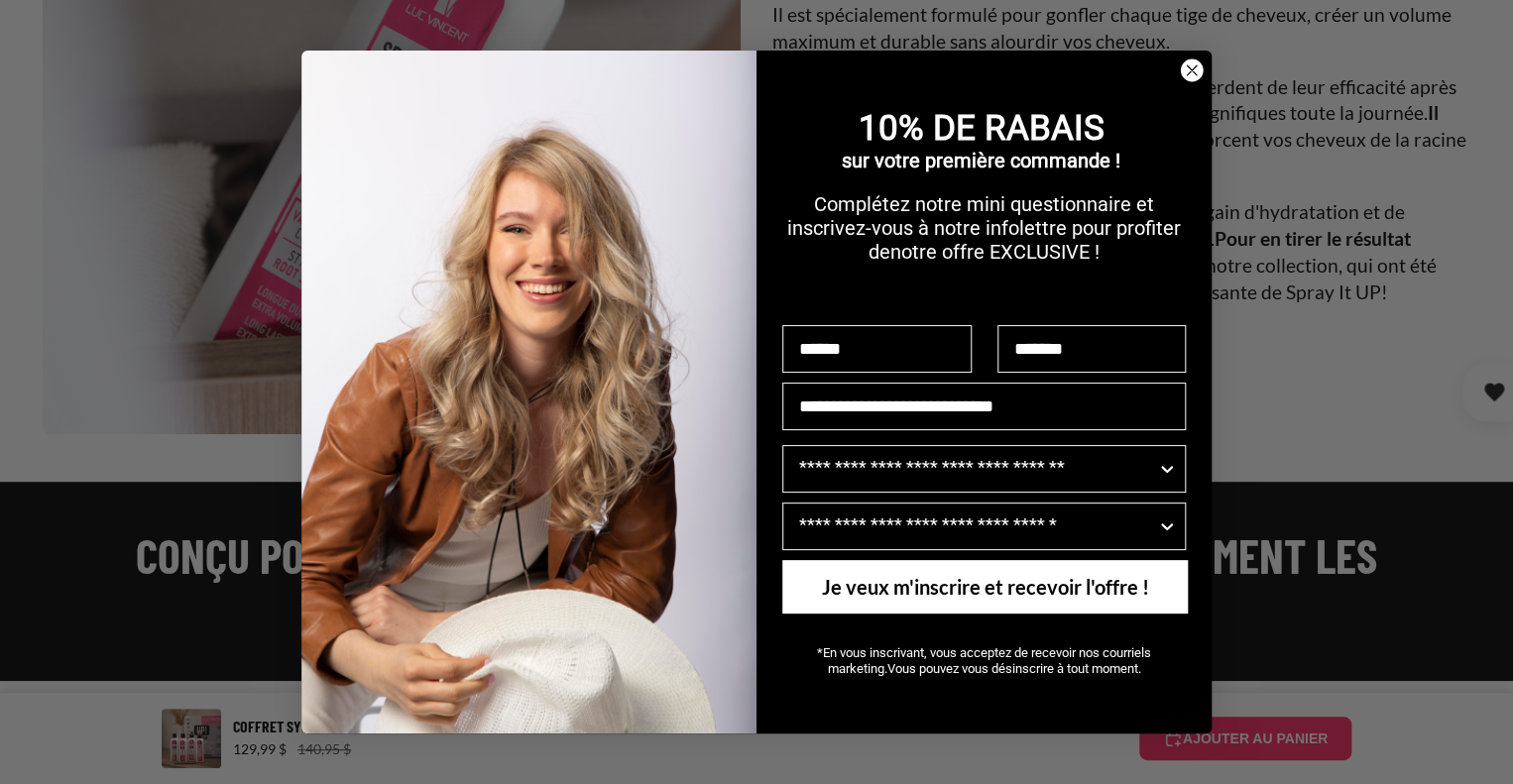 click on "**********" at bounding box center [984, 406] 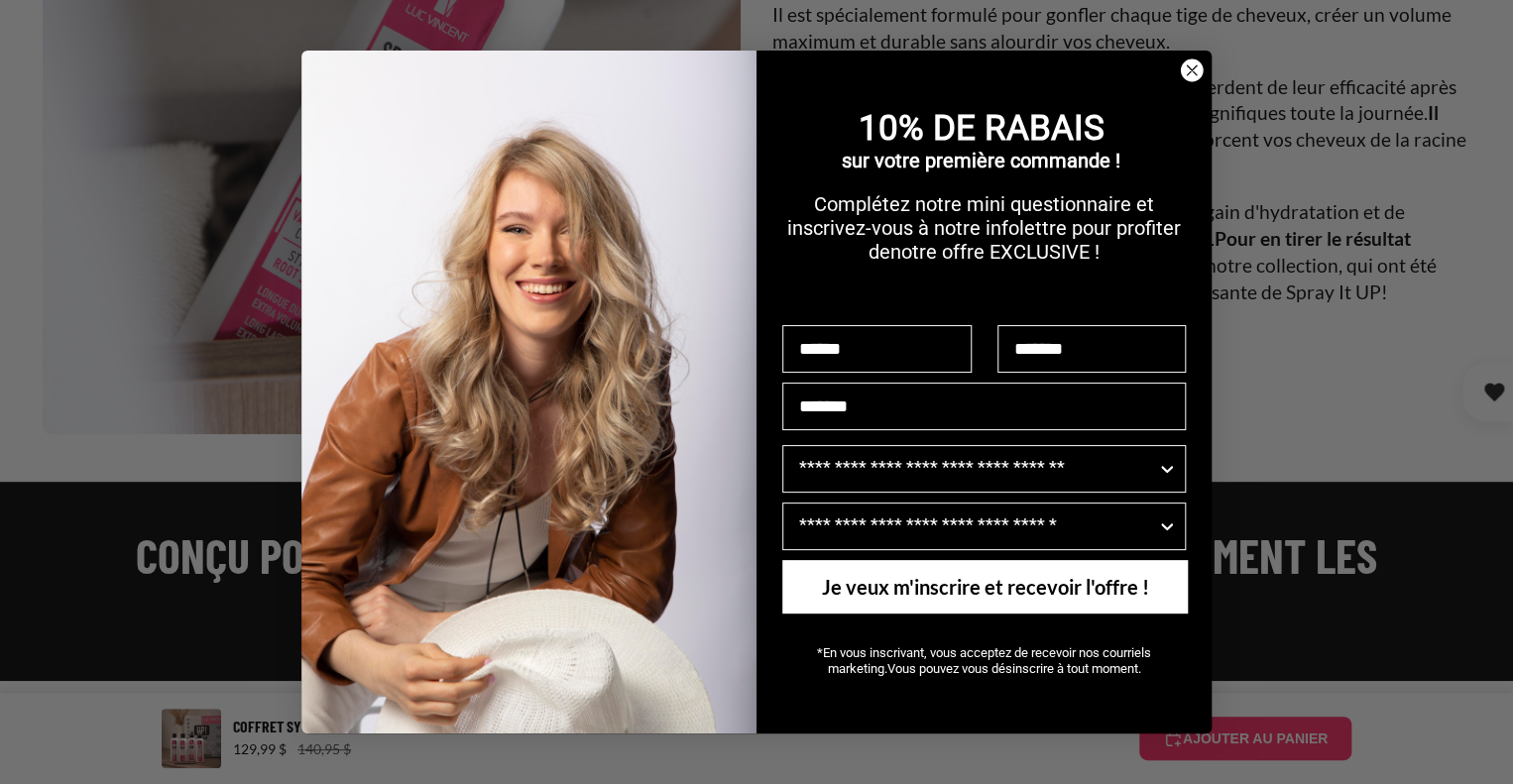 type on "**********" 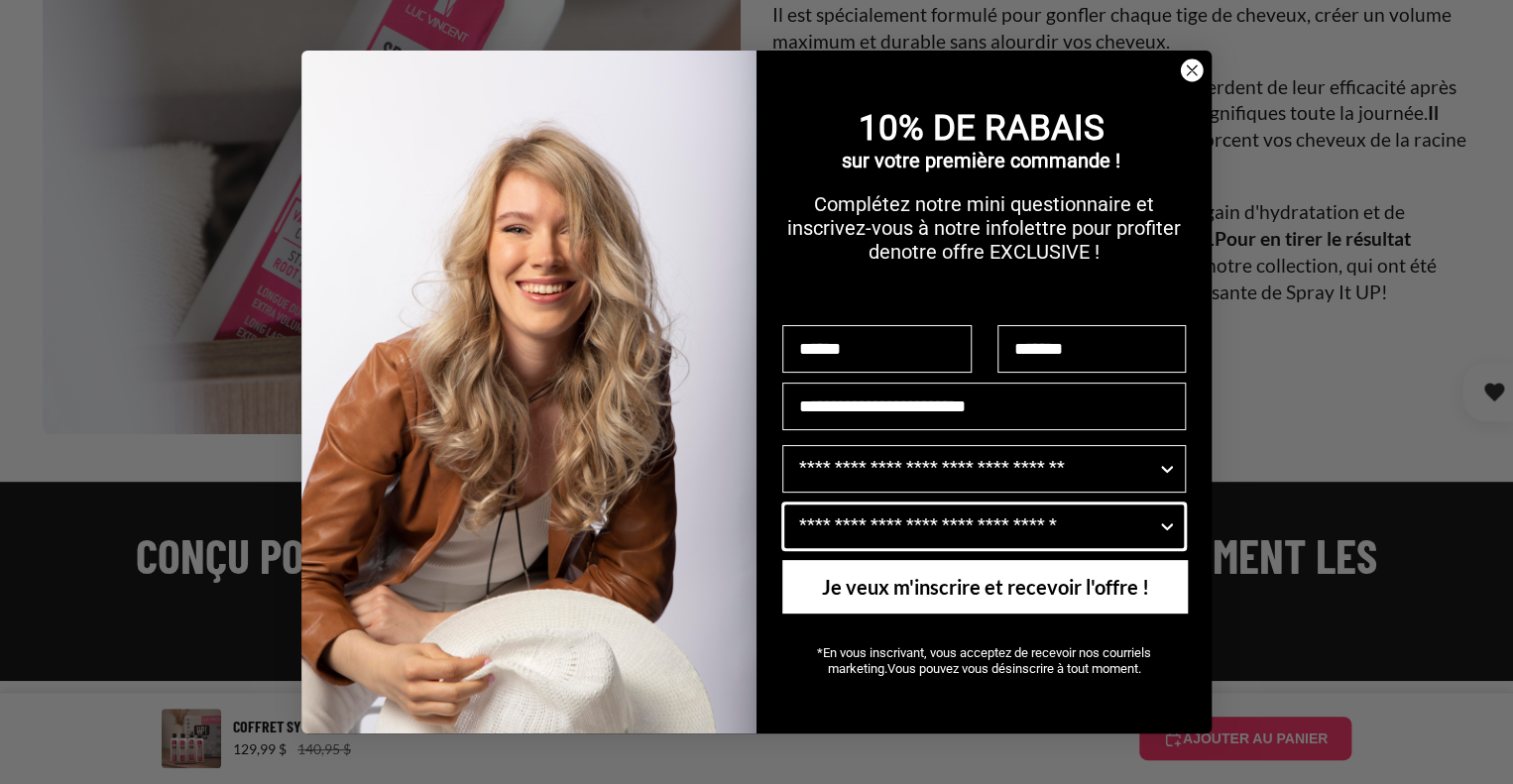 click 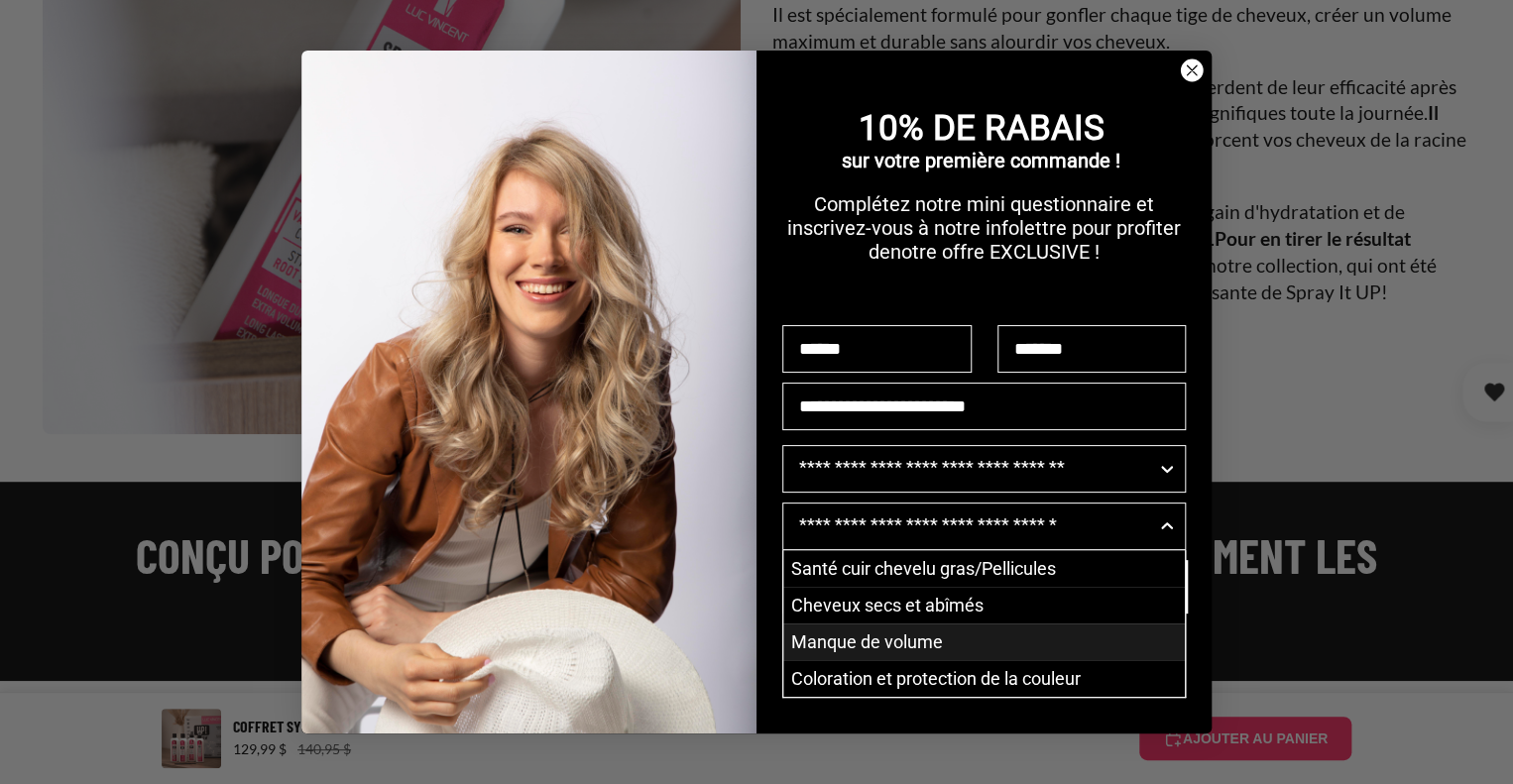 click on "Manque de volume" at bounding box center (984, 641) 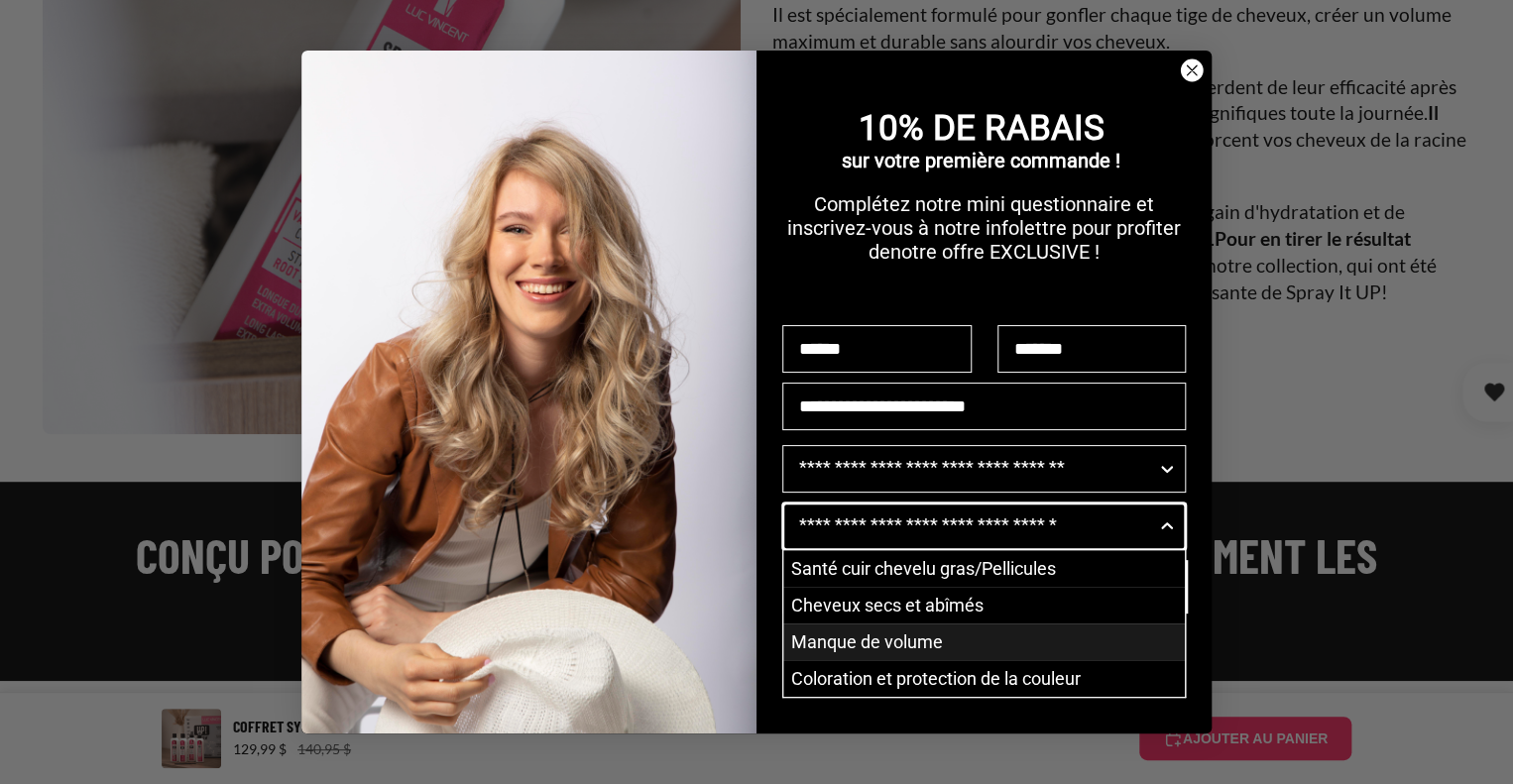 type on "**********" 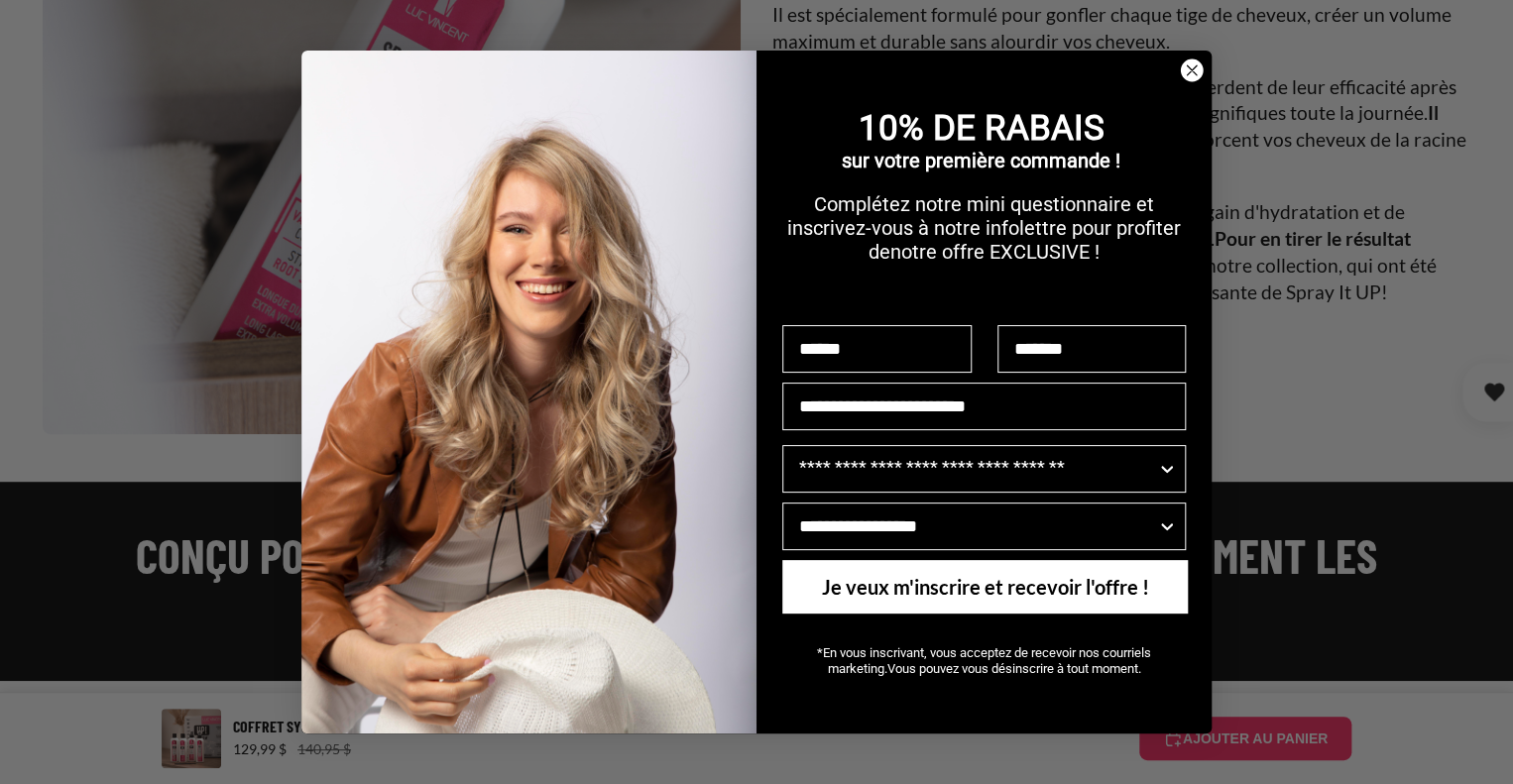 click on "Je veux m'inscrire et recevoir l'offre !" at bounding box center [985, 587] 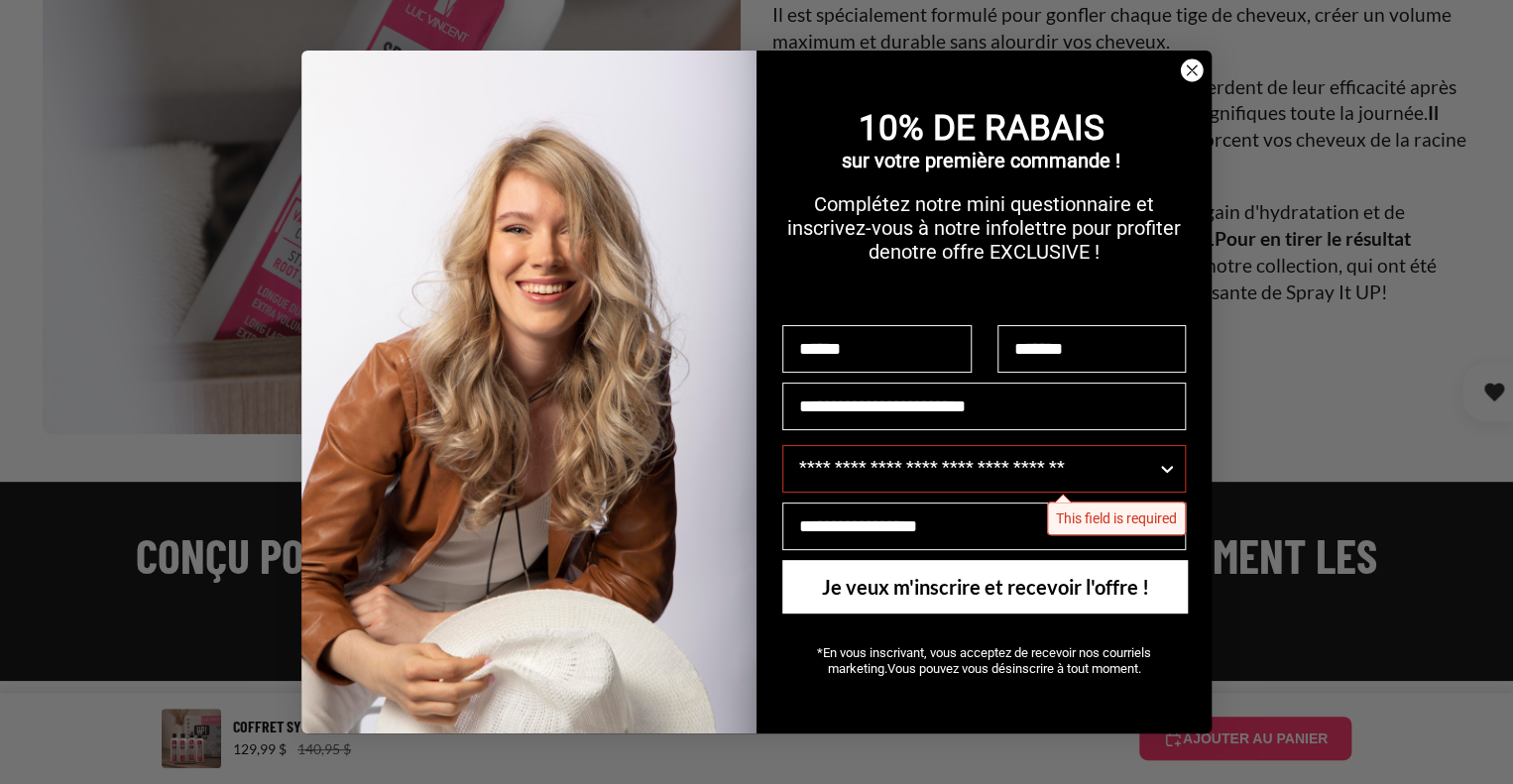 click on "Je veux m'inscrire et recevoir l'offre !" at bounding box center (985, 587) 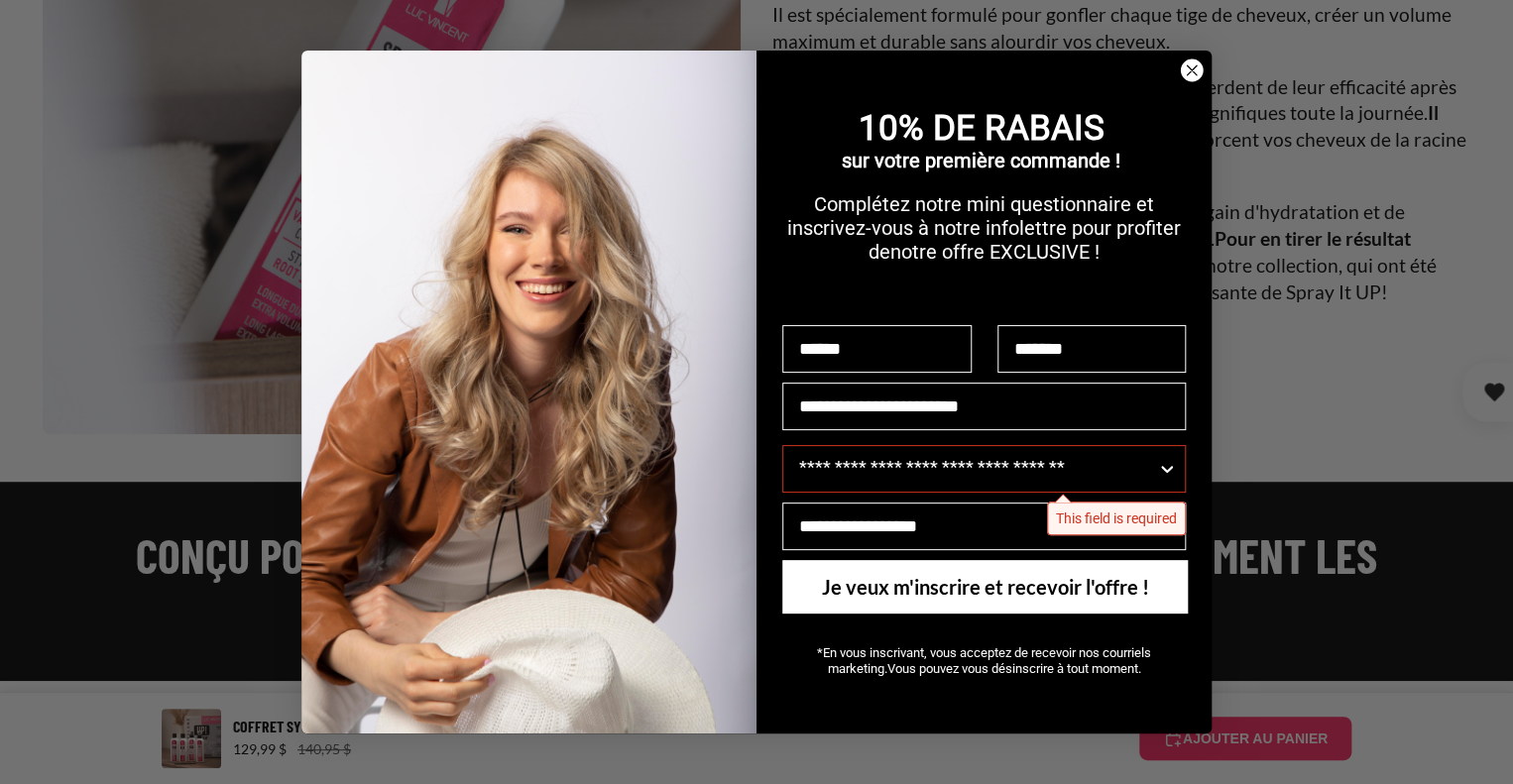 type on "**********" 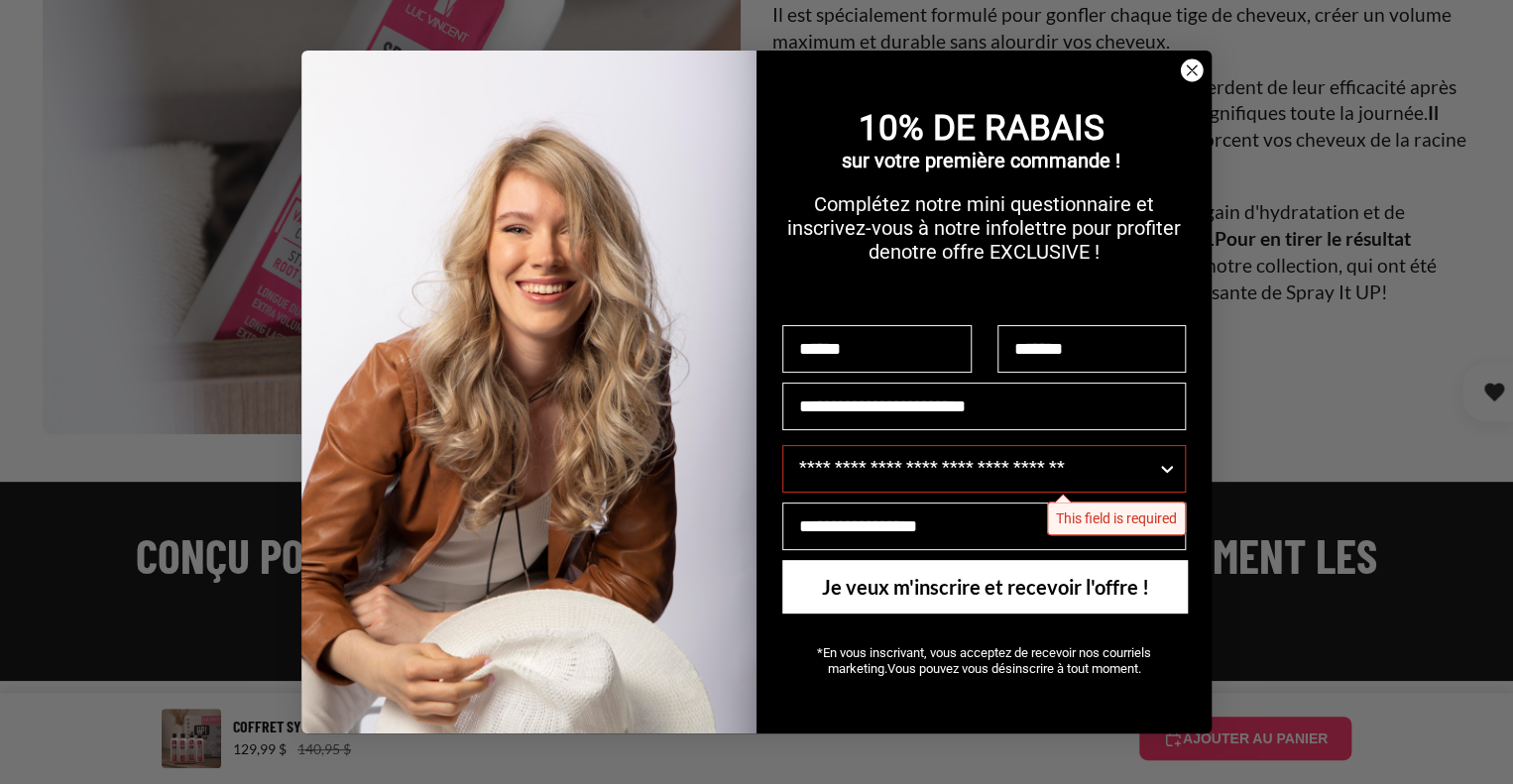 click on "******" at bounding box center (876, 349) 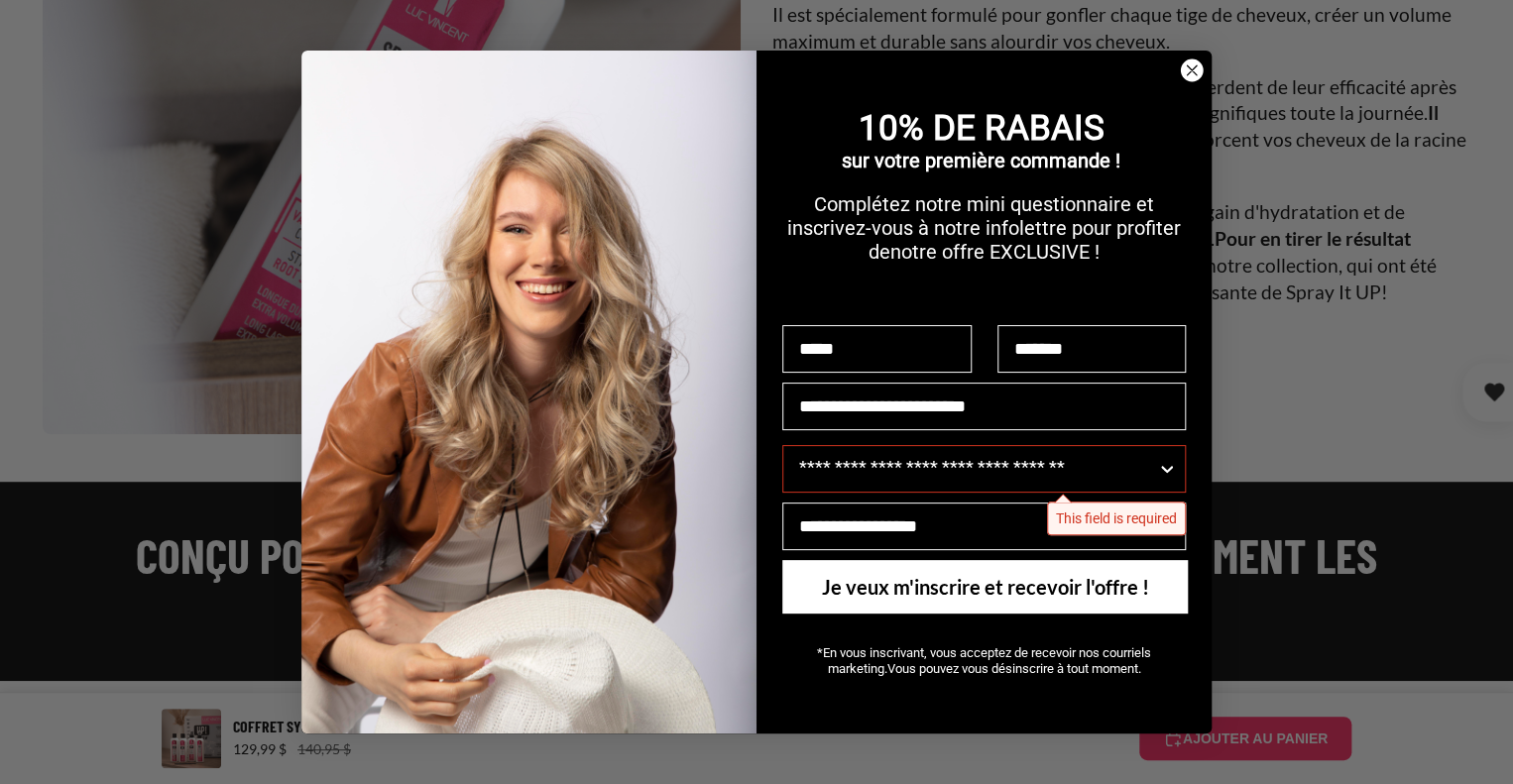 type on "******" 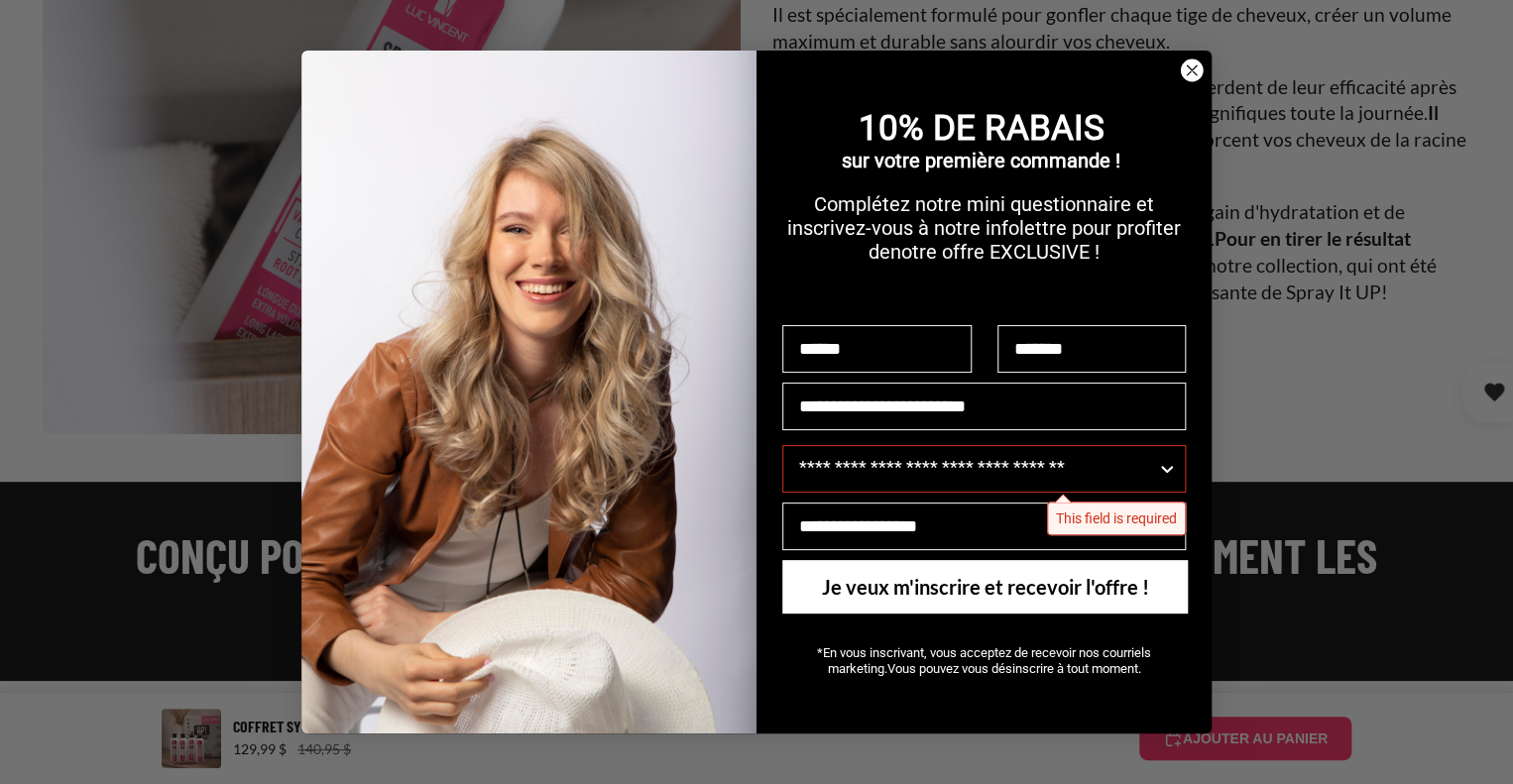 click on "*******" at bounding box center [1092, 349] 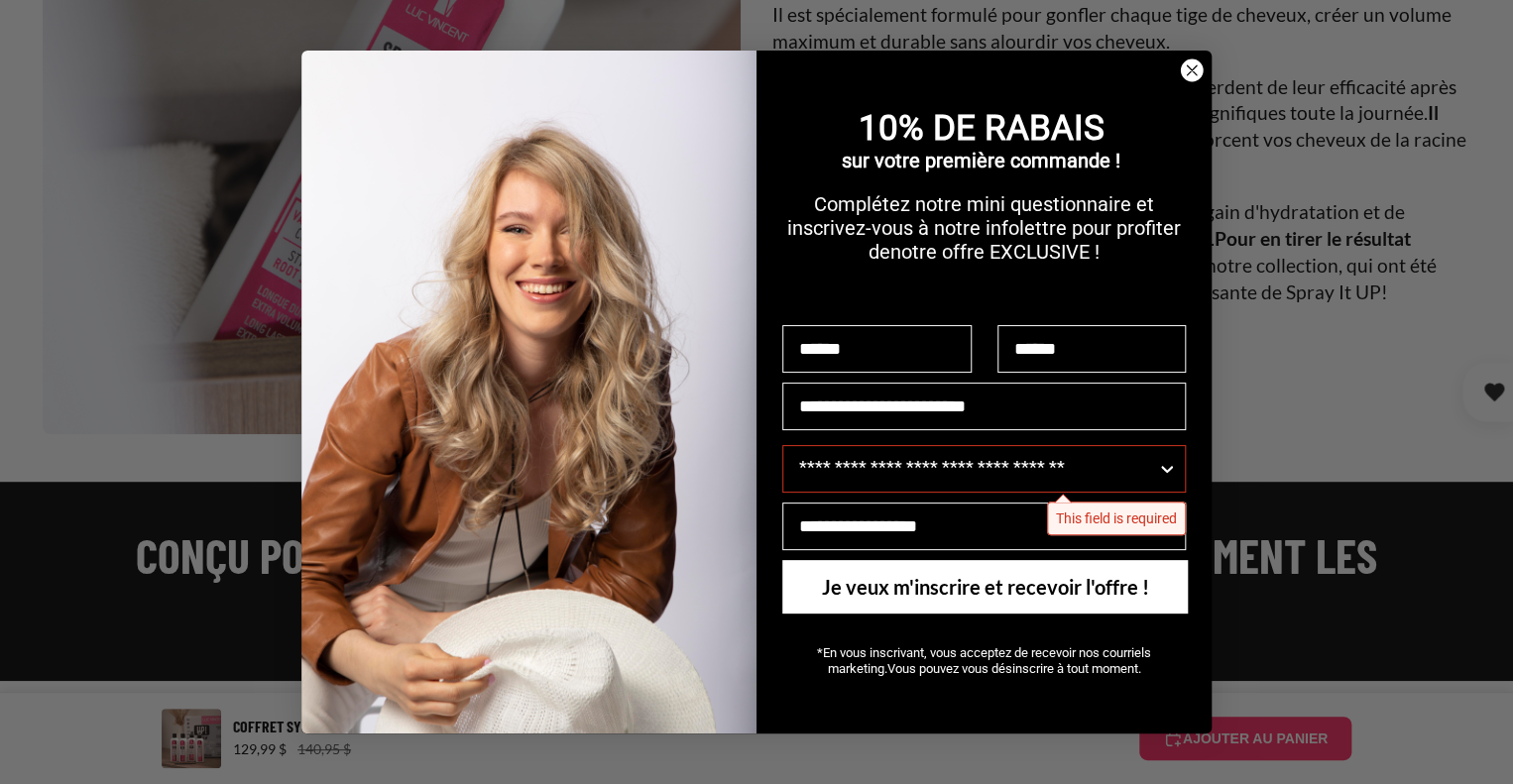 type on "*******" 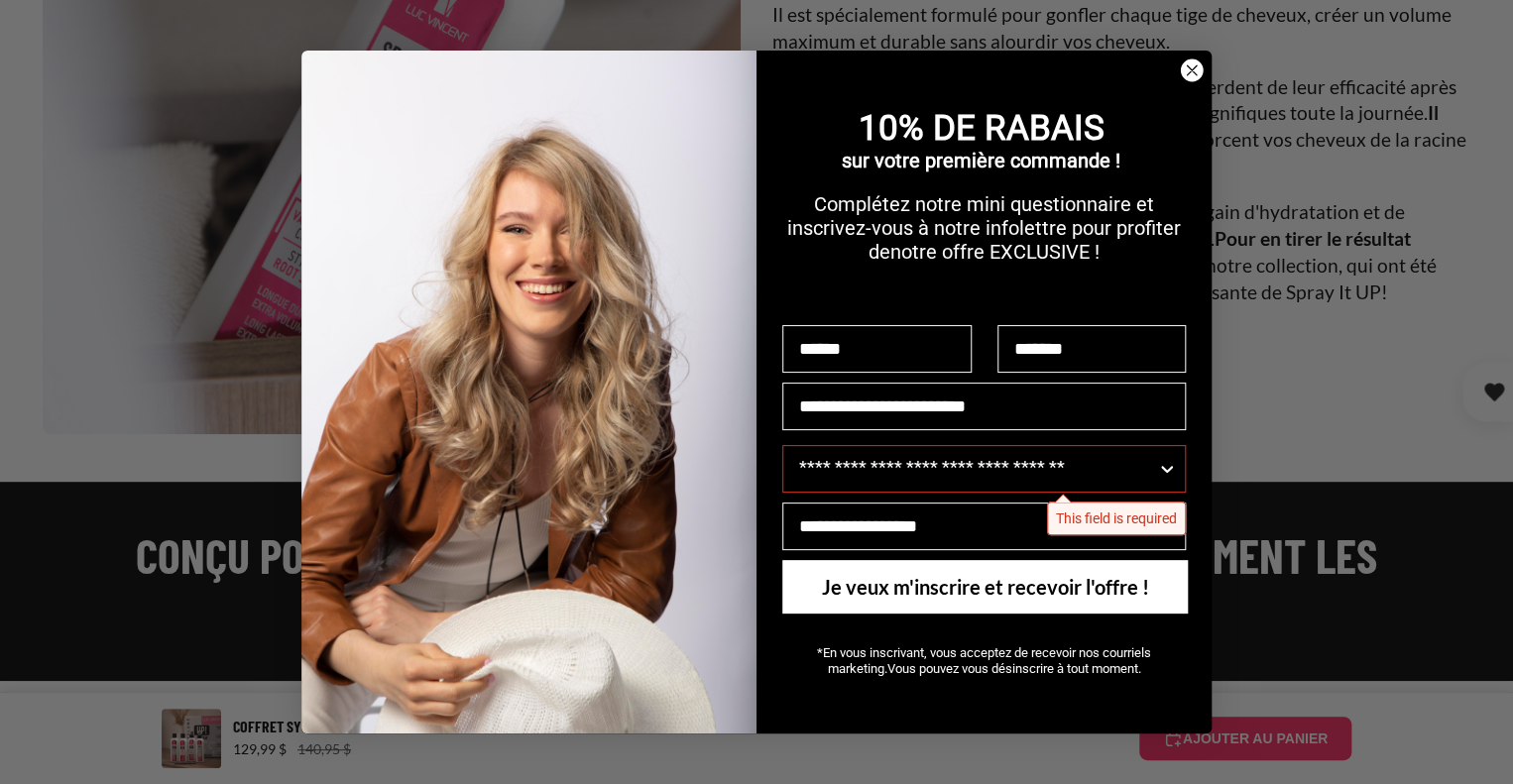 click on "Je veux m'inscrire et recevoir l'offre !" at bounding box center (984, 597) 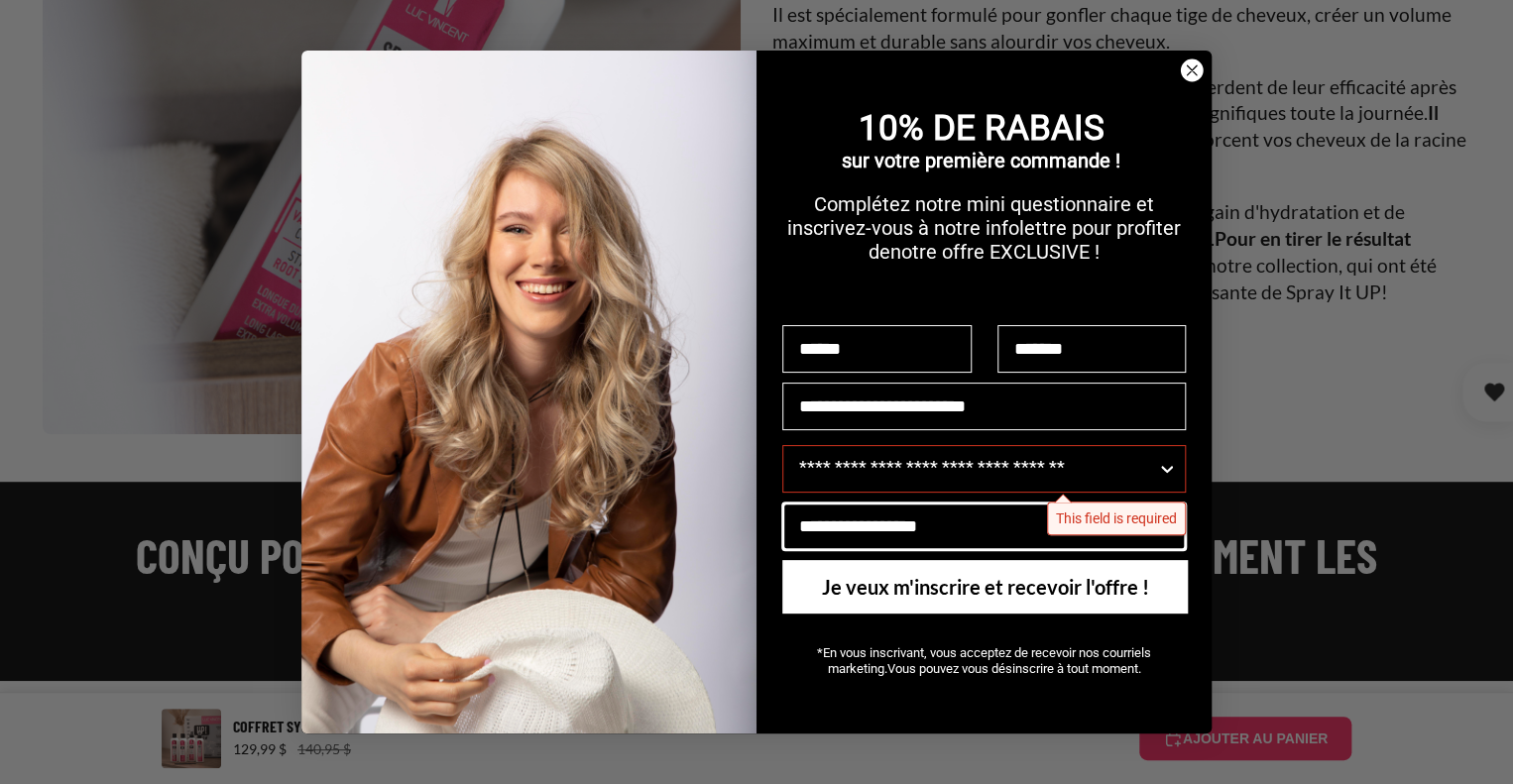 click on "**********" at bounding box center [978, 526] 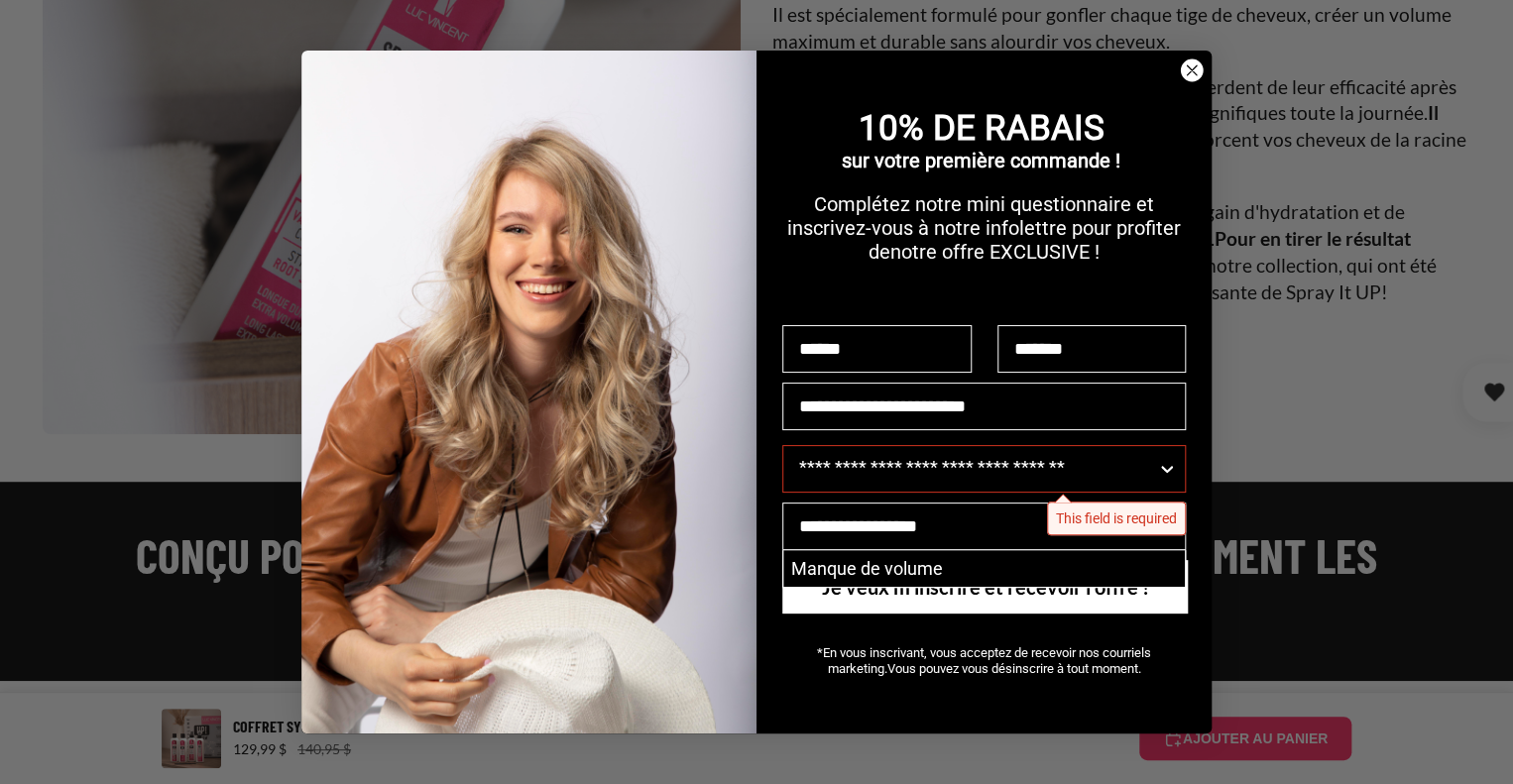 click on "Je veux m'inscrire et recevoir l'offre !" at bounding box center (984, 597) 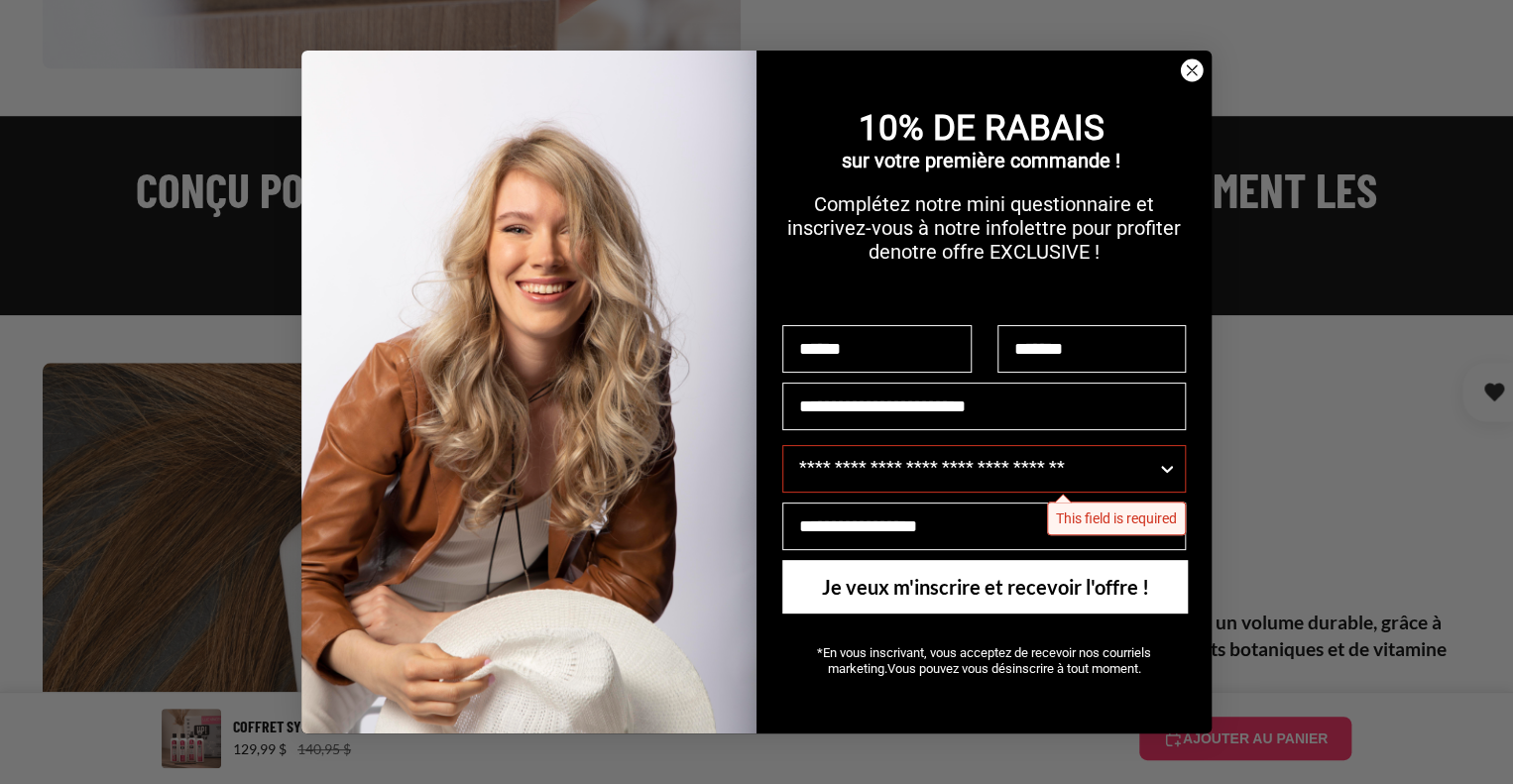 scroll, scrollTop: 4516, scrollLeft: 0, axis: vertical 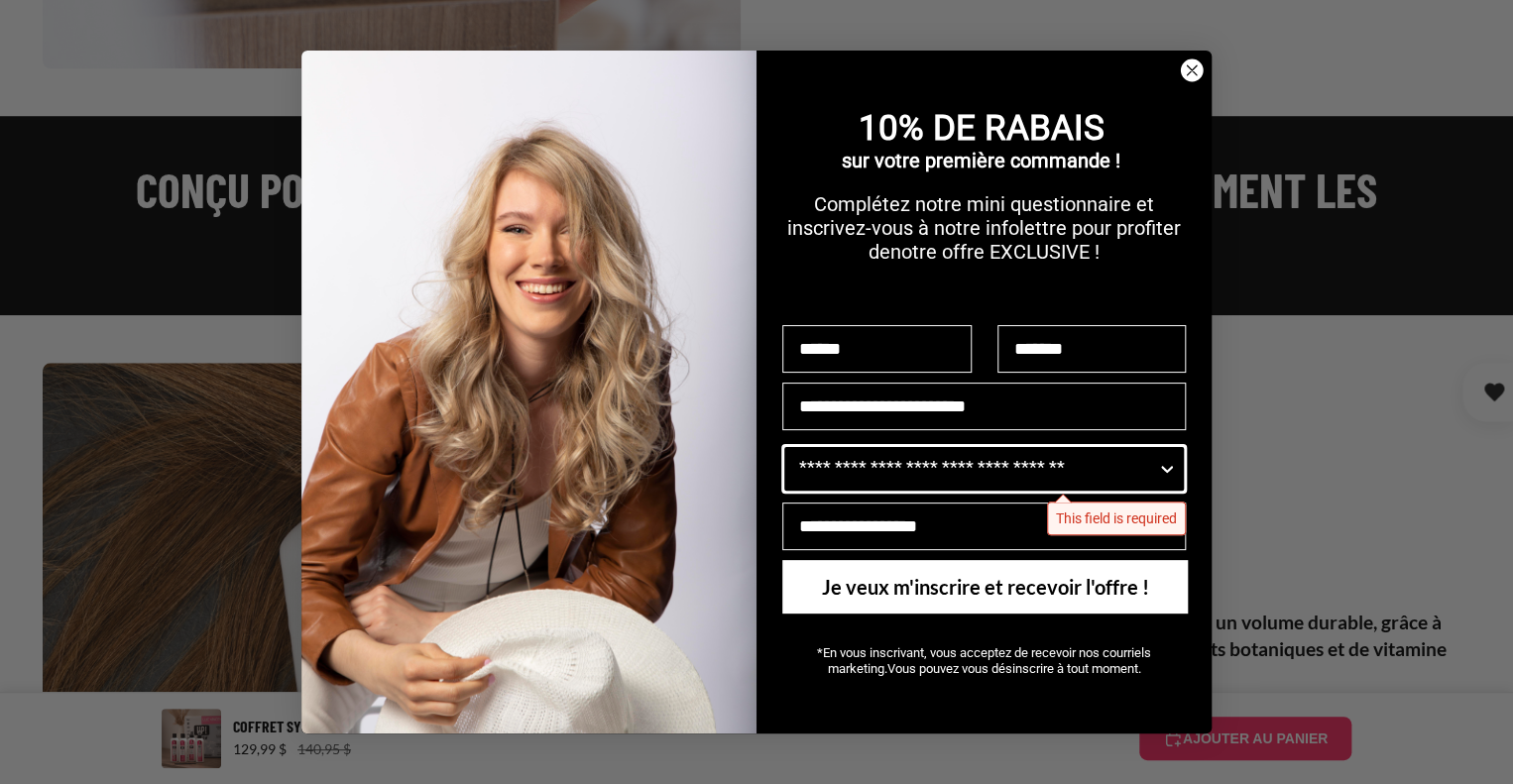 click on "Quelle est votre couleur de cheveux ?" at bounding box center [978, 469] 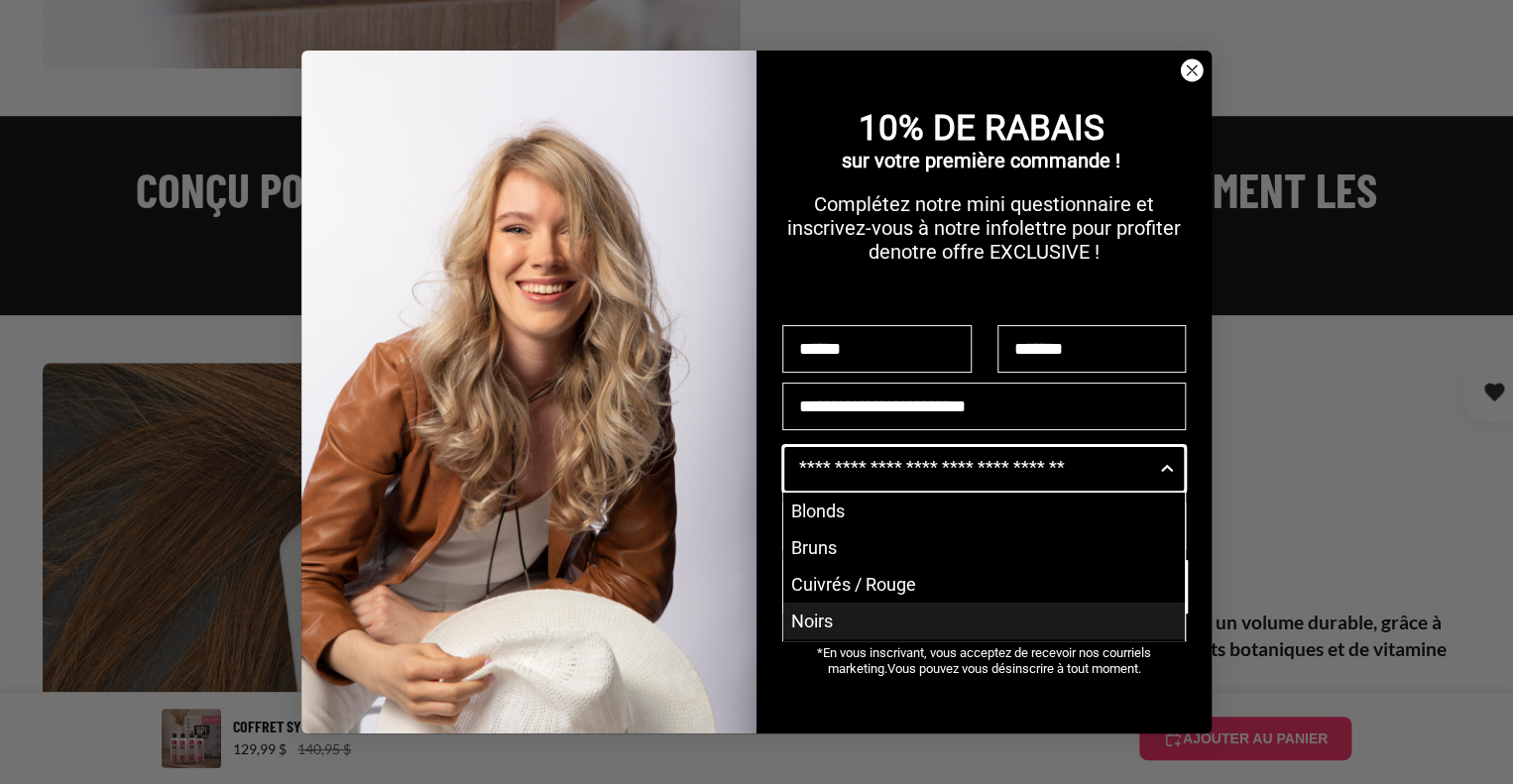 scroll, scrollTop: 75, scrollLeft: 0, axis: vertical 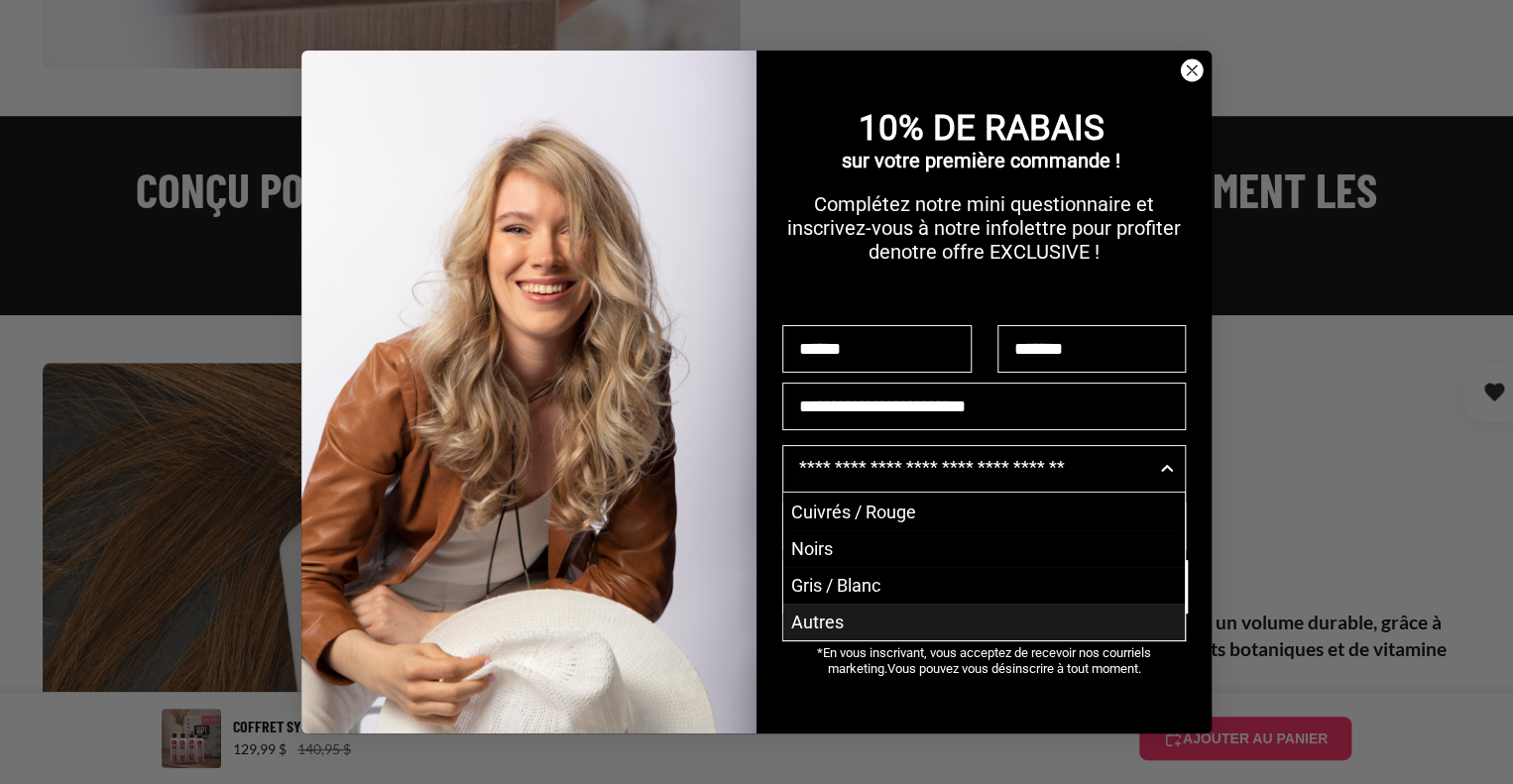 click on "Autres" at bounding box center (984, 621) 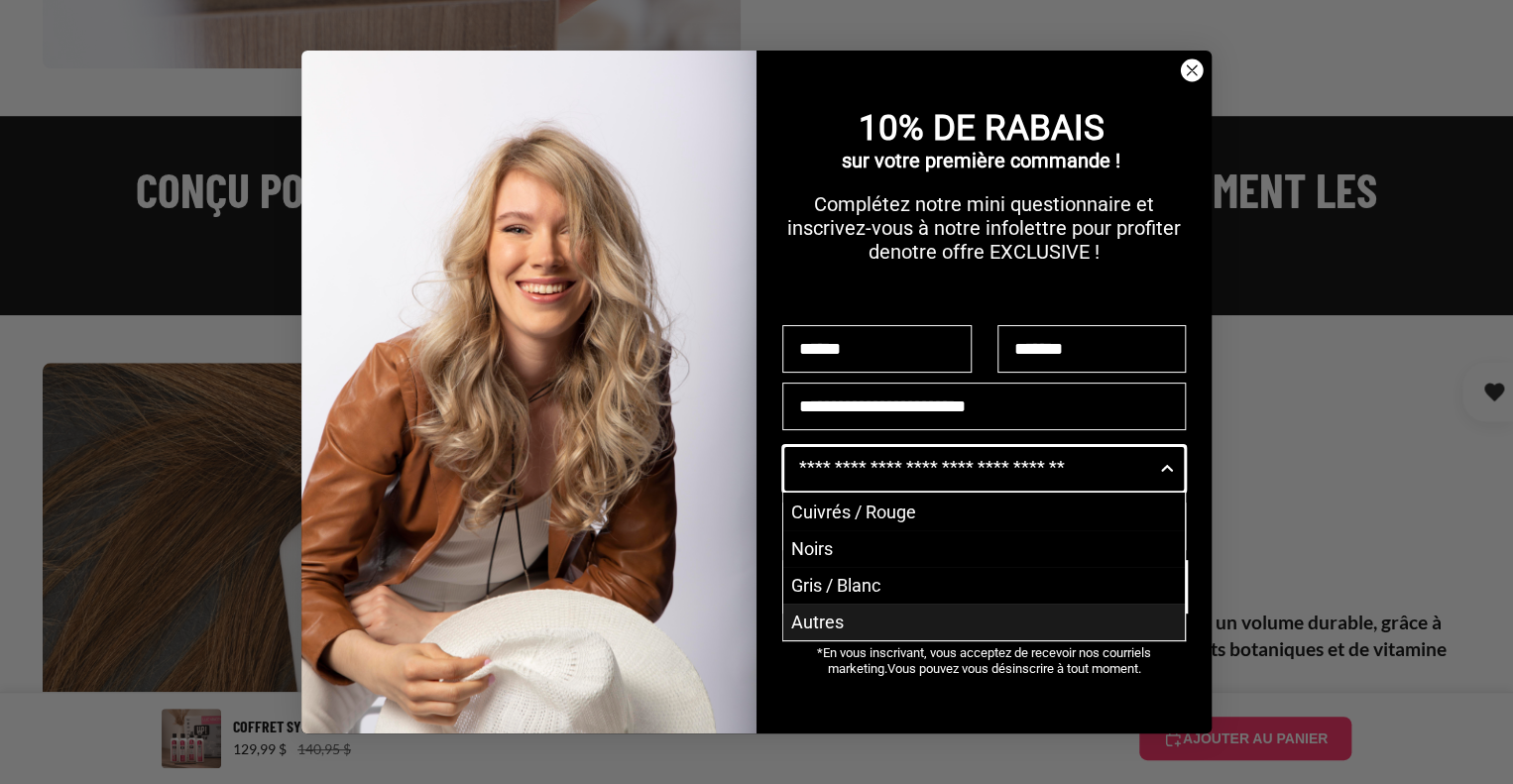type on "******" 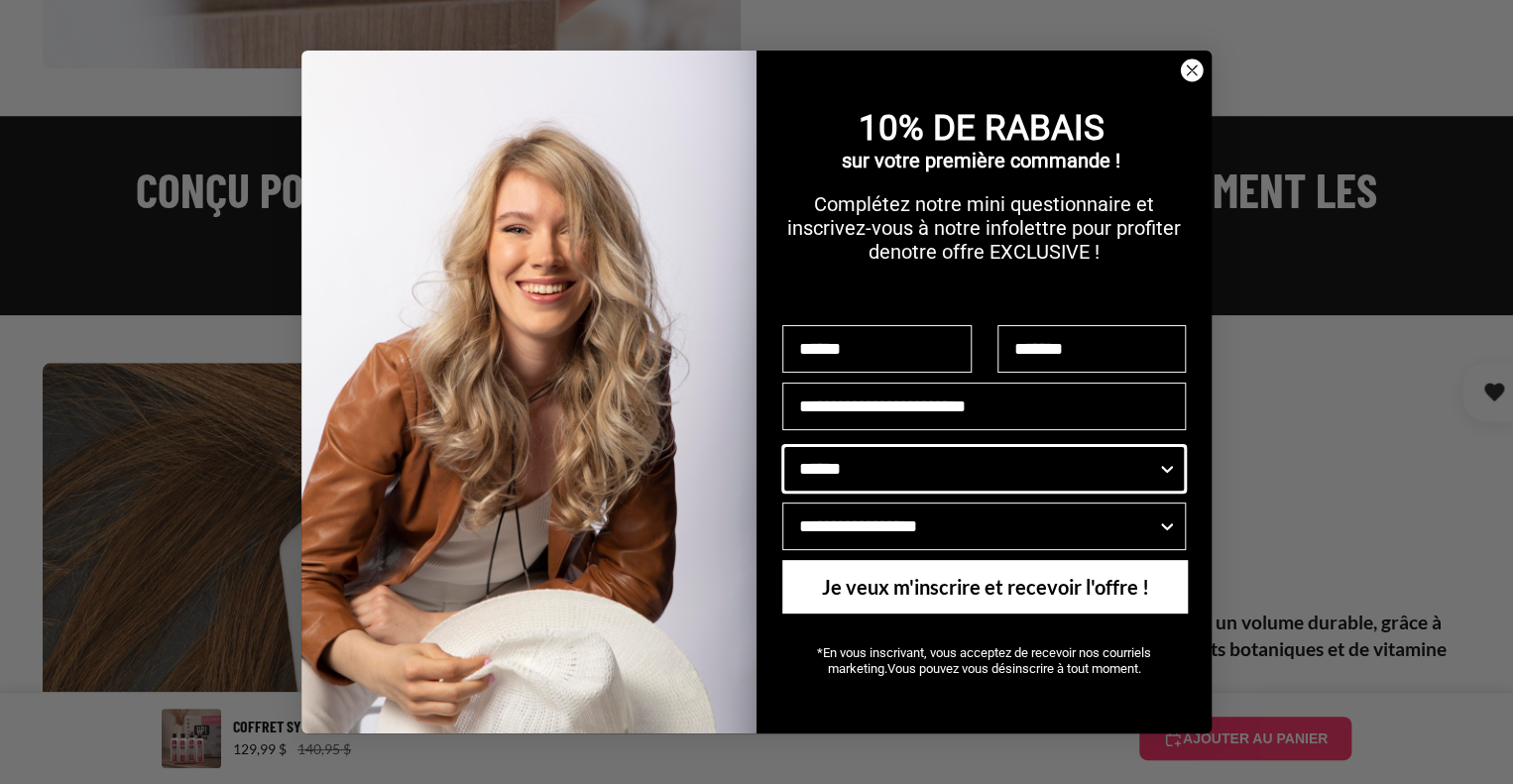 scroll, scrollTop: 0, scrollLeft: 0, axis: both 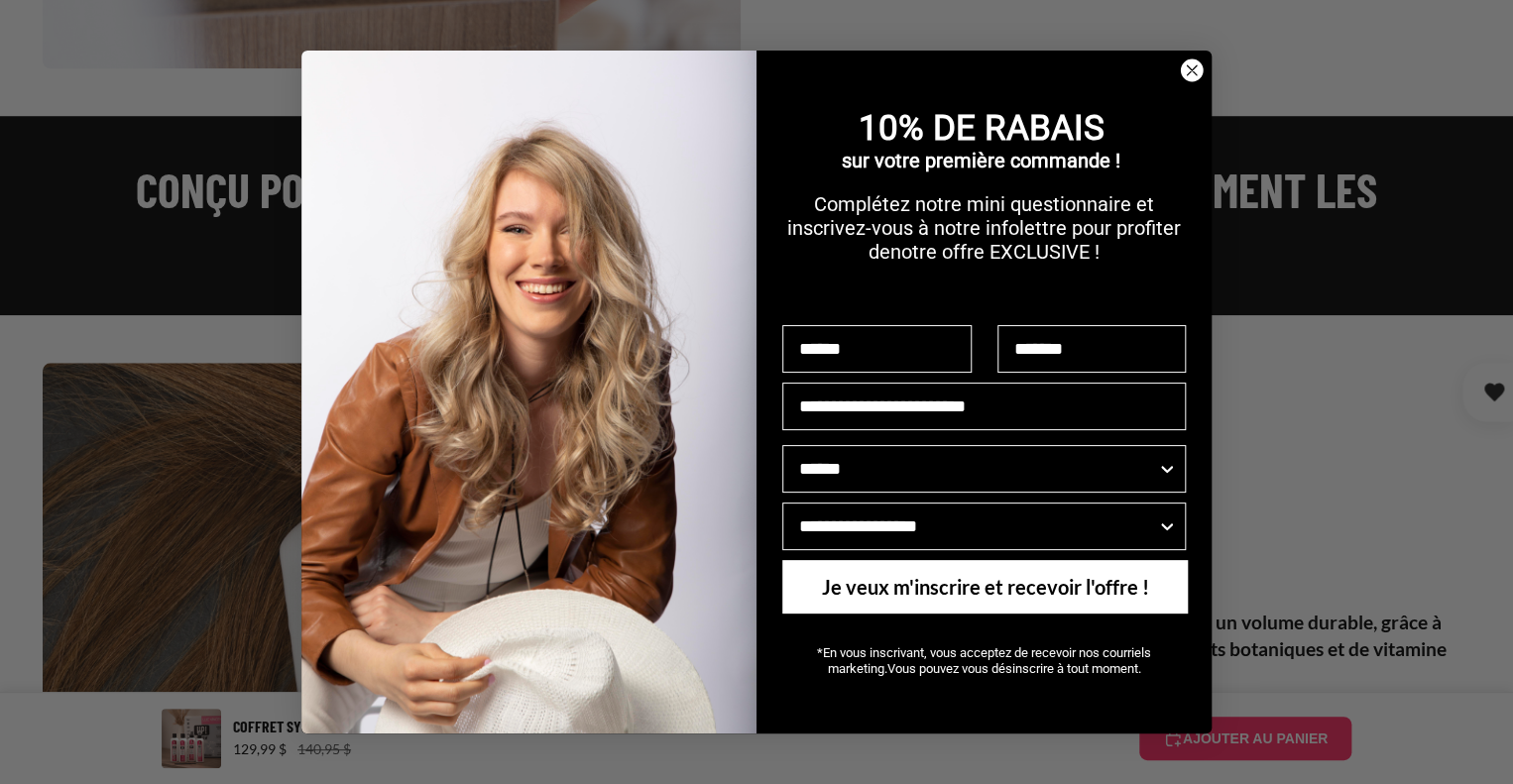 click on "Je veux m'inscrire et recevoir l'offre !" at bounding box center [985, 587] 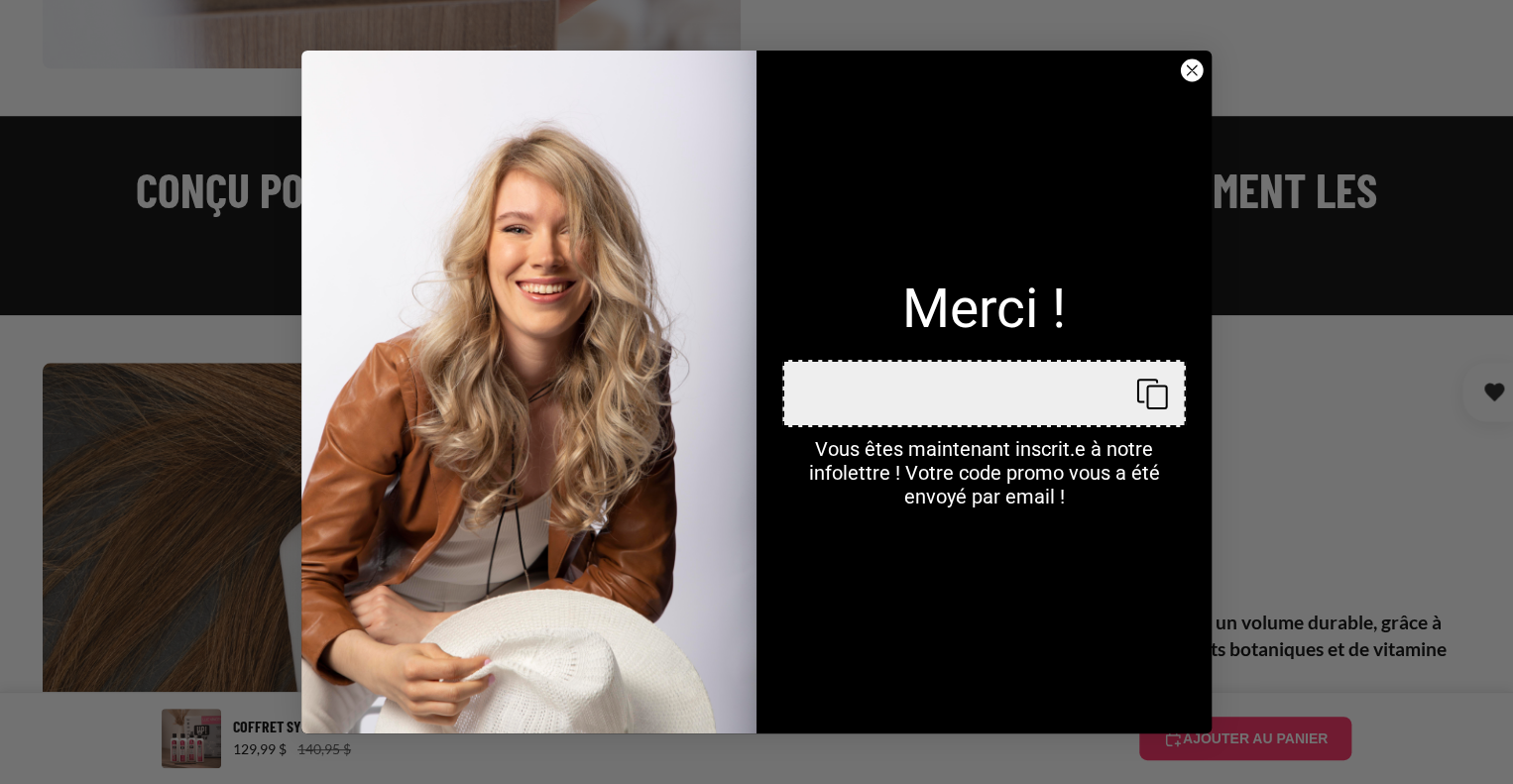 click 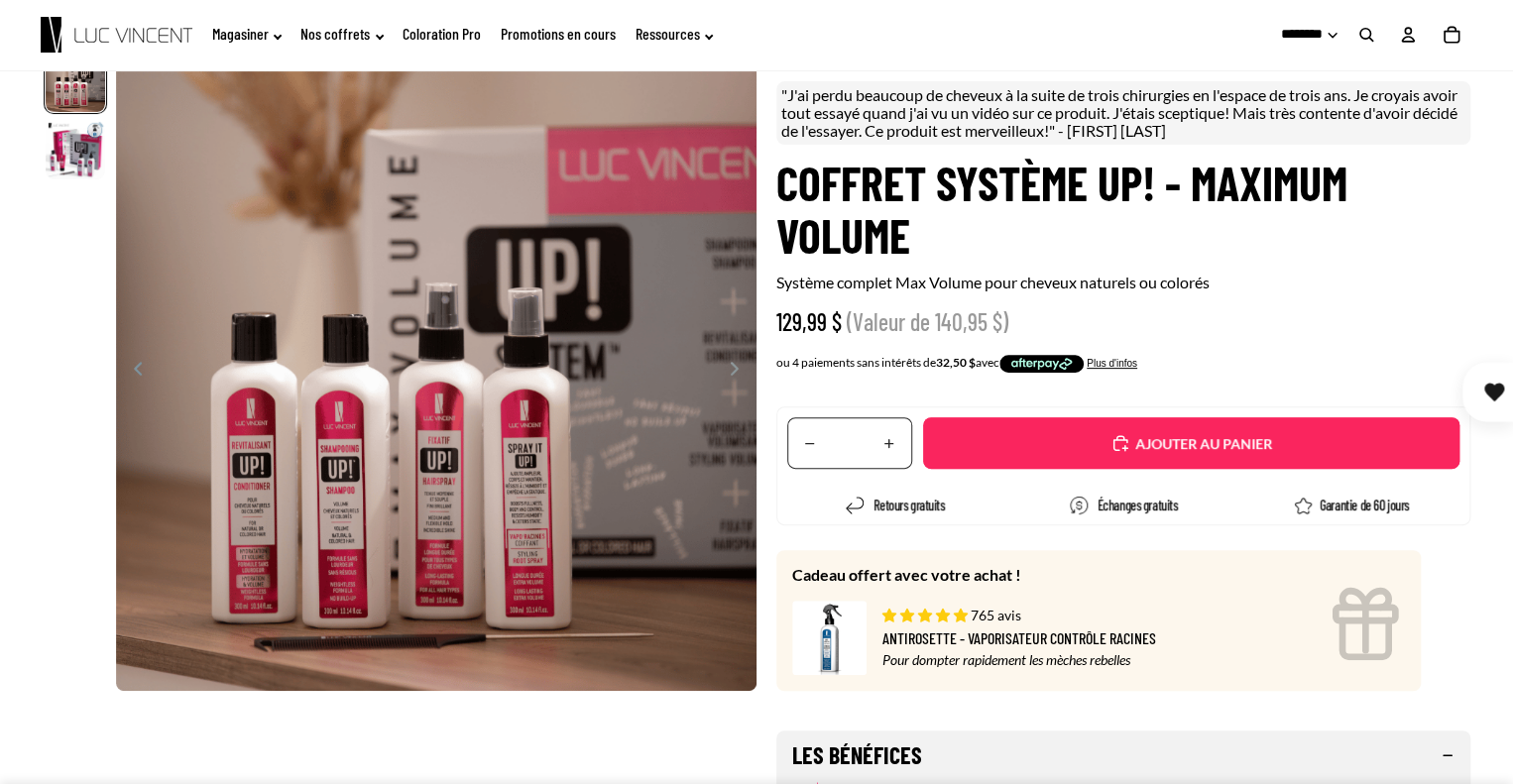 scroll, scrollTop: 0, scrollLeft: 0, axis: both 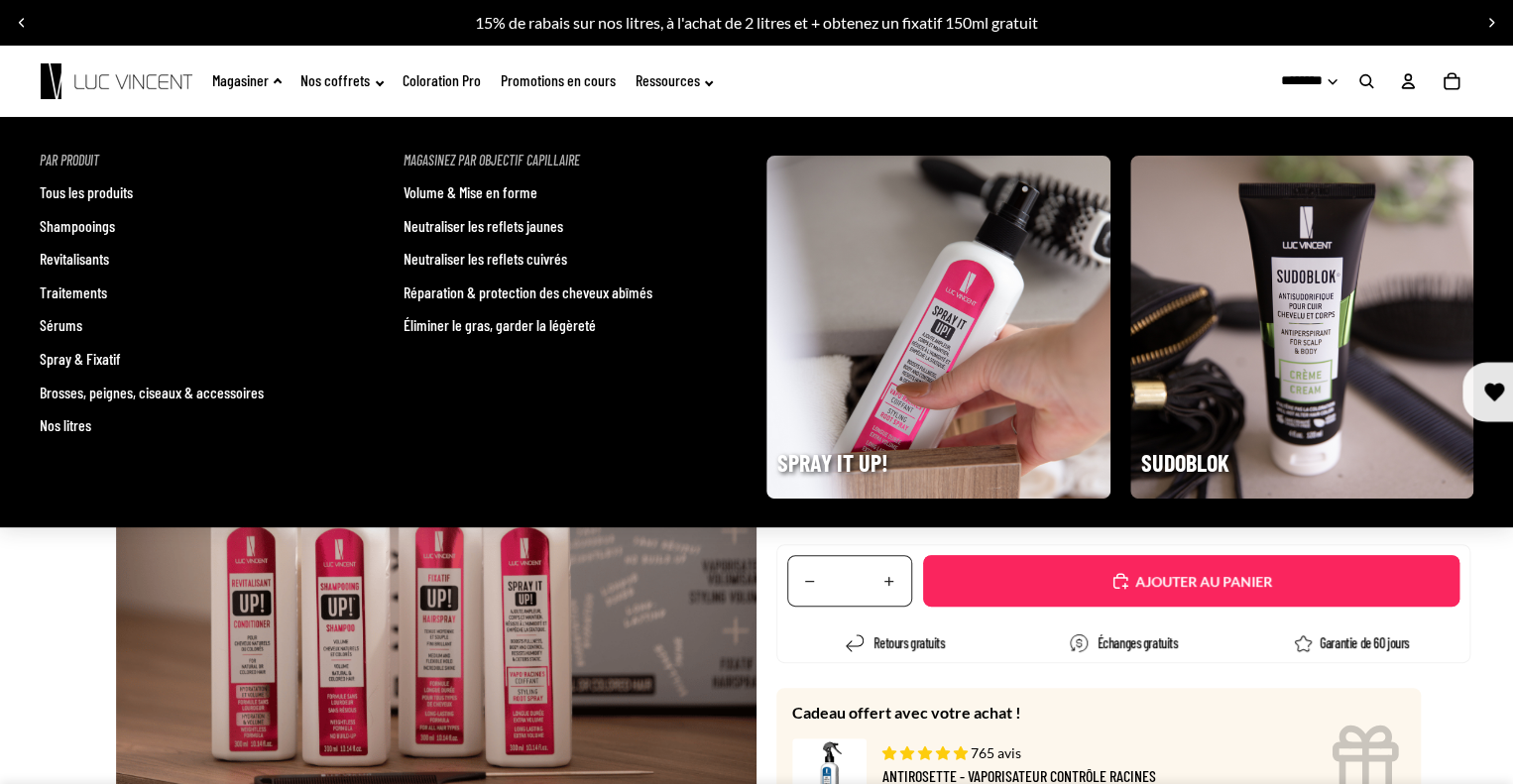 drag, startPoint x: 476, startPoint y: 185, endPoint x: 457, endPoint y: 193, distance: 20.615528 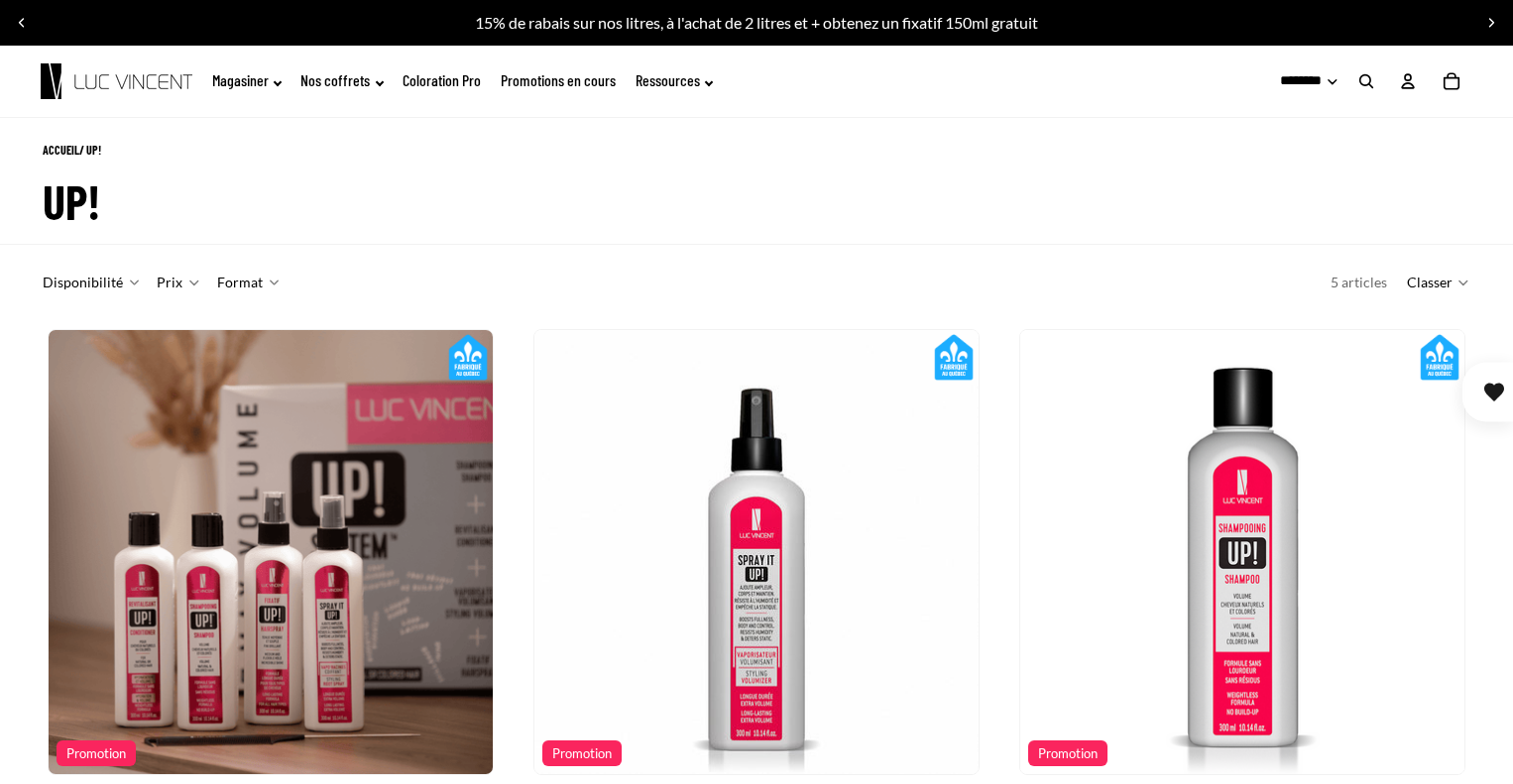 scroll, scrollTop: 0, scrollLeft: 0, axis: both 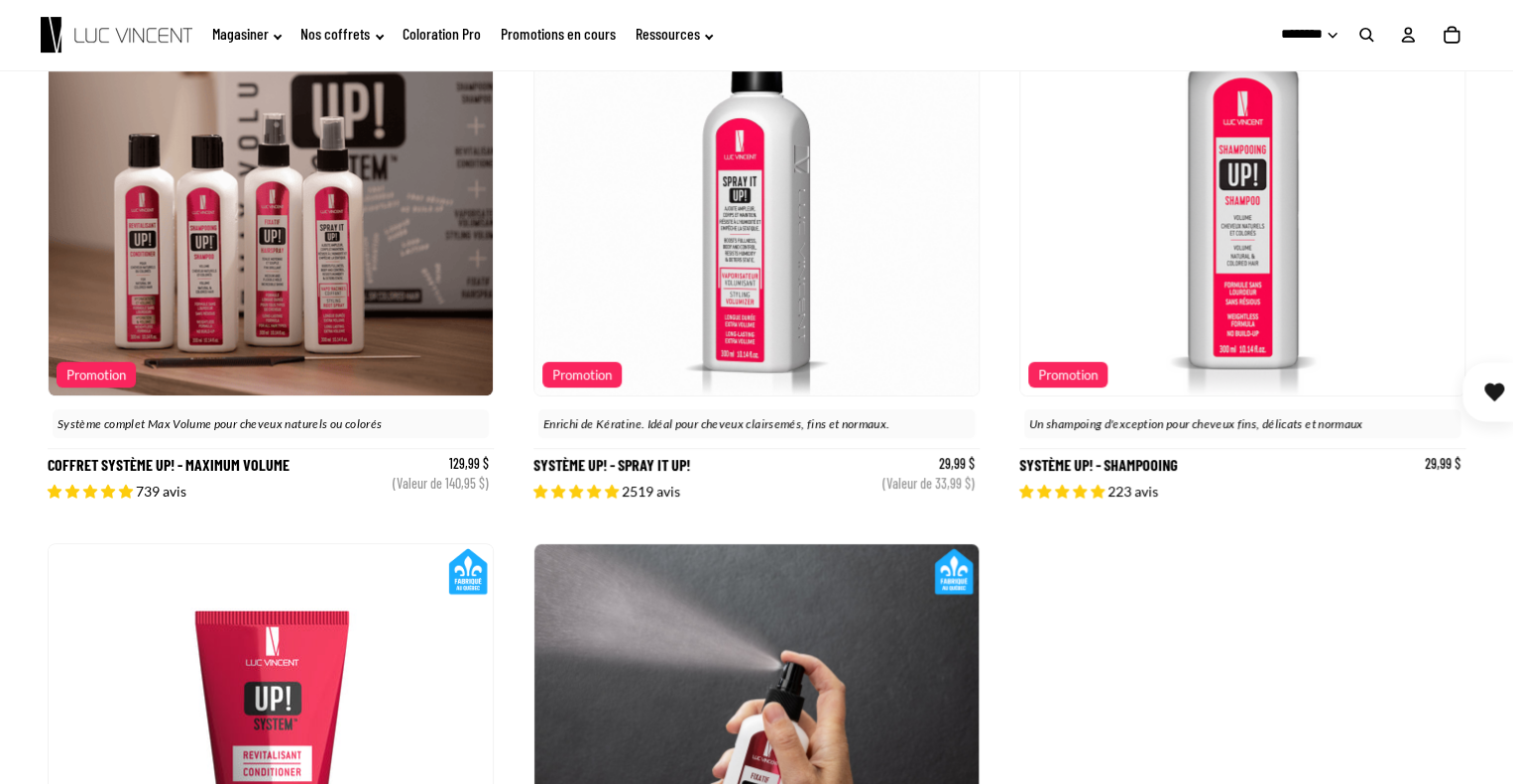 click 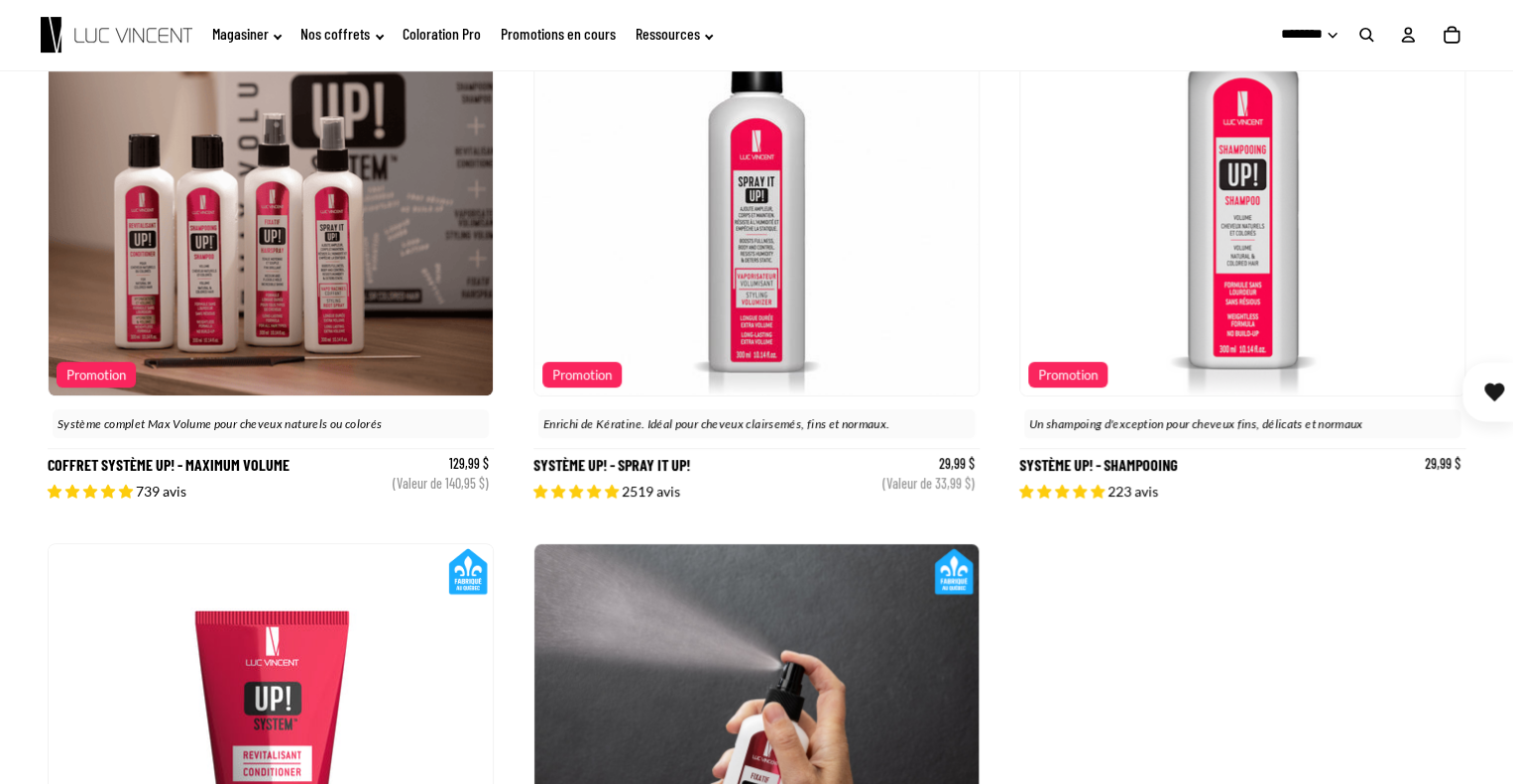 scroll, scrollTop: 0, scrollLeft: 444, axis: horizontal 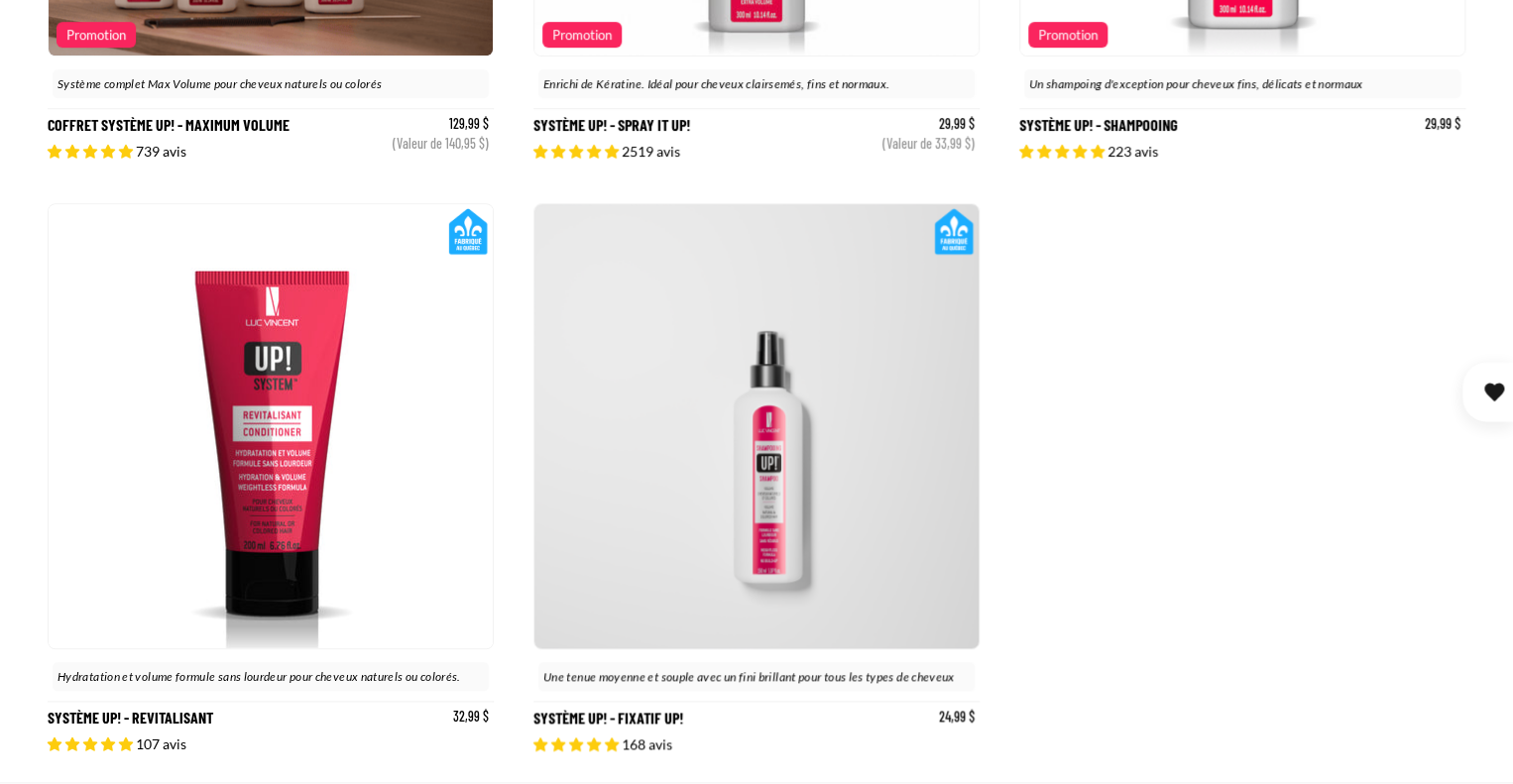 click 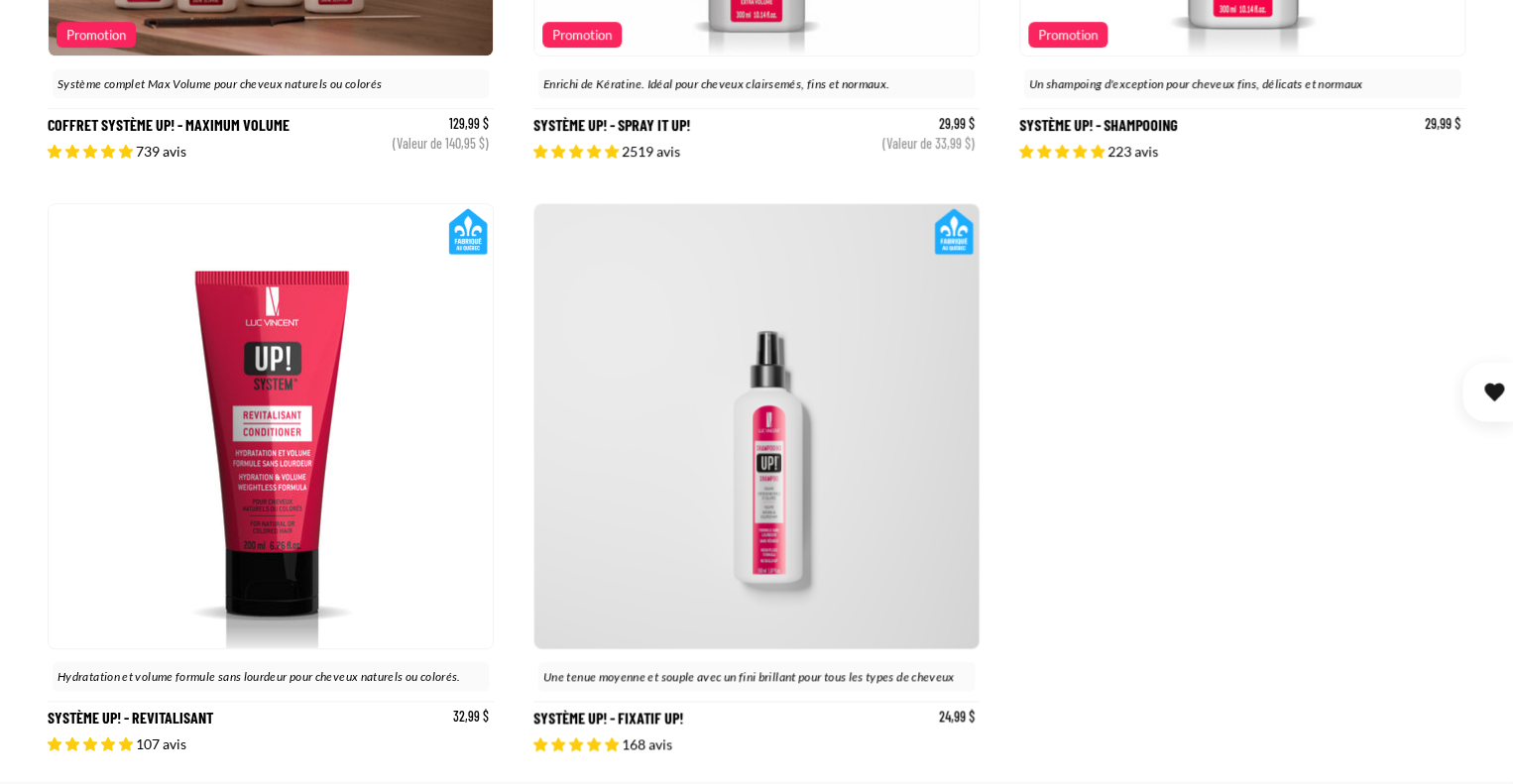 drag, startPoint x: 774, startPoint y: 495, endPoint x: 682, endPoint y: 463, distance: 97.40637 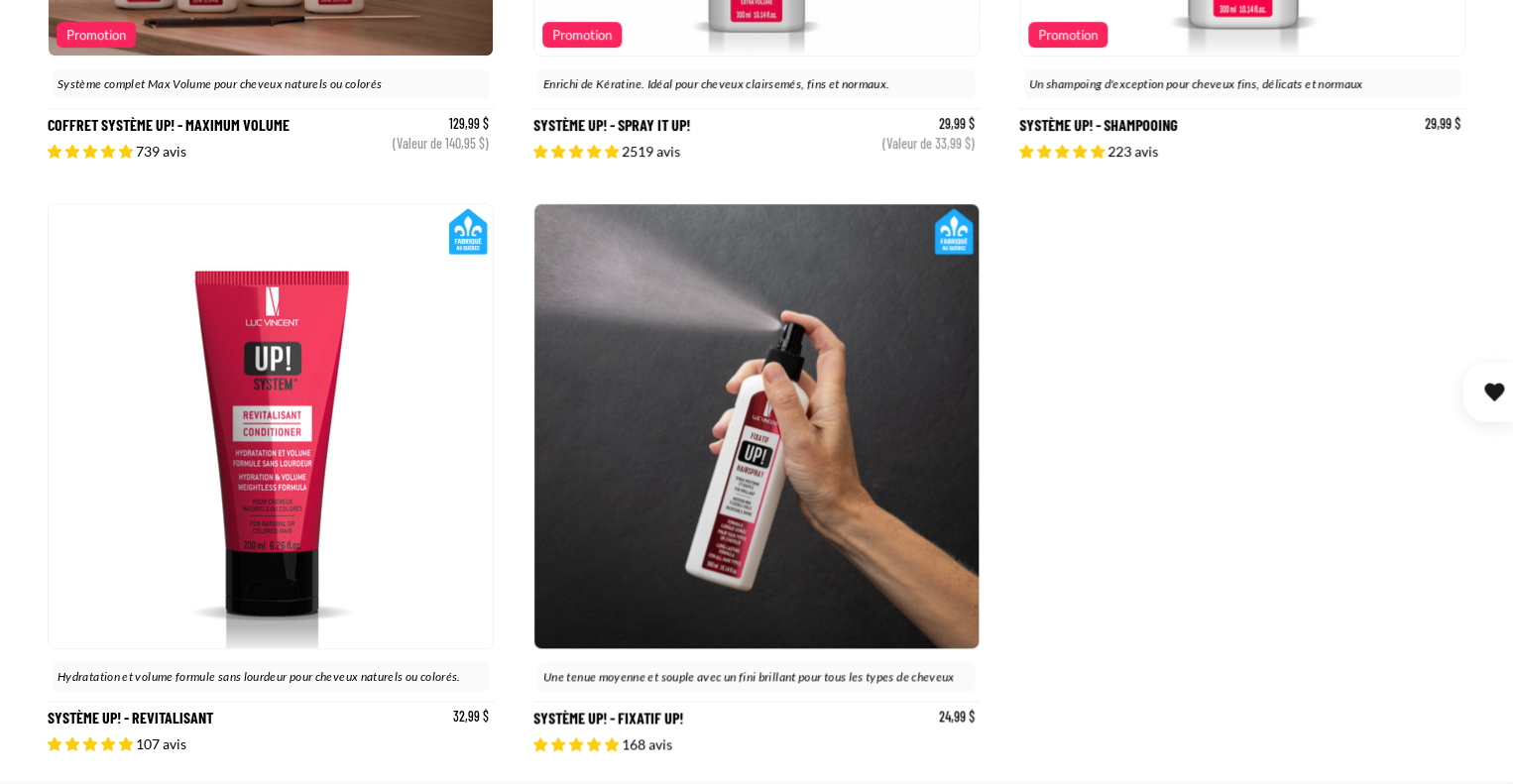 click at bounding box center (949, 426) 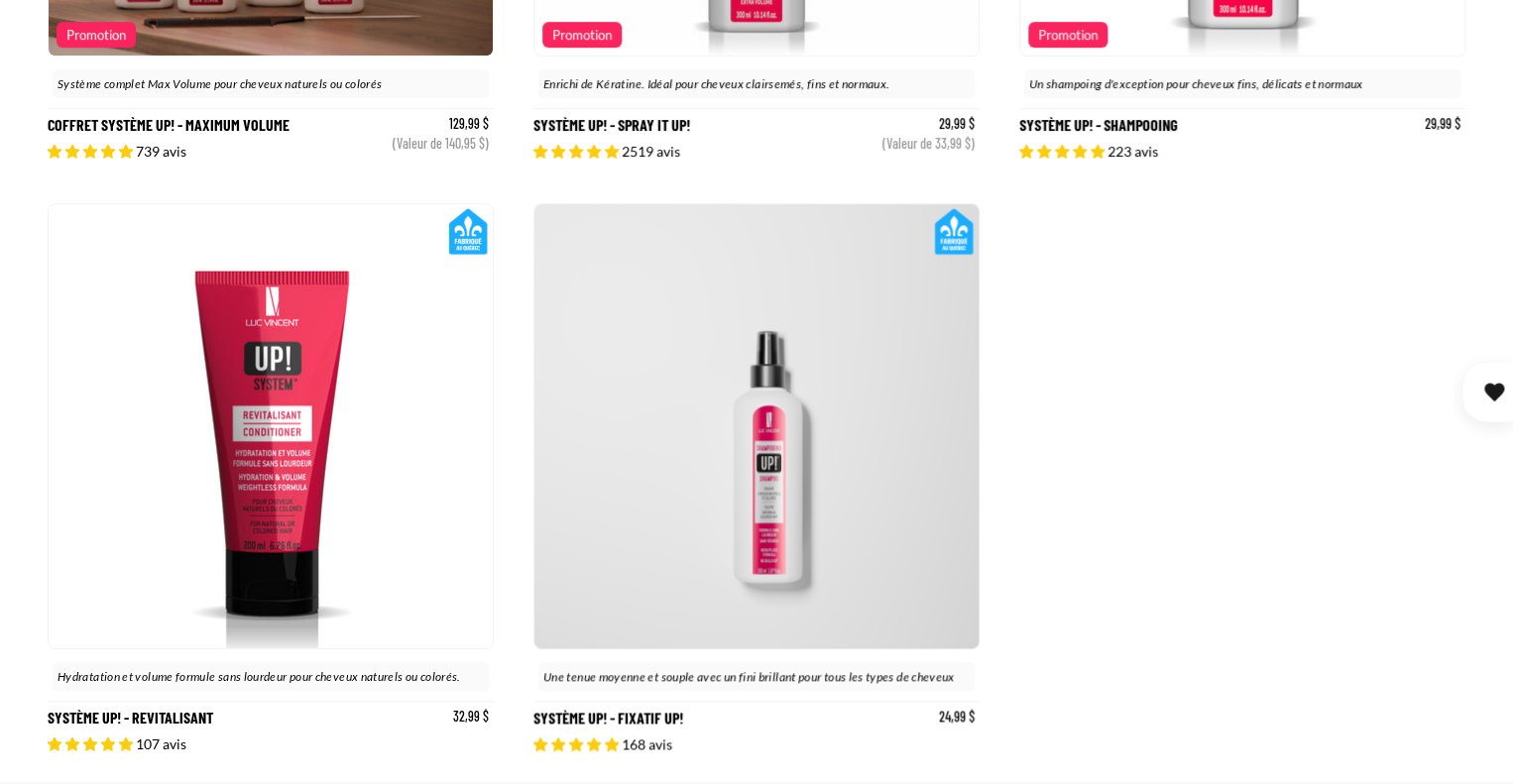click 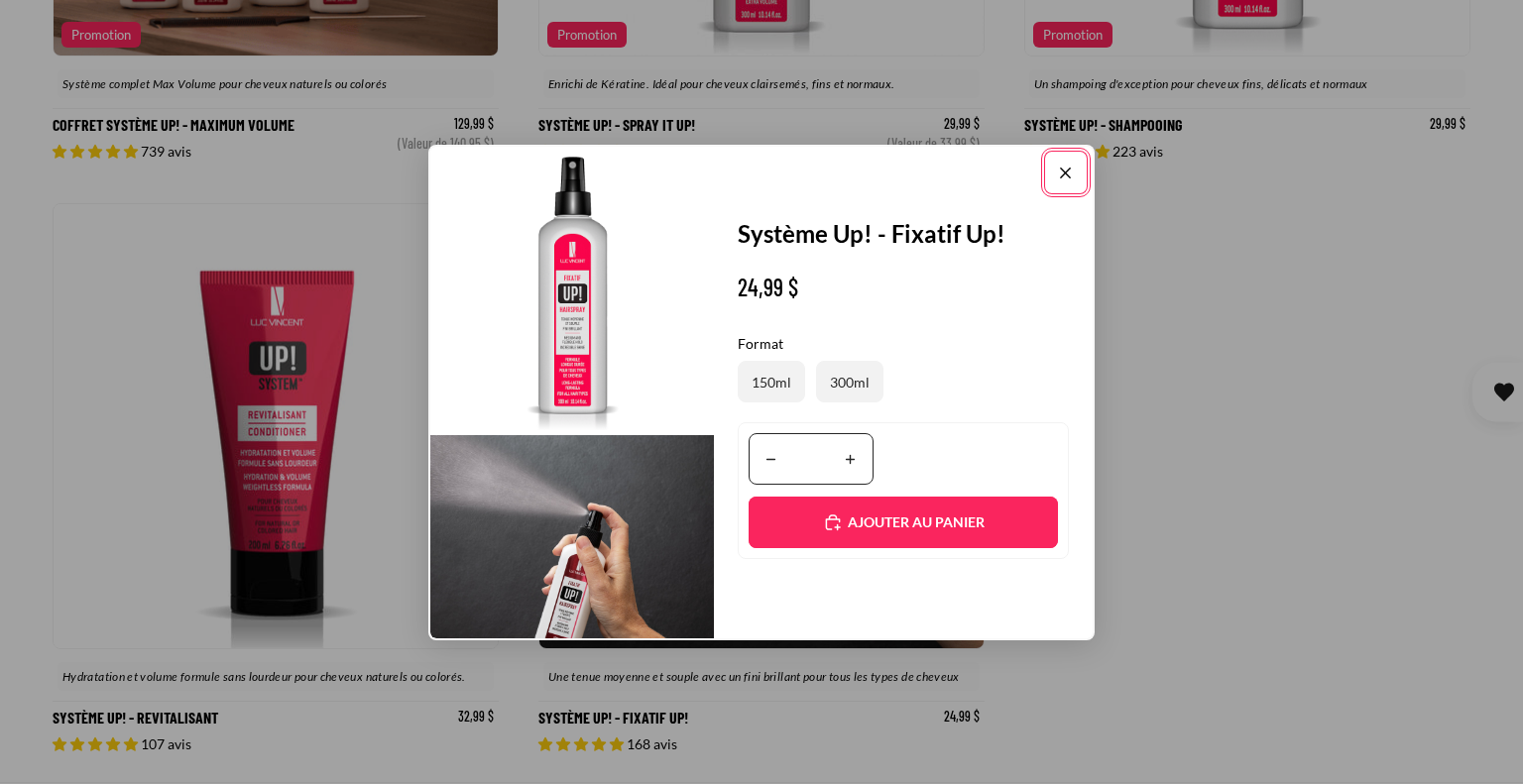 click on "Système Up! - Fixatif Up!
168 reviews
"Très bon produit. Permet à mes boucles de bien tenir toute la journée et même le surlendemain. J’aime!" - Nicole M. Morand
Système Up! - Fixatif Up!
Une tenue moyenne et souple avec un fini brillant pour tous les types de cheveux
24,99 $
Format
150ml
300ml" at bounding box center [903, 392] 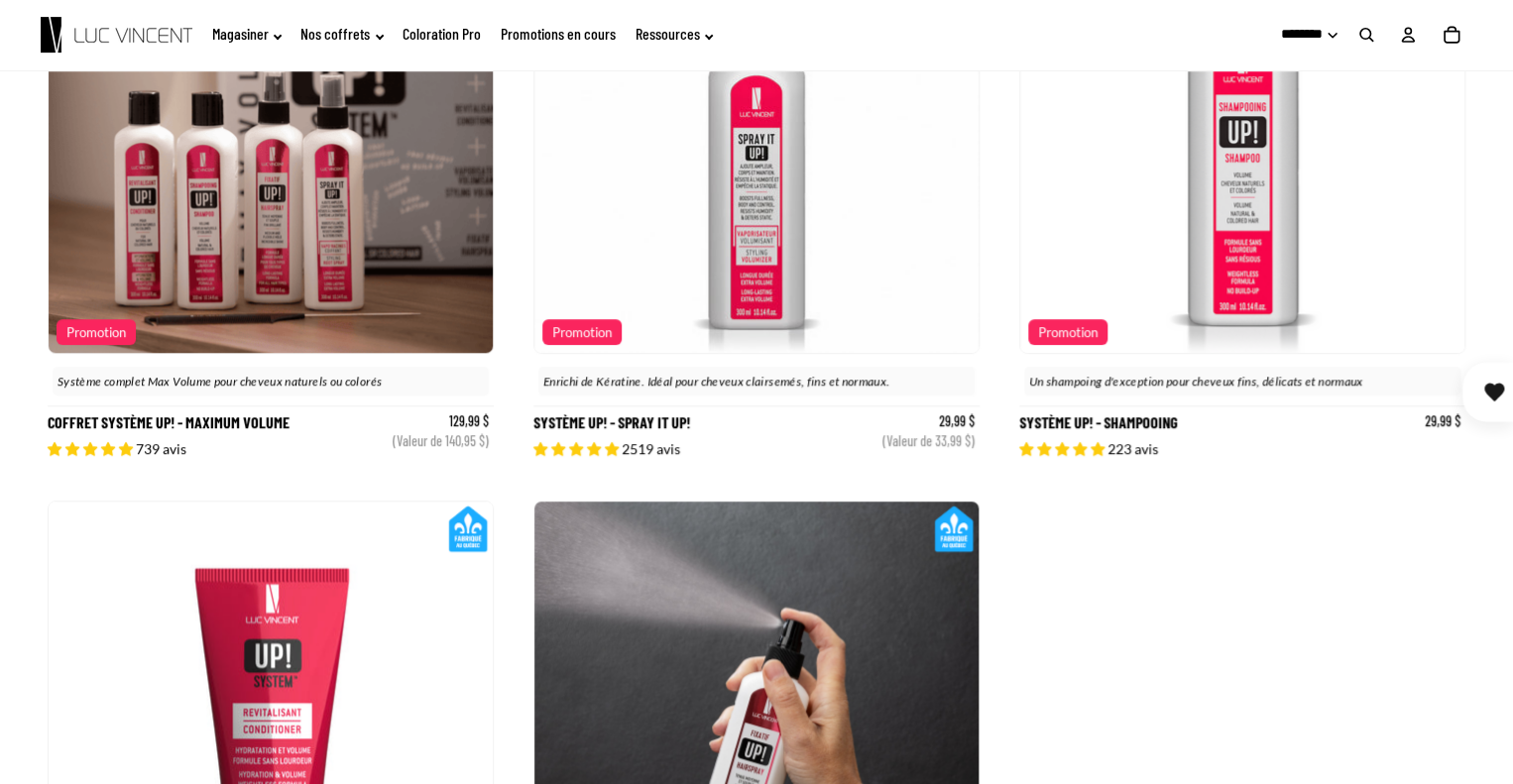 scroll, scrollTop: 16, scrollLeft: 0, axis: vertical 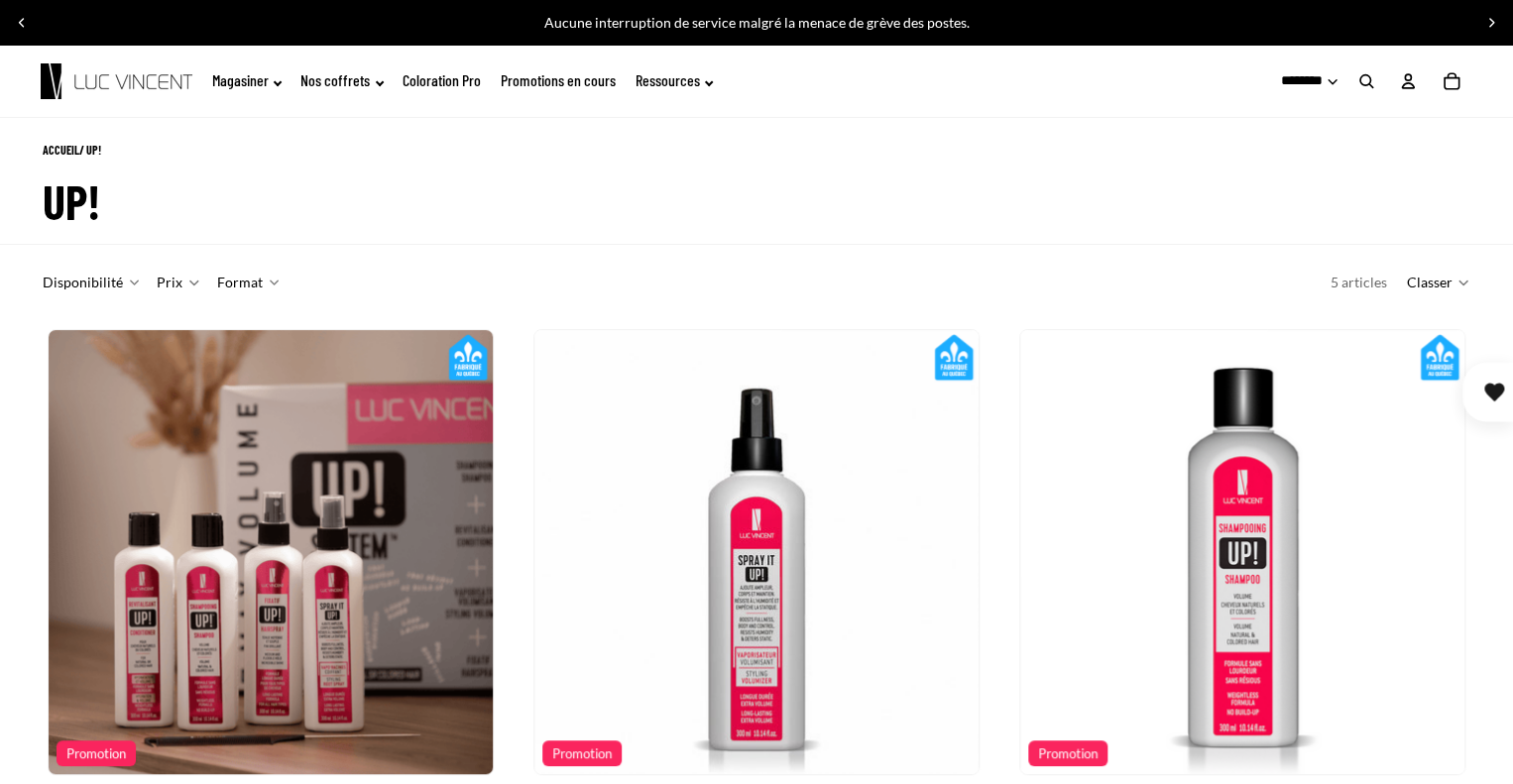 click on "Nombre total d'articles dans le panier: 0
0" 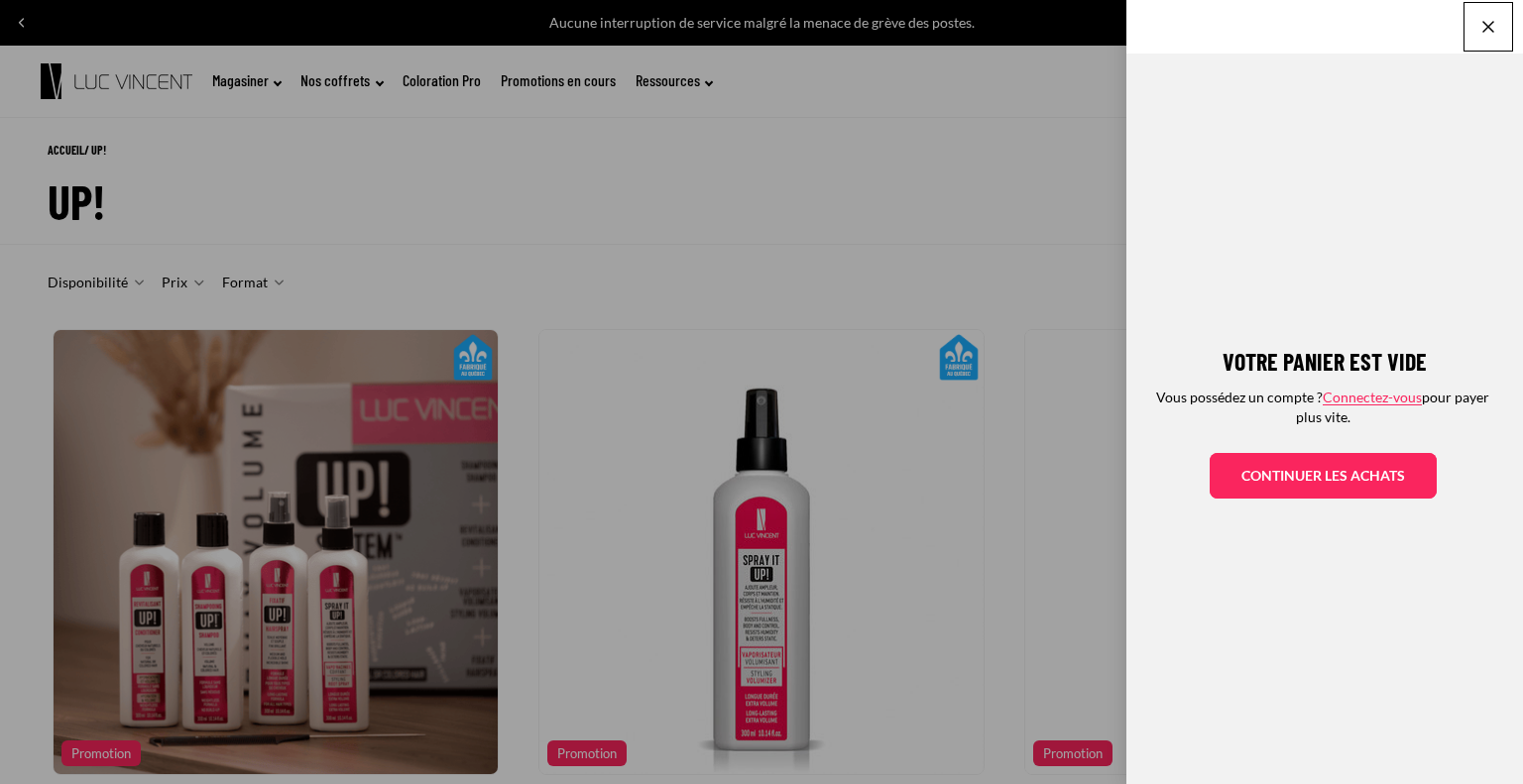 click on "Votre panier est vide
Vous possédez un compte ?  Connectez-vous  pour payer plus vite.
Continuer les achats" 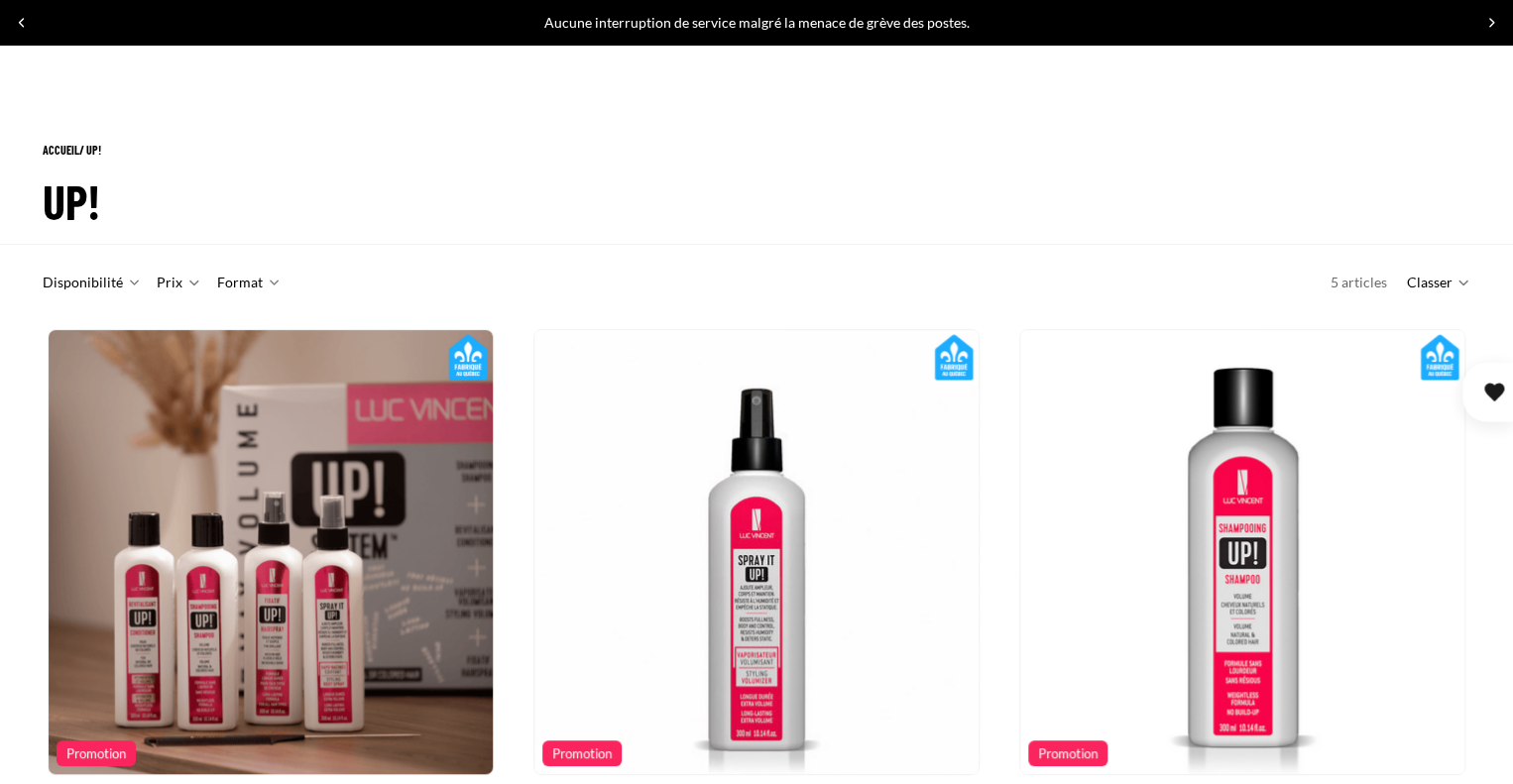 scroll, scrollTop: 420, scrollLeft: 0, axis: vertical 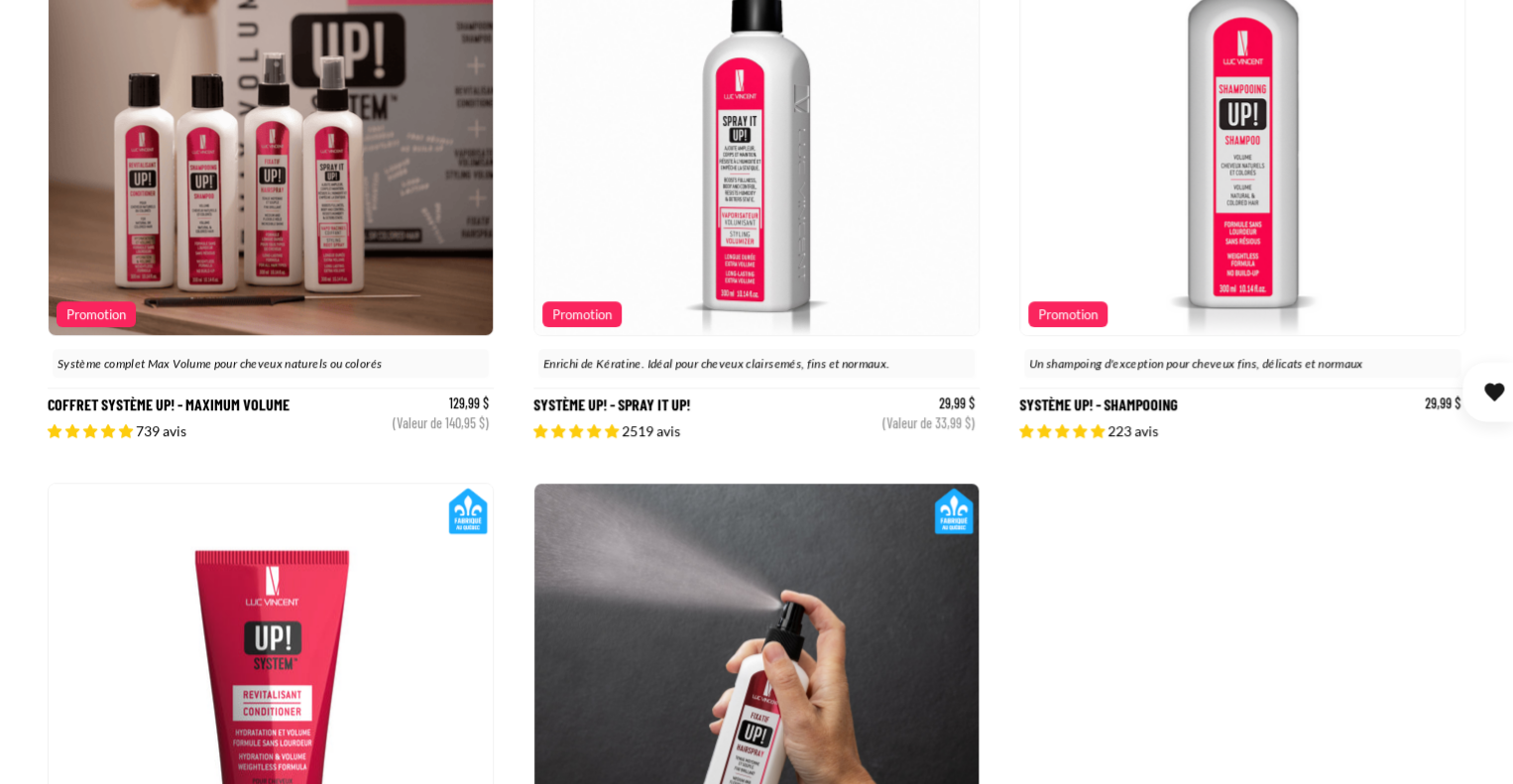 click on "Ajouté" at bounding box center (0, 0) 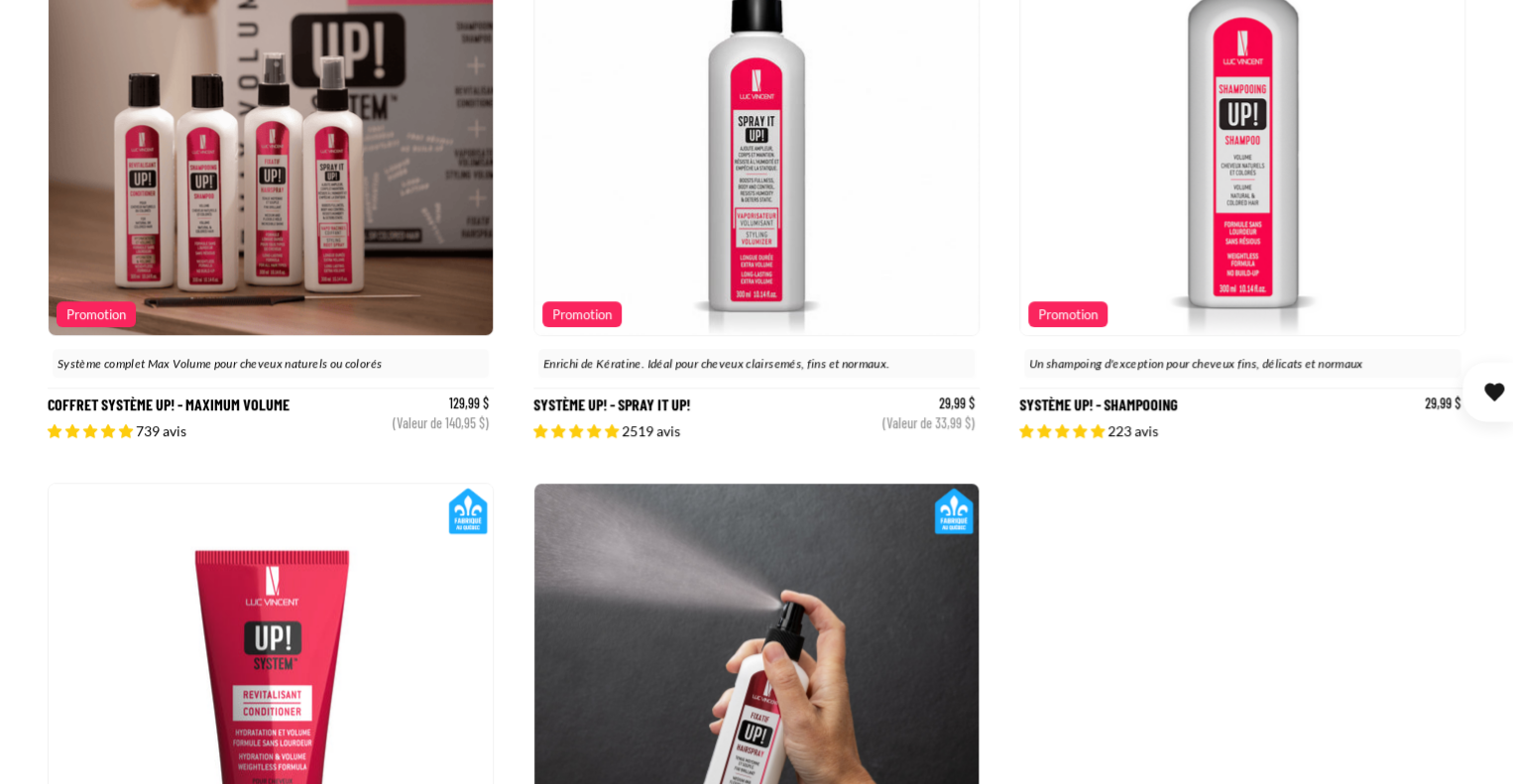 scroll, scrollTop: 0, scrollLeft: 444, axis: horizontal 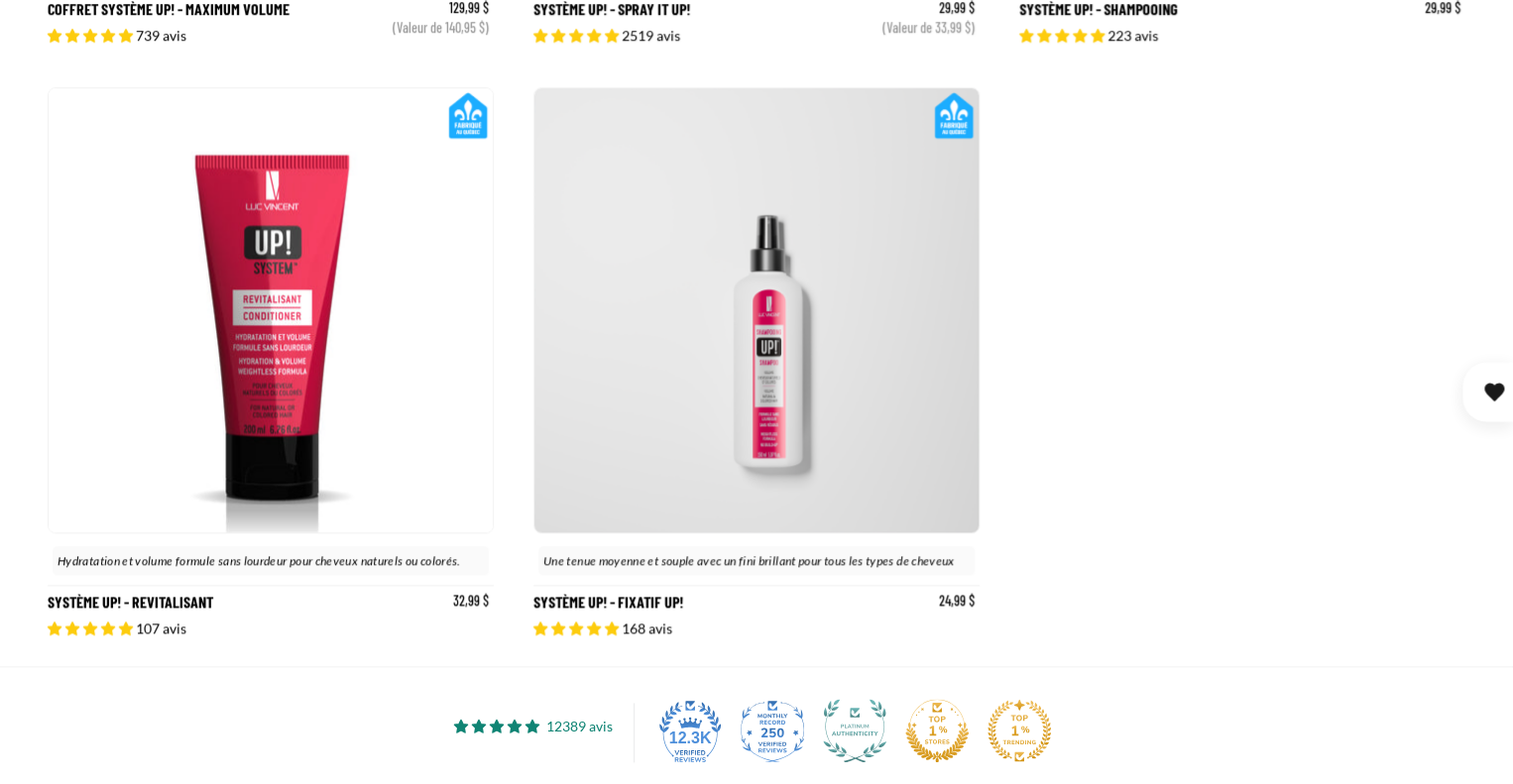 click 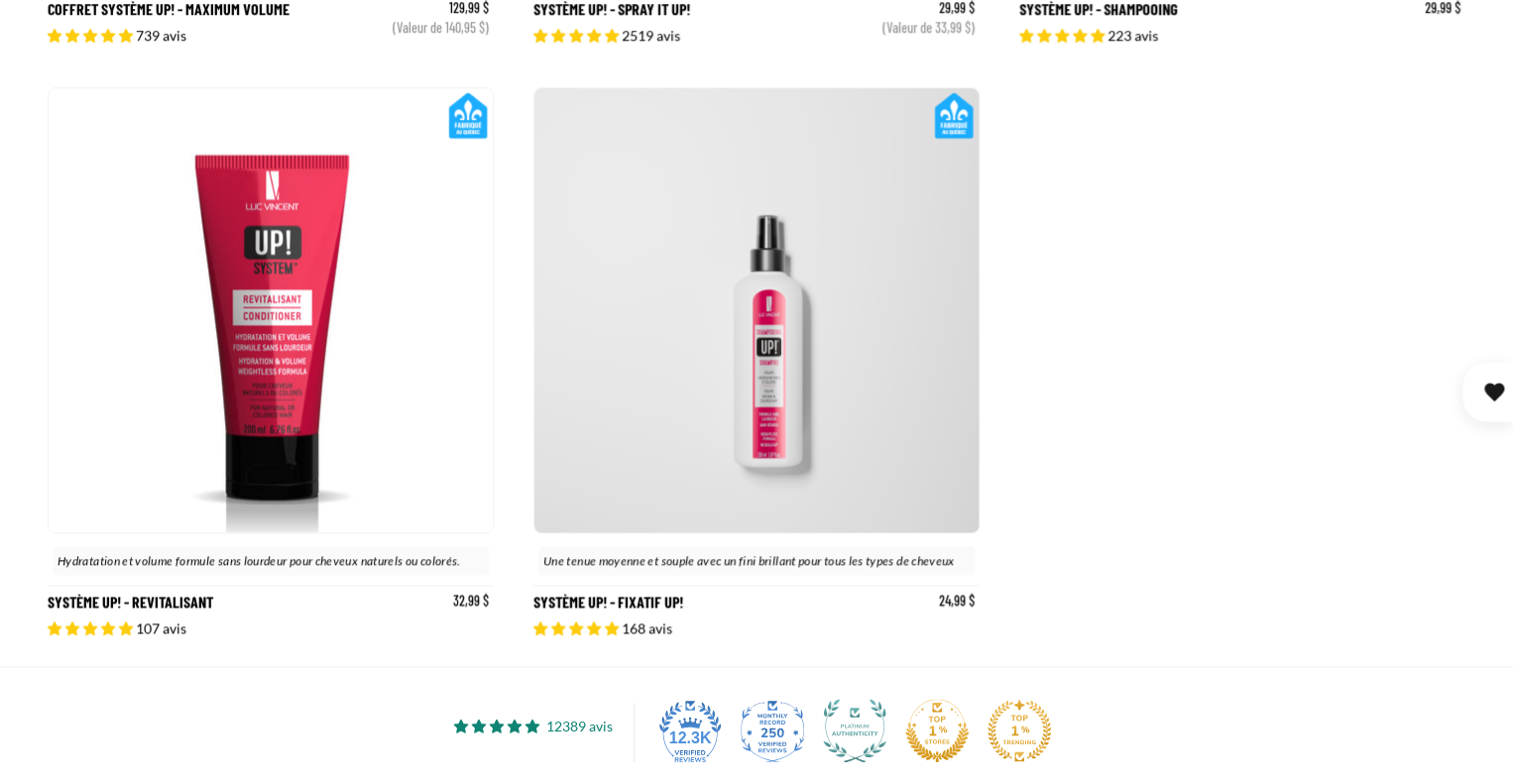 click 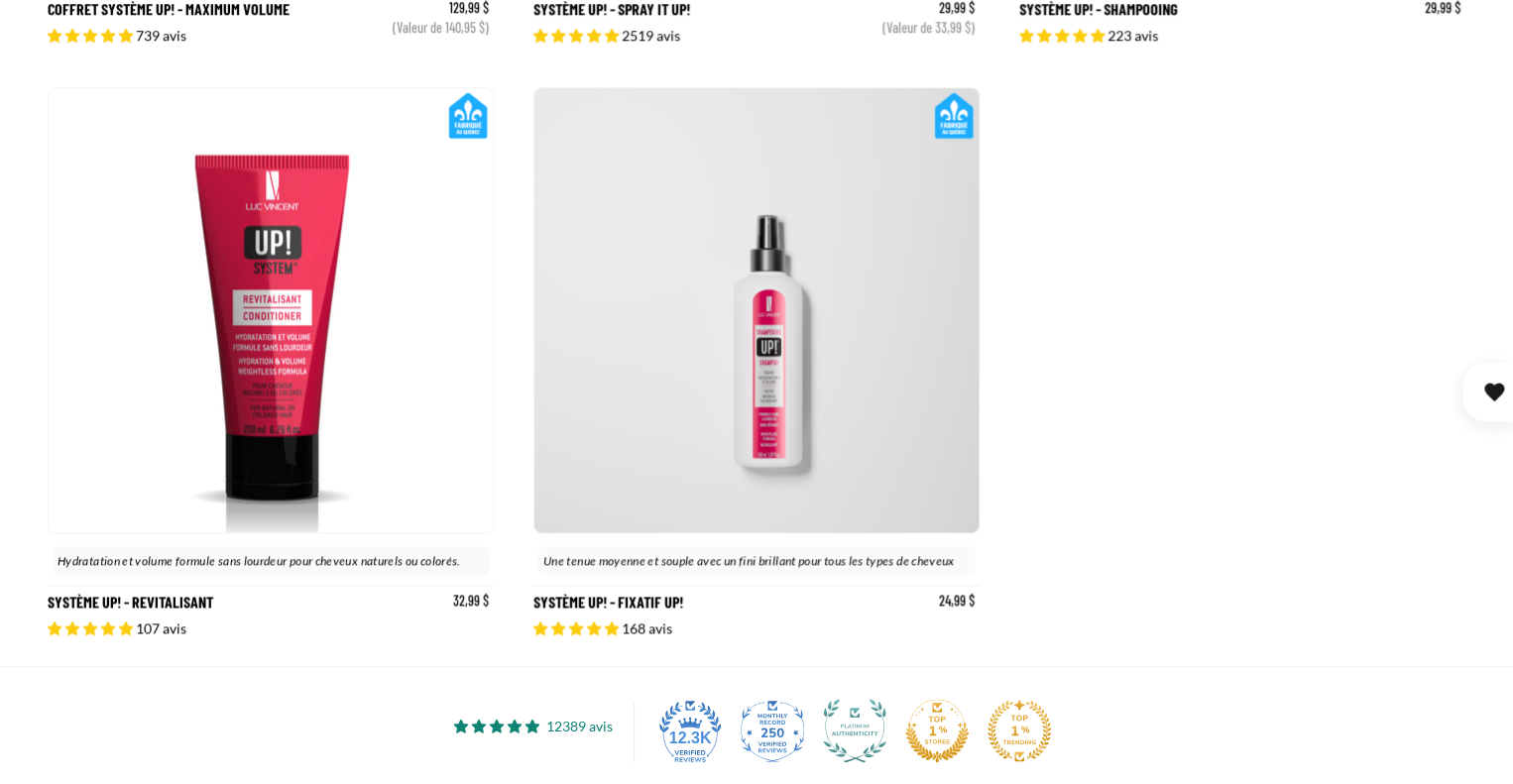 drag, startPoint x: 870, startPoint y: 452, endPoint x: 686, endPoint y: 383, distance: 196.5121 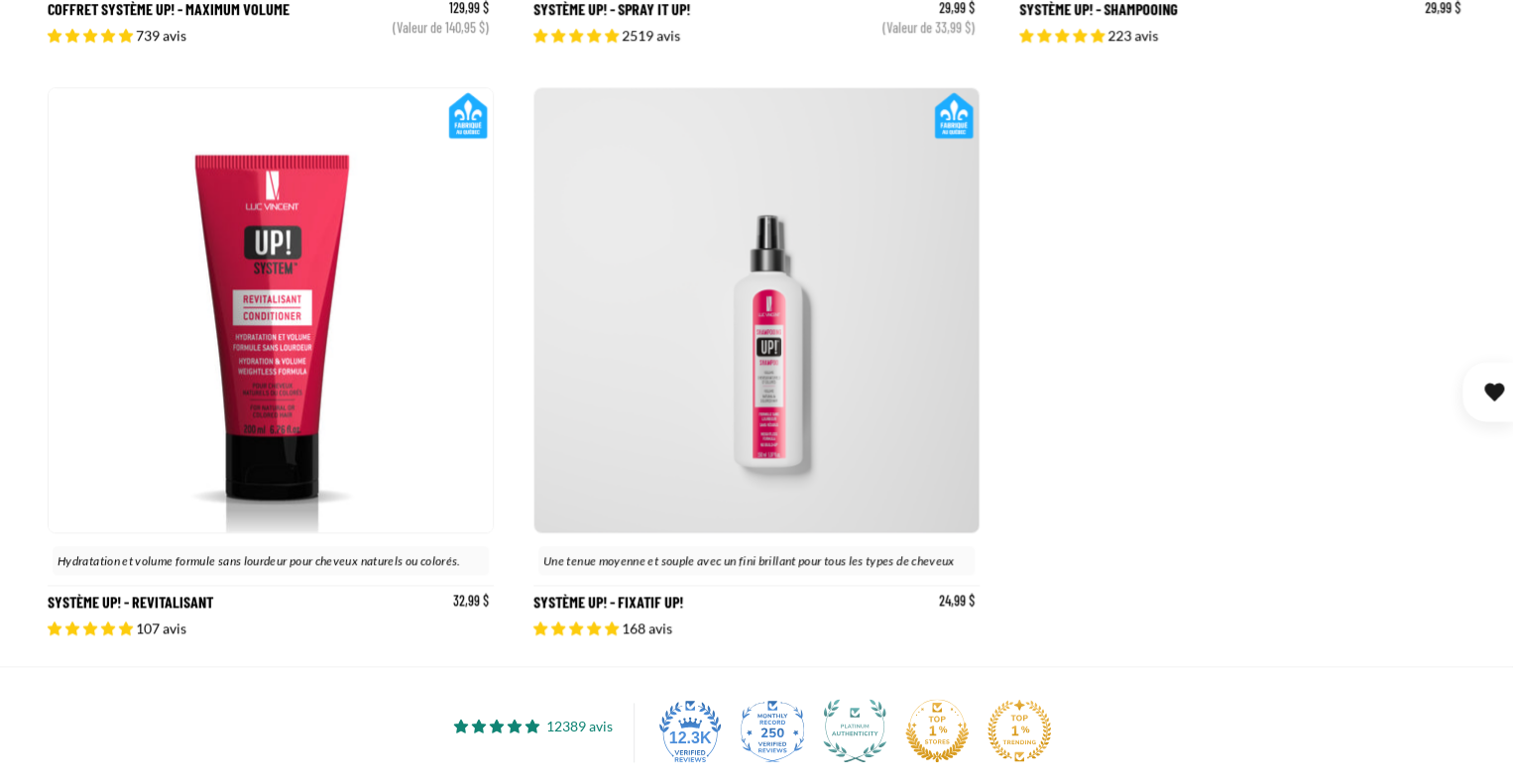 drag, startPoint x: 686, startPoint y: 383, endPoint x: 613, endPoint y: 525, distance: 159.6653 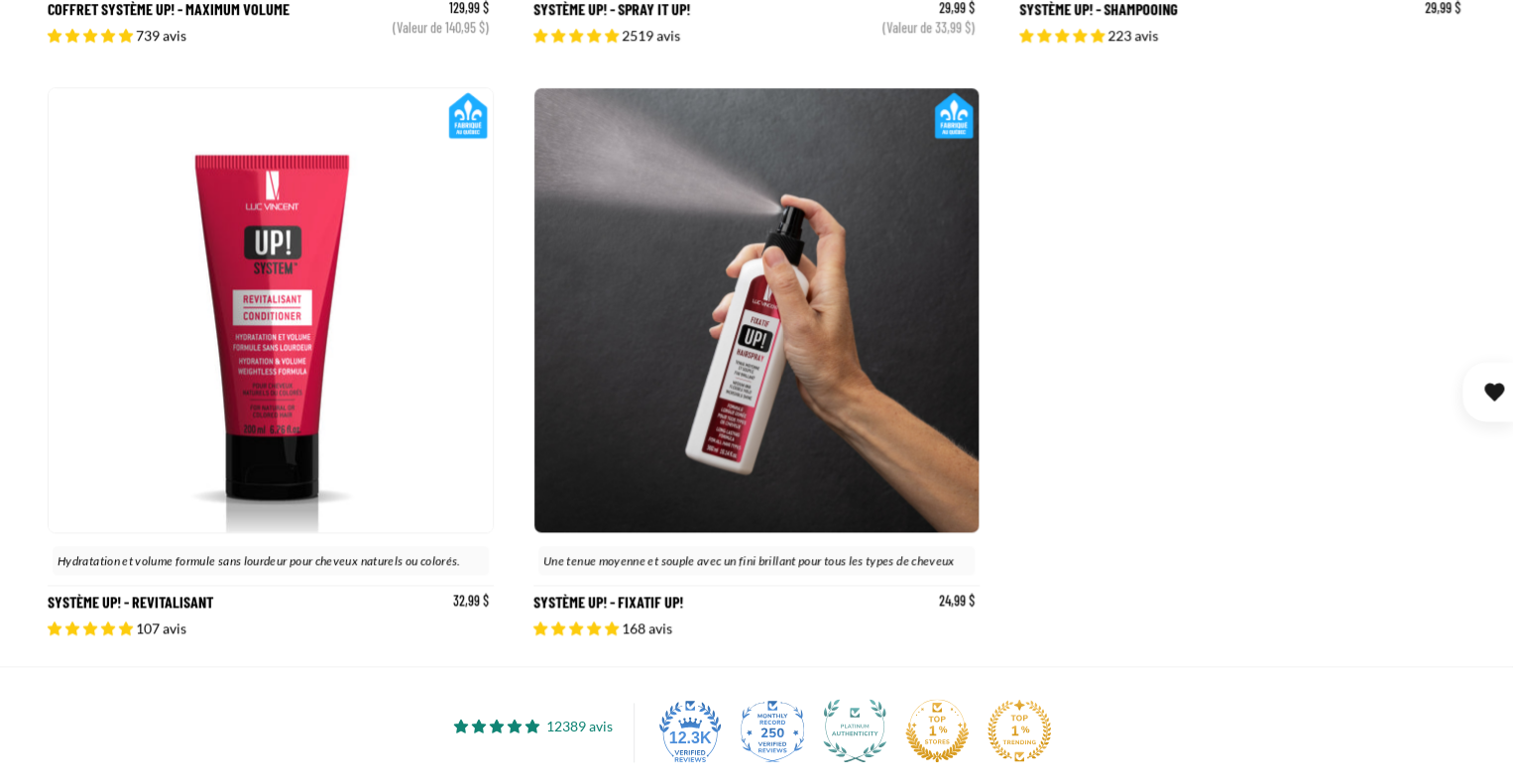 click on "Système Up! - Fixatif Up!" at bounding box center (756, 362) 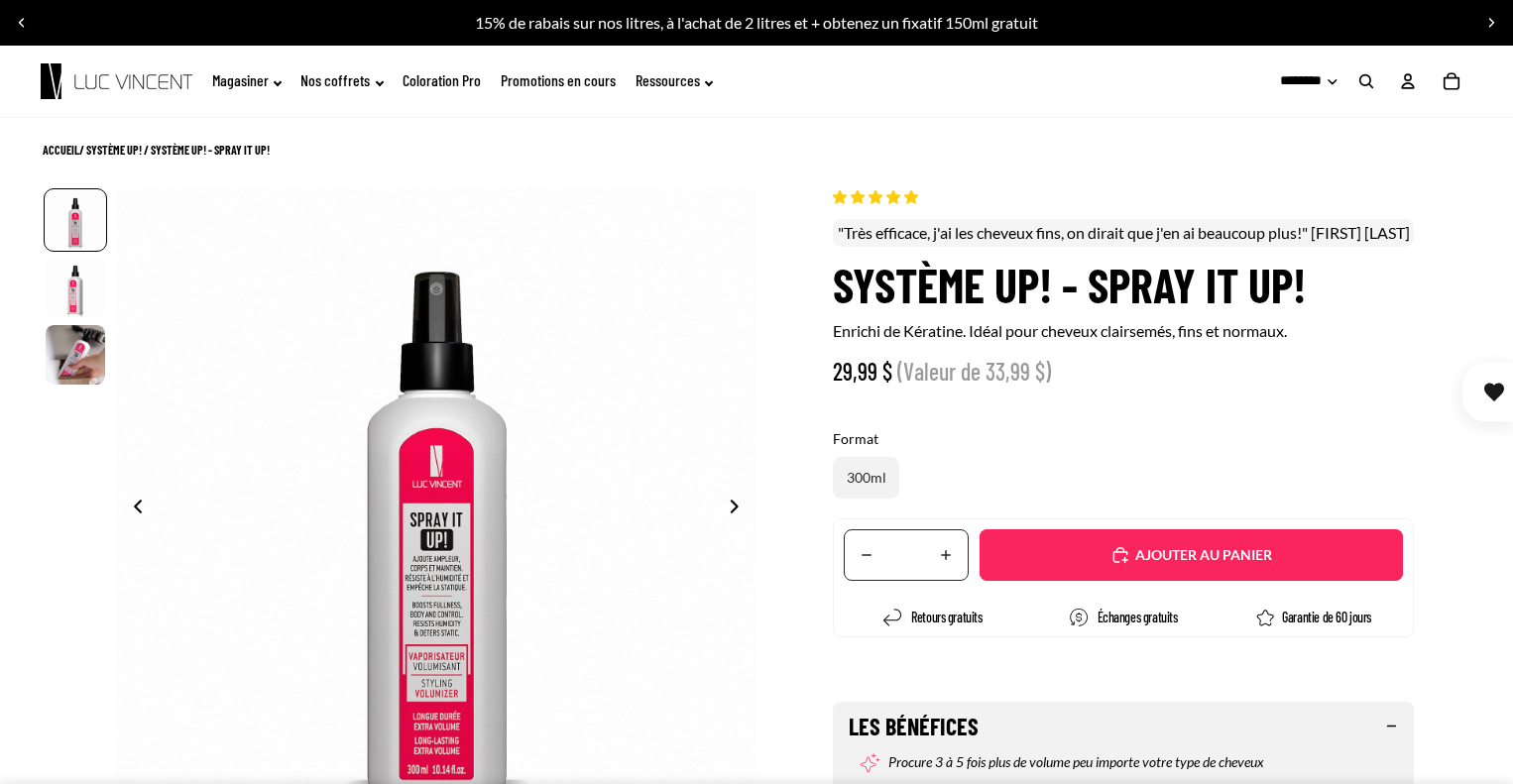 scroll, scrollTop: 0, scrollLeft: 0, axis: both 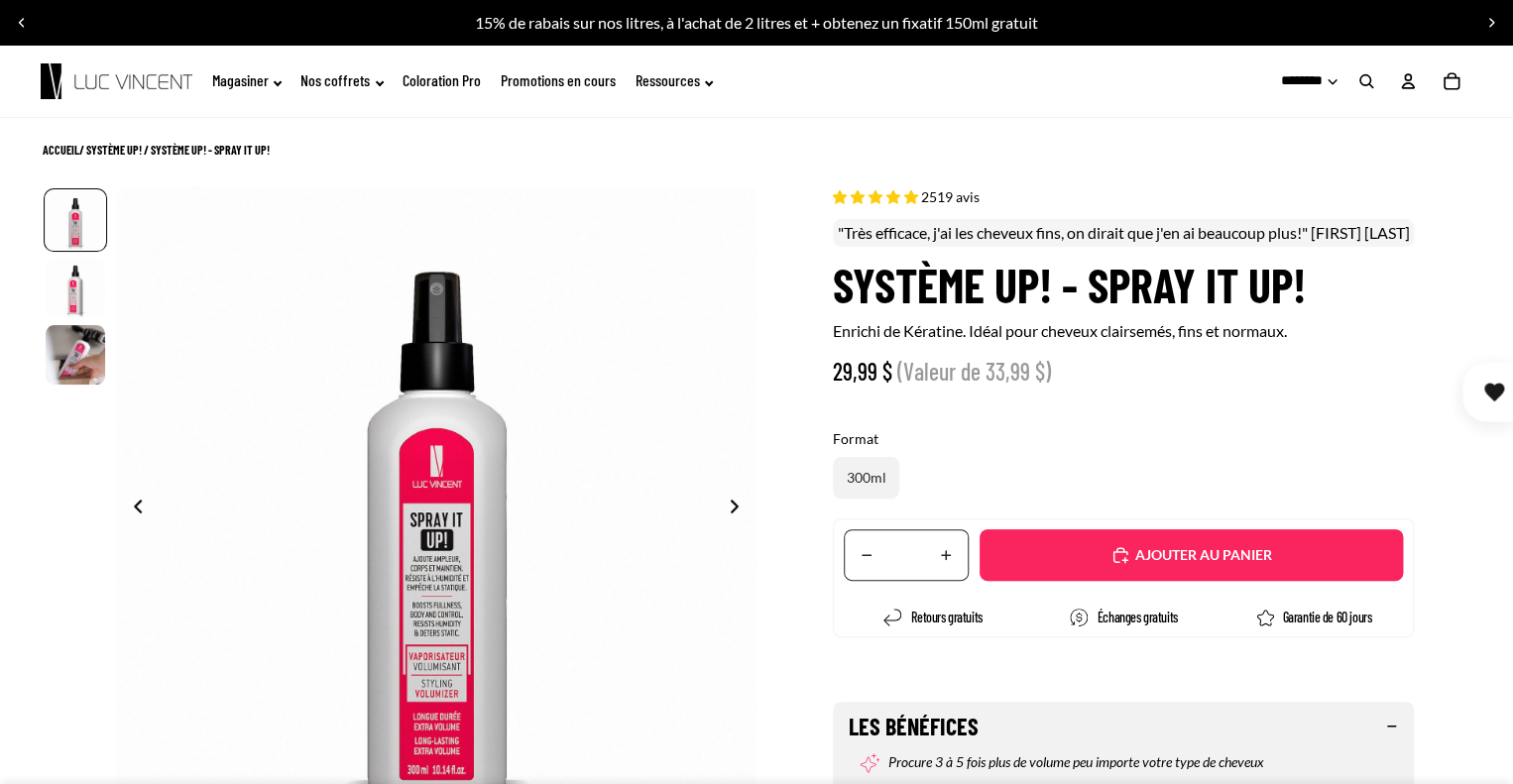 select on "**********" 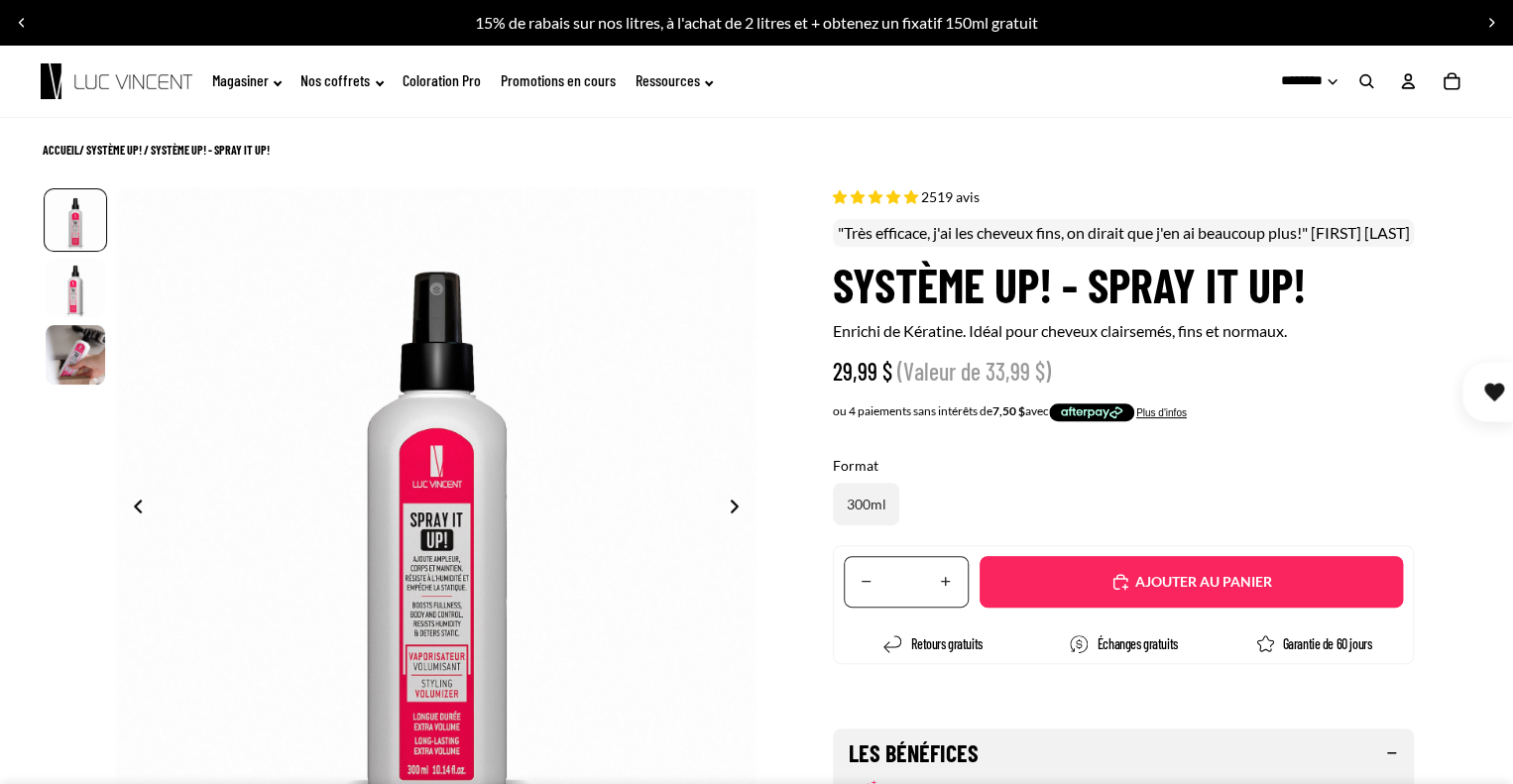 click on "Ajouté" at bounding box center [1191, 582] 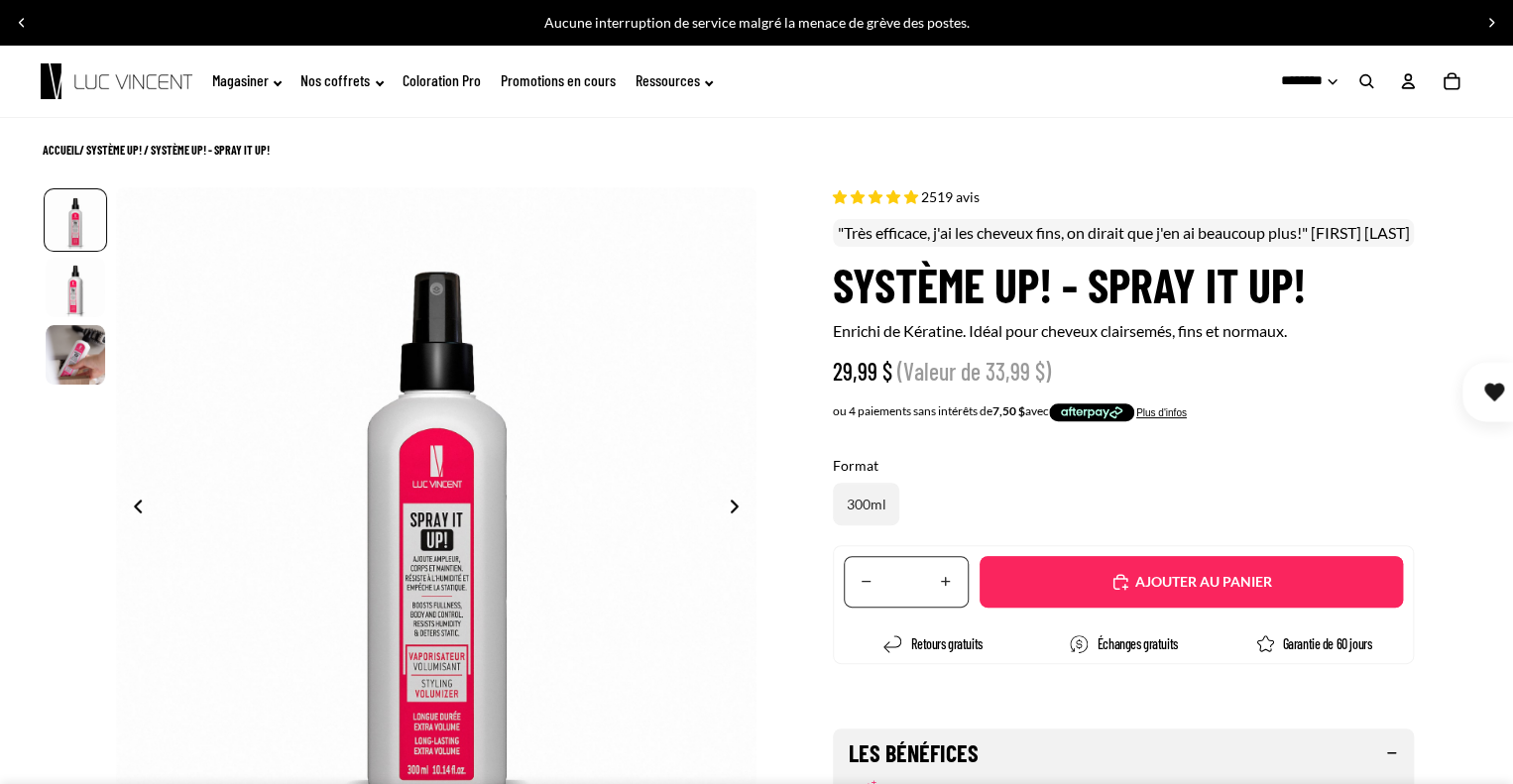 scroll, scrollTop: 418, scrollLeft: 0, axis: vertical 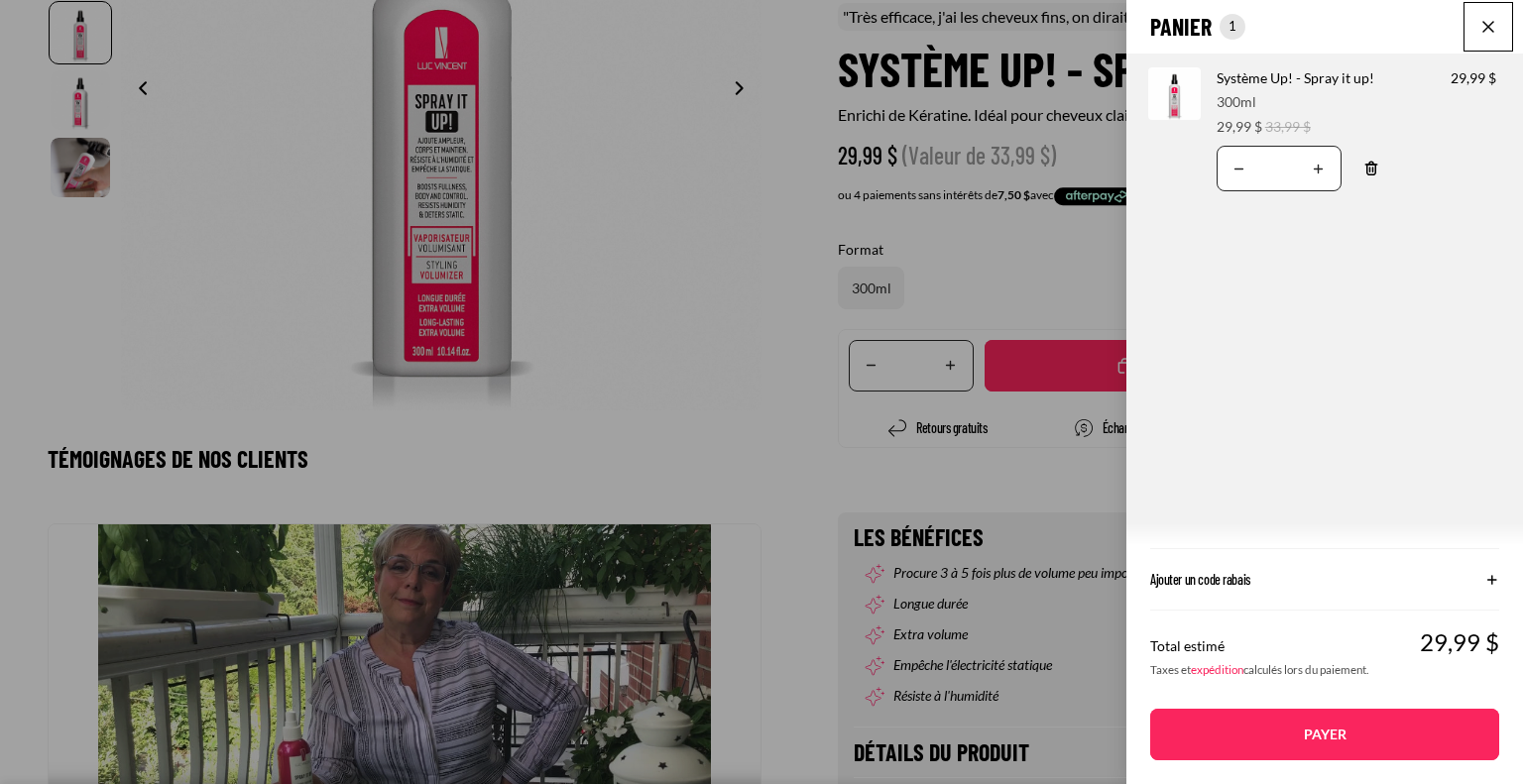 click on "Panier
Nombre total d'articles dans le panier: 1
1
1
Total du panier
29,99CAD
Image de produit
Informations sur le produit
Quantité
Nombre total de produits
Système Up! - Spray it up!
Format:
300ml" 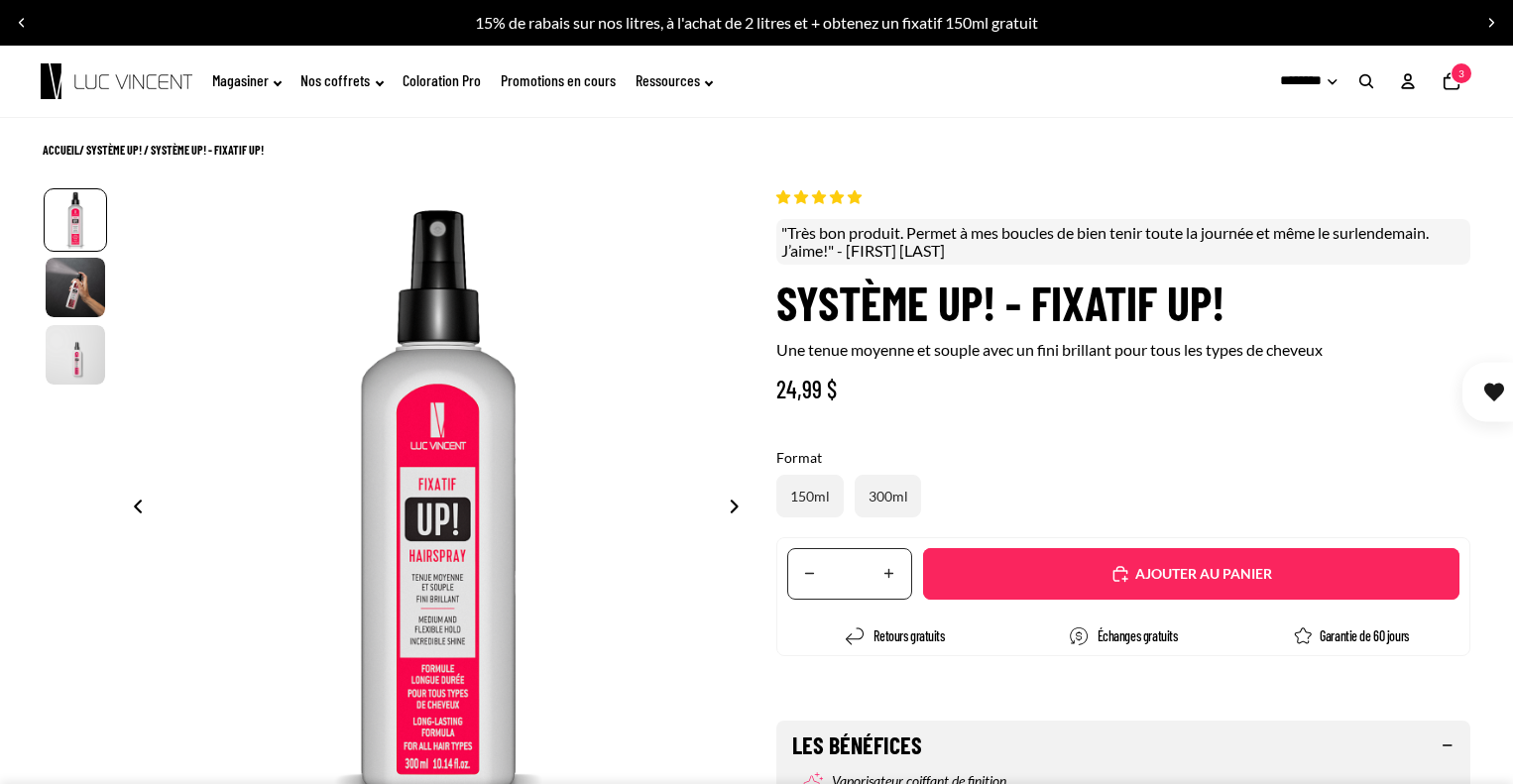 scroll, scrollTop: 0, scrollLeft: 0, axis: both 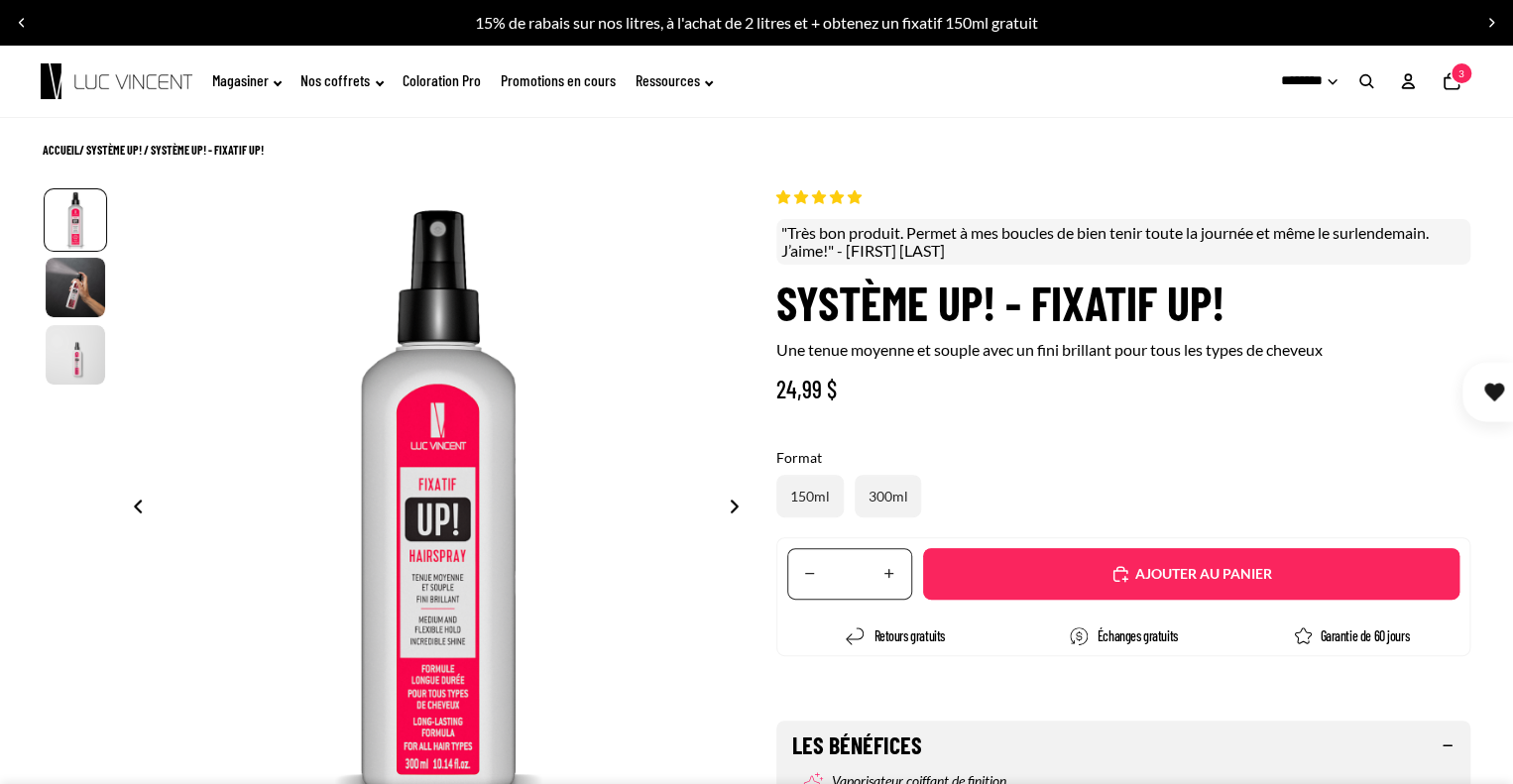 select on "**********" 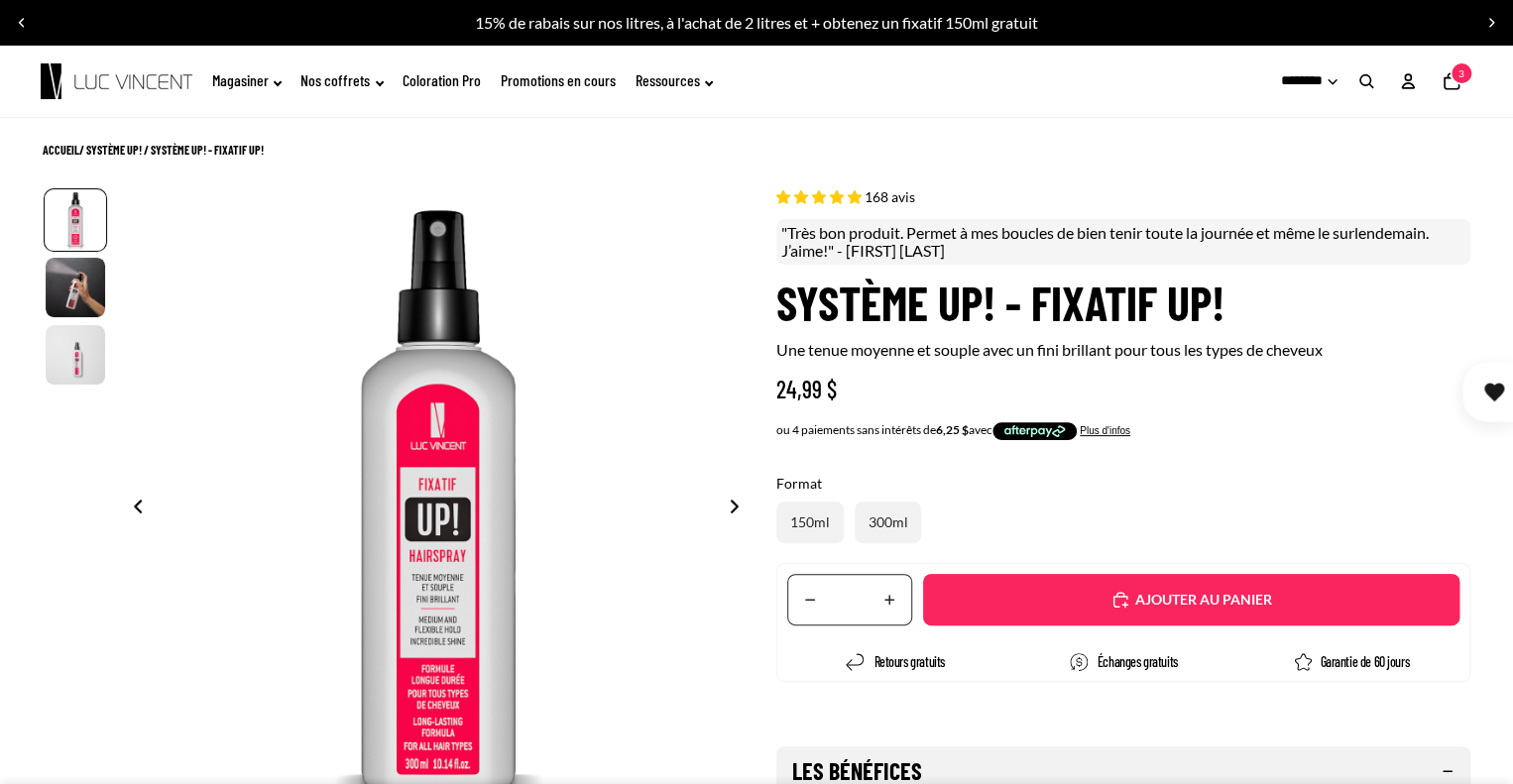 click on "Ajouté" at bounding box center [1191, 600] 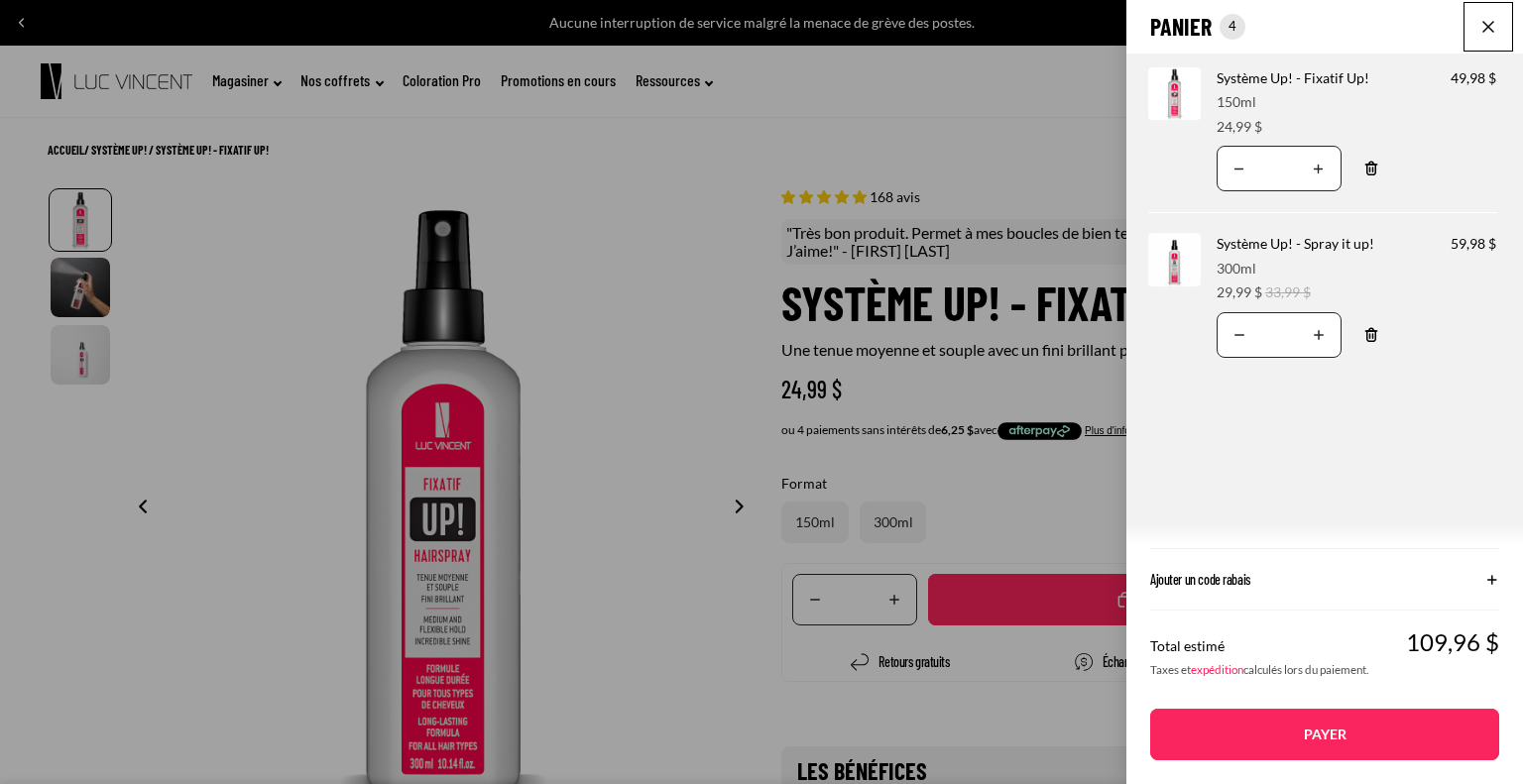 click on "Translation missing: fr.accessibility.decrease_quantity" at bounding box center [1239, 168] 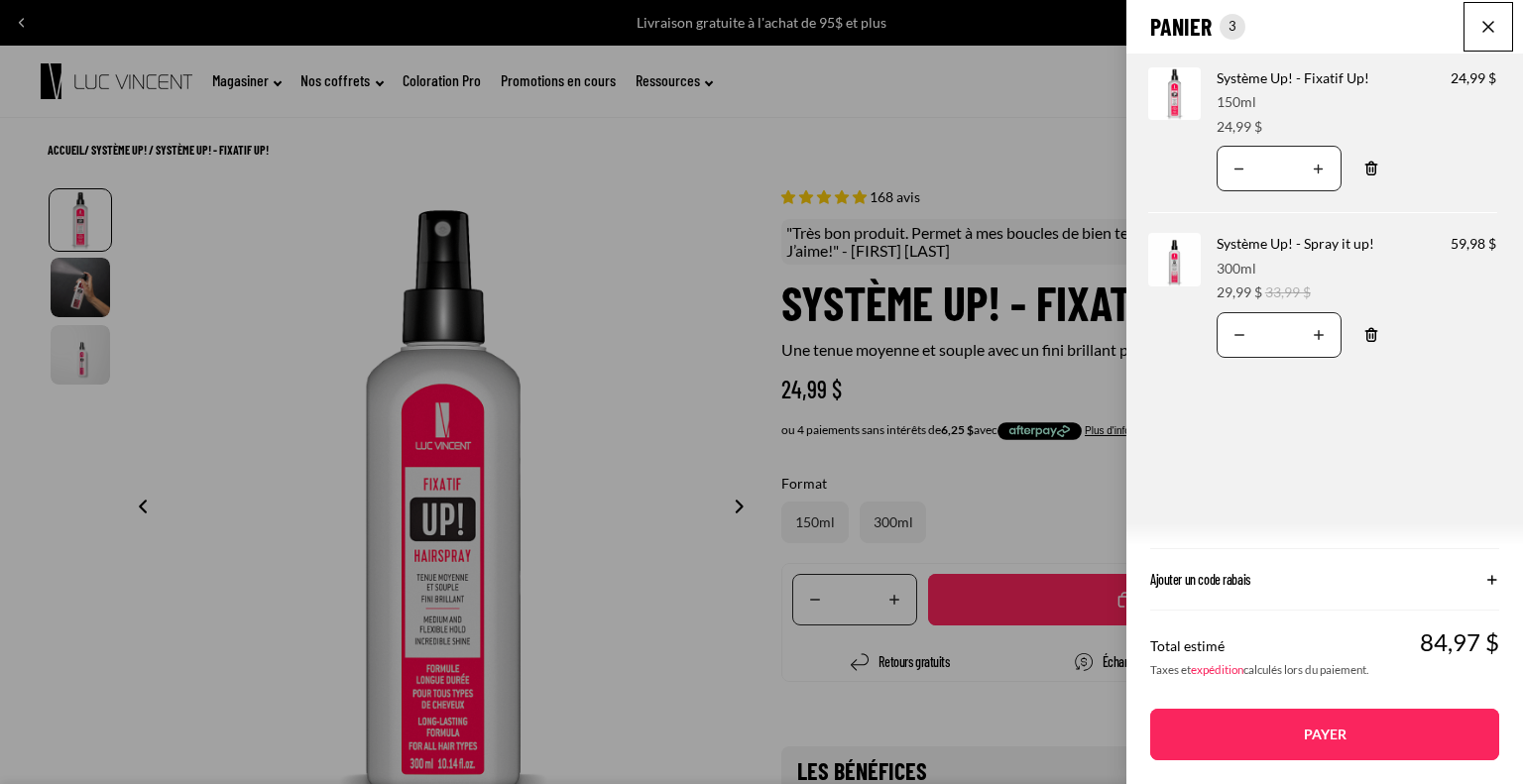 click on "Translation missing: fr.accessibility.decrease_quantity" at bounding box center [1239, 335] 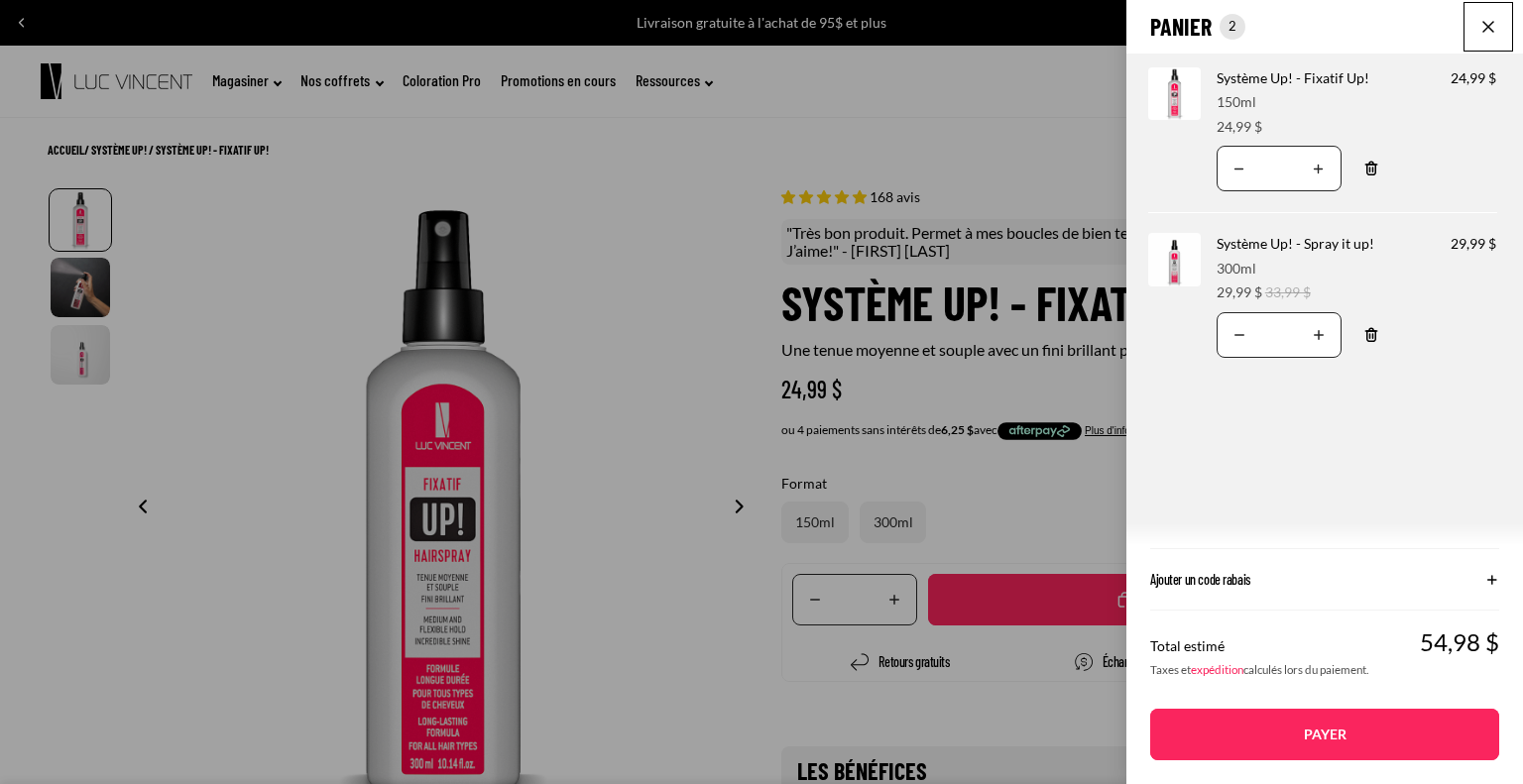 click on "Panier
Nombre total d'articles dans le panier: 2
2
2
Total du panier
54,98CAD
Image de produit
Informations sur le produit
Quantité
Nombre total de produits
Système Up! - Fixatif Up!
Format:
150ml" 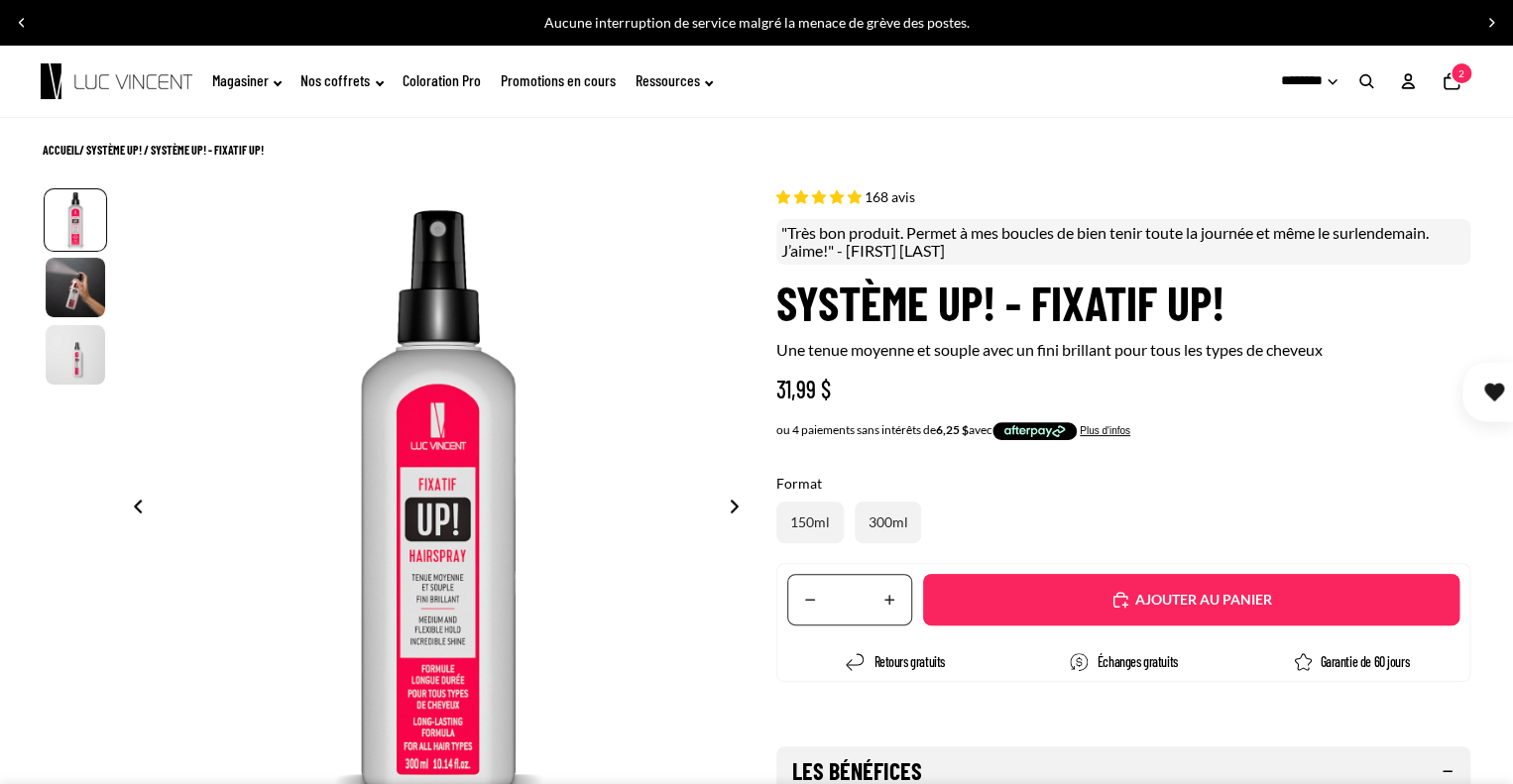 click on "Translation missing: fr.accessibility.increase_quantity" at bounding box center (889, 600) 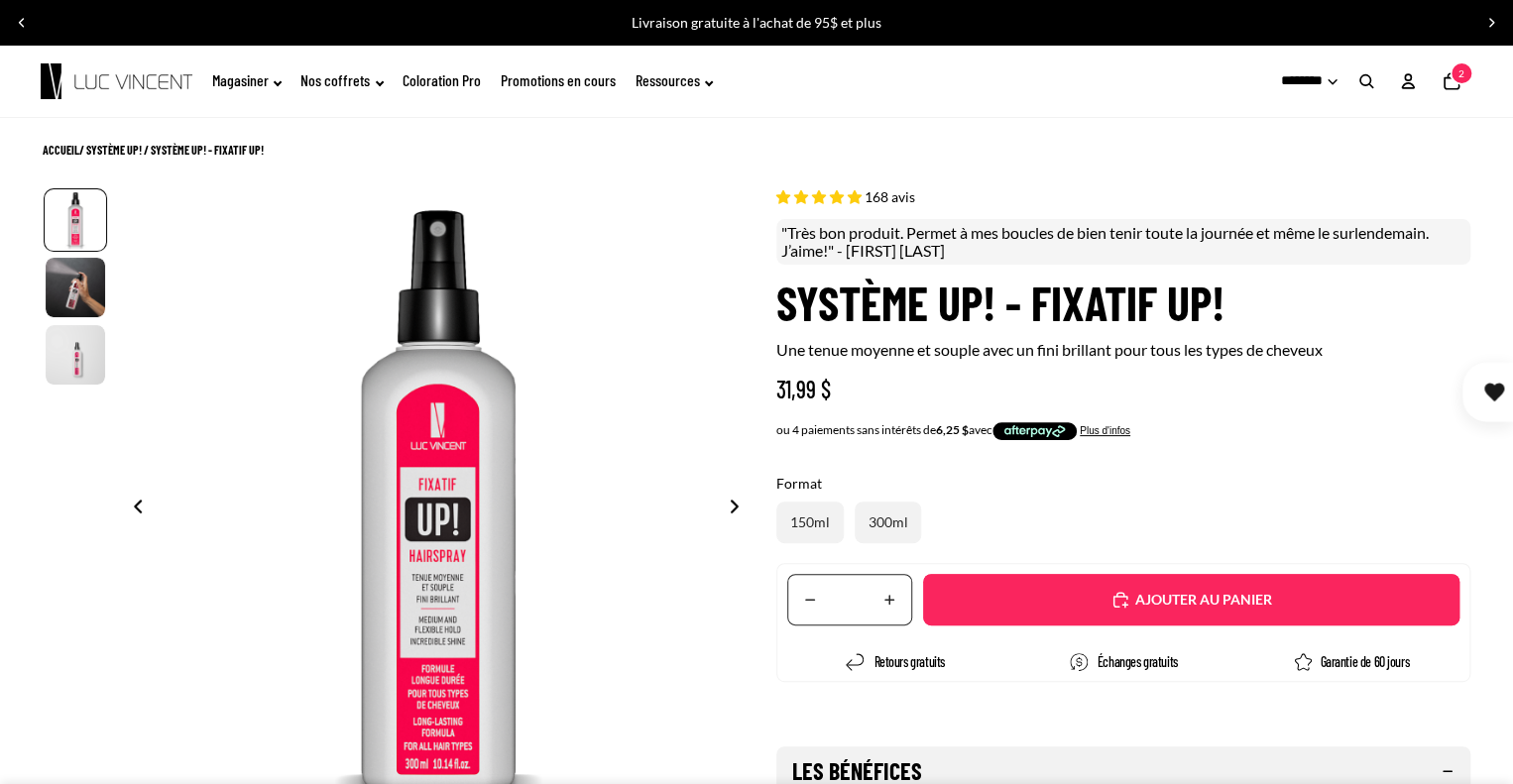 click on "Translation missing: fr.accessibility.decrease_quantity" at bounding box center (810, 600) 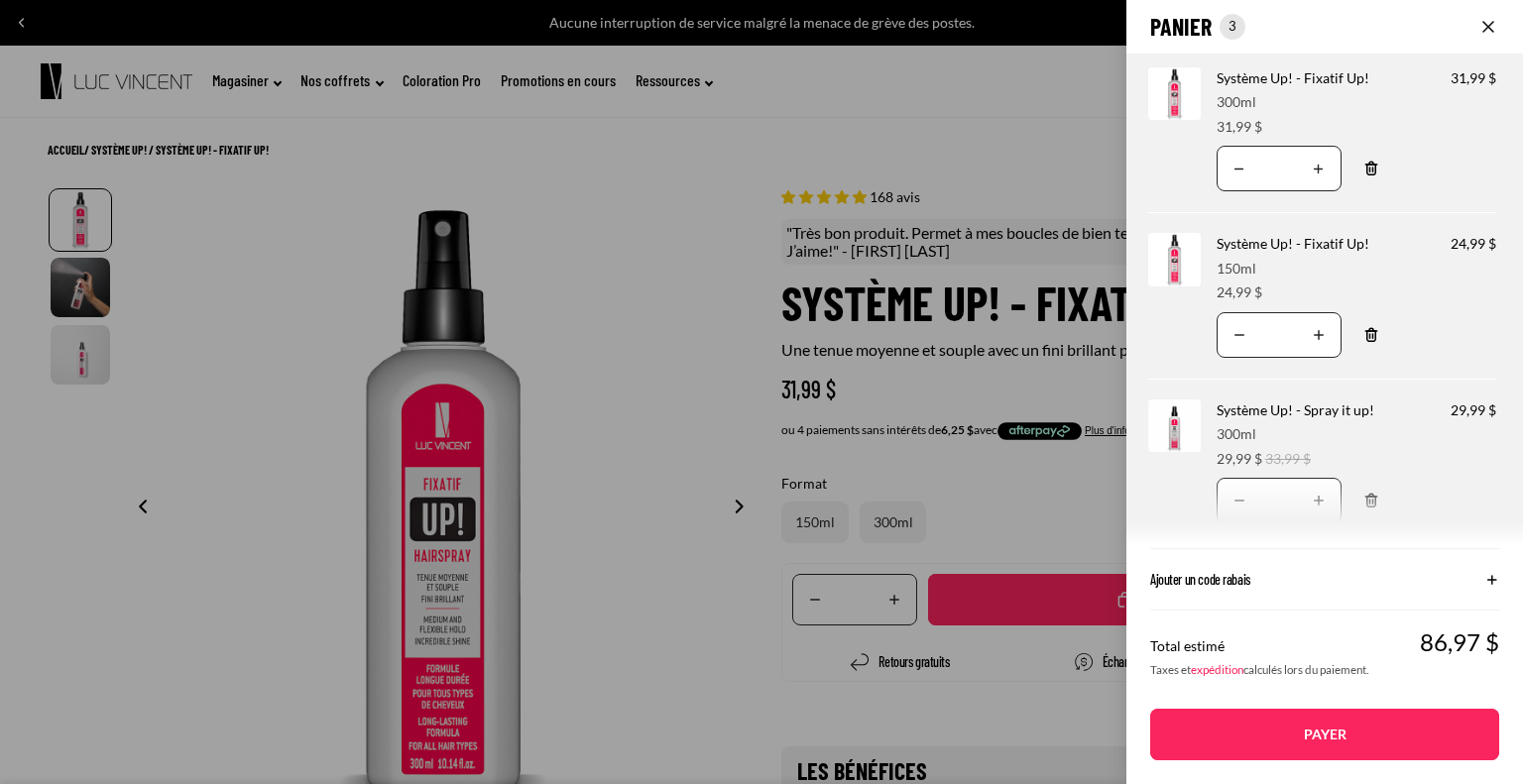 click on "Panier
Nombre total d'articles dans le panier: 3
3
3
Total du panier
86,97CAD
Image de produit
Informations sur le produit
Quantité
Nombre total de produits
Système Up! - Fixatif Up!
Format:
300ml" 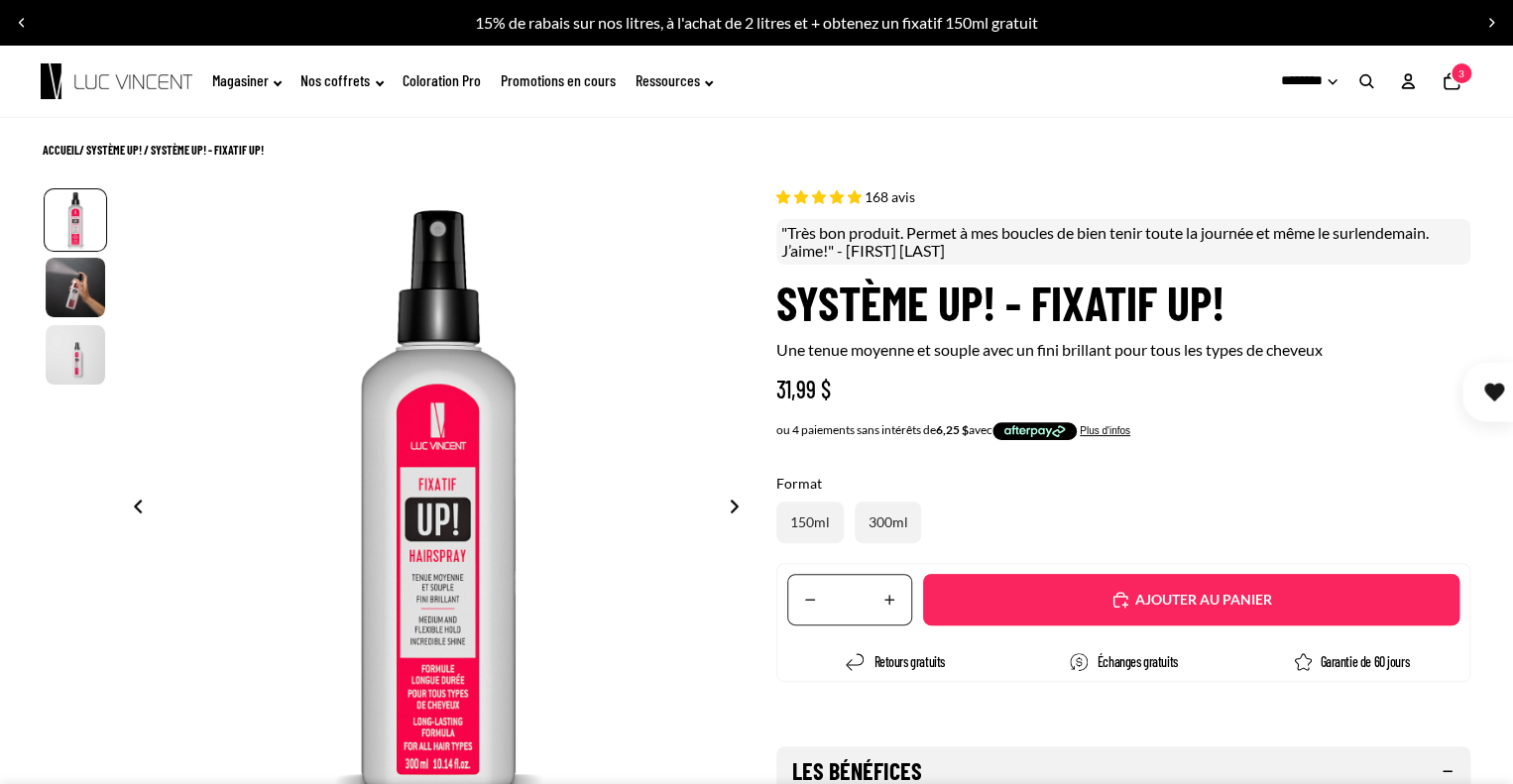 click on "3" 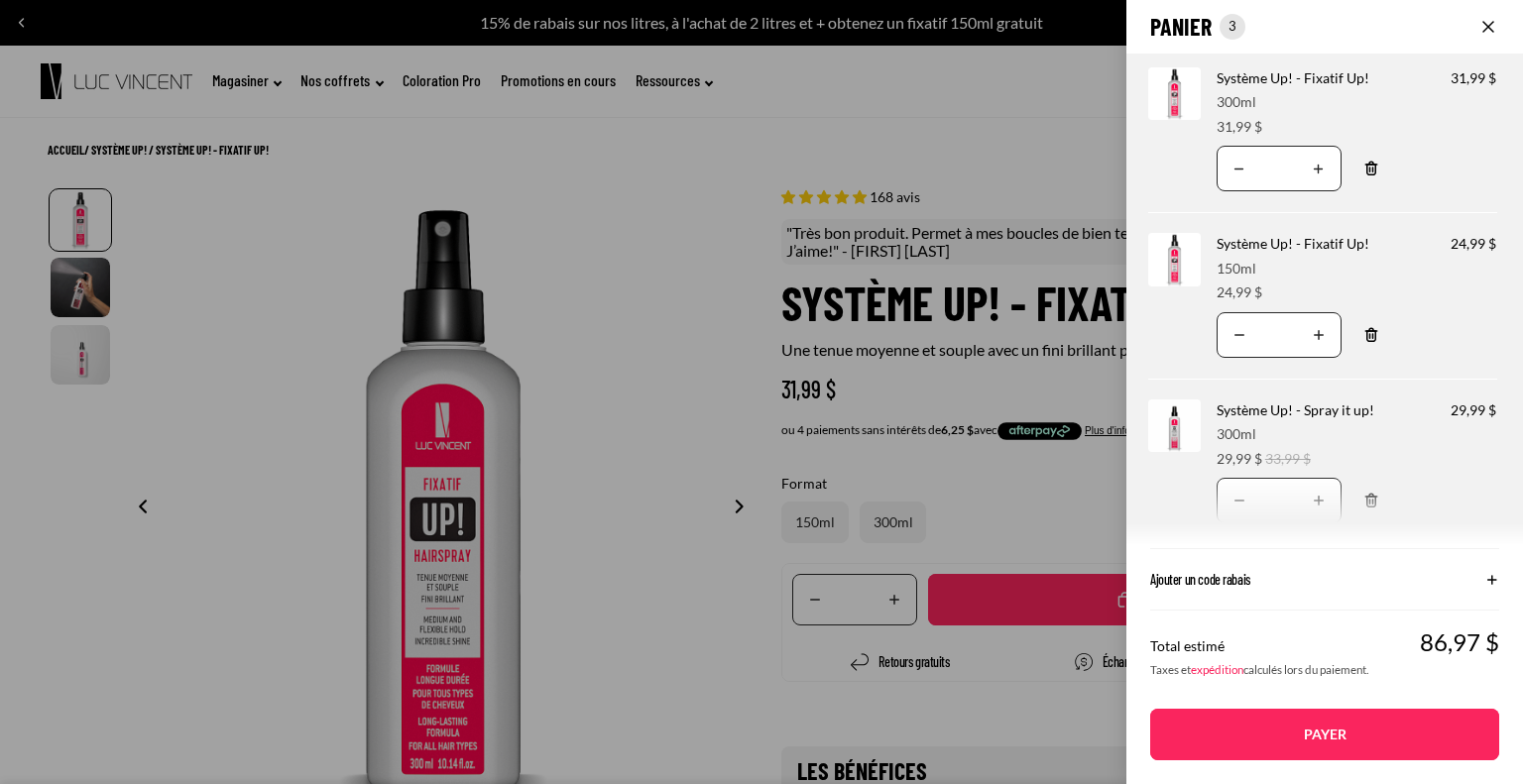 click 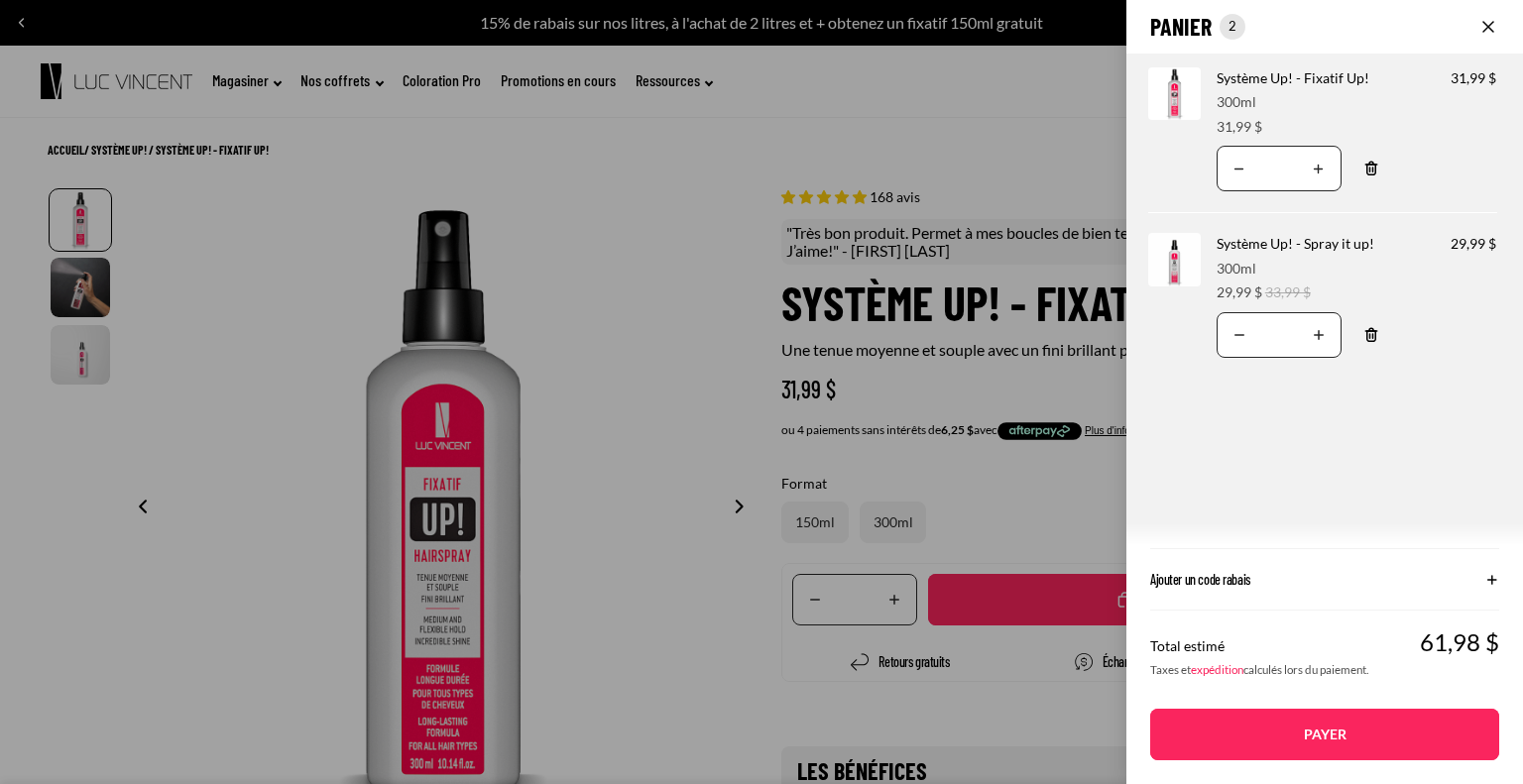 click on "Panier
Nombre total d'articles dans le panier: 2
2
2
Total du panier
61,98CAD
Image de produit
Informations sur le produit
Quantité
Nombre total de produits
Système Up! - Fixatif Up!
Format:
300ml" 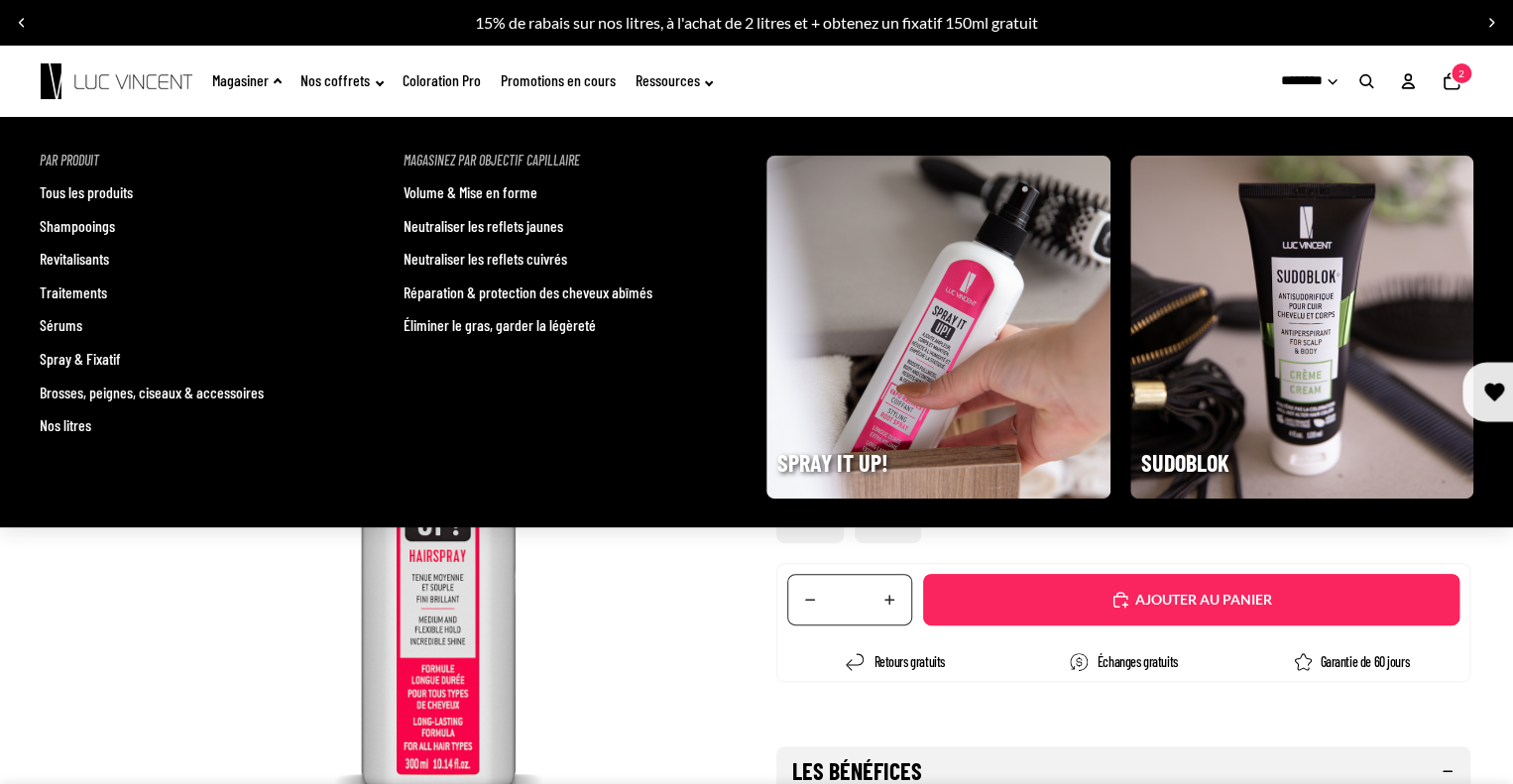 click on "Volume & Mise en forme" at bounding box center [470, 192] 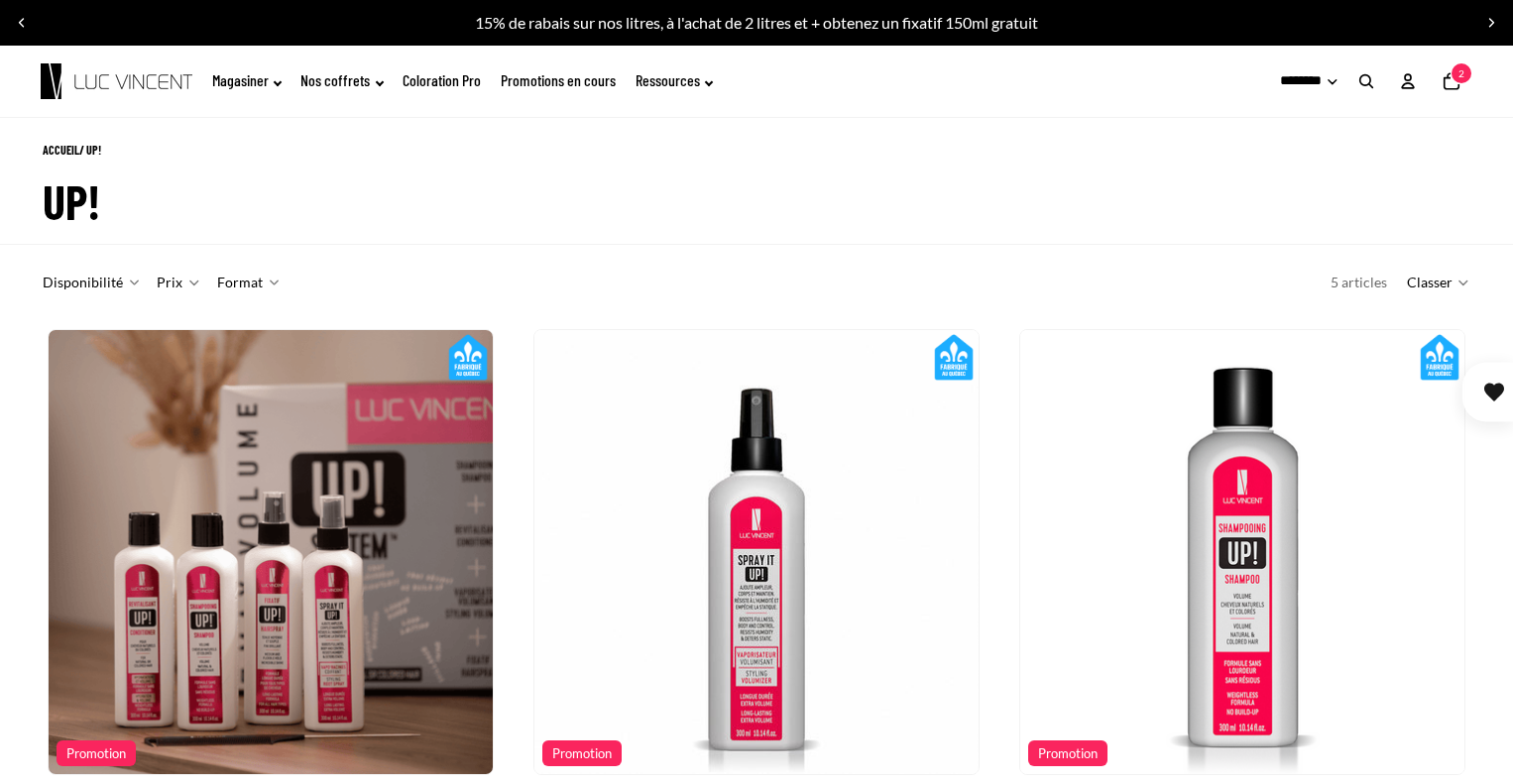 scroll, scrollTop: 0, scrollLeft: 0, axis: both 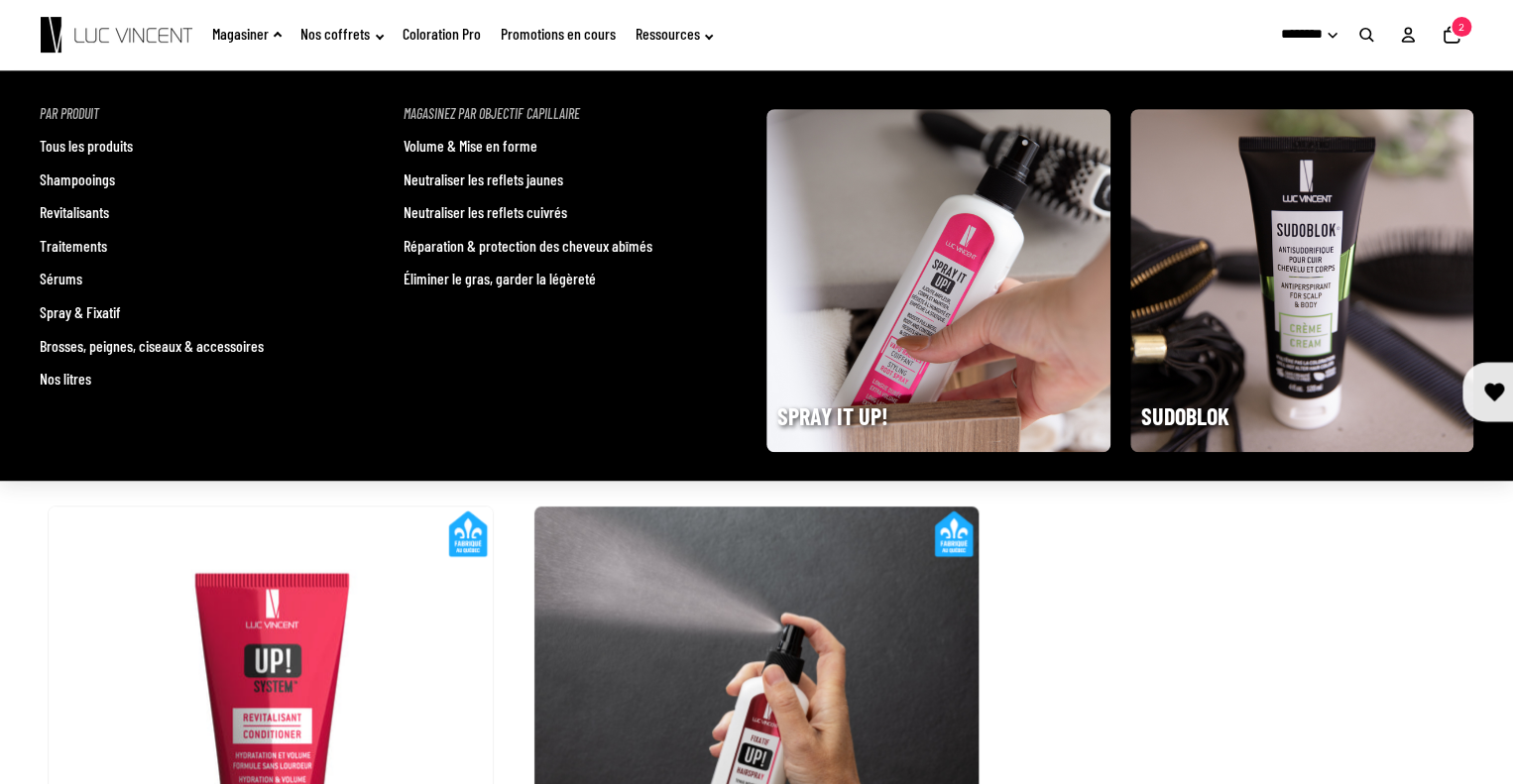 click on "Brosses, peignes, ciseaux & accessoires" at bounding box center [152, 346] 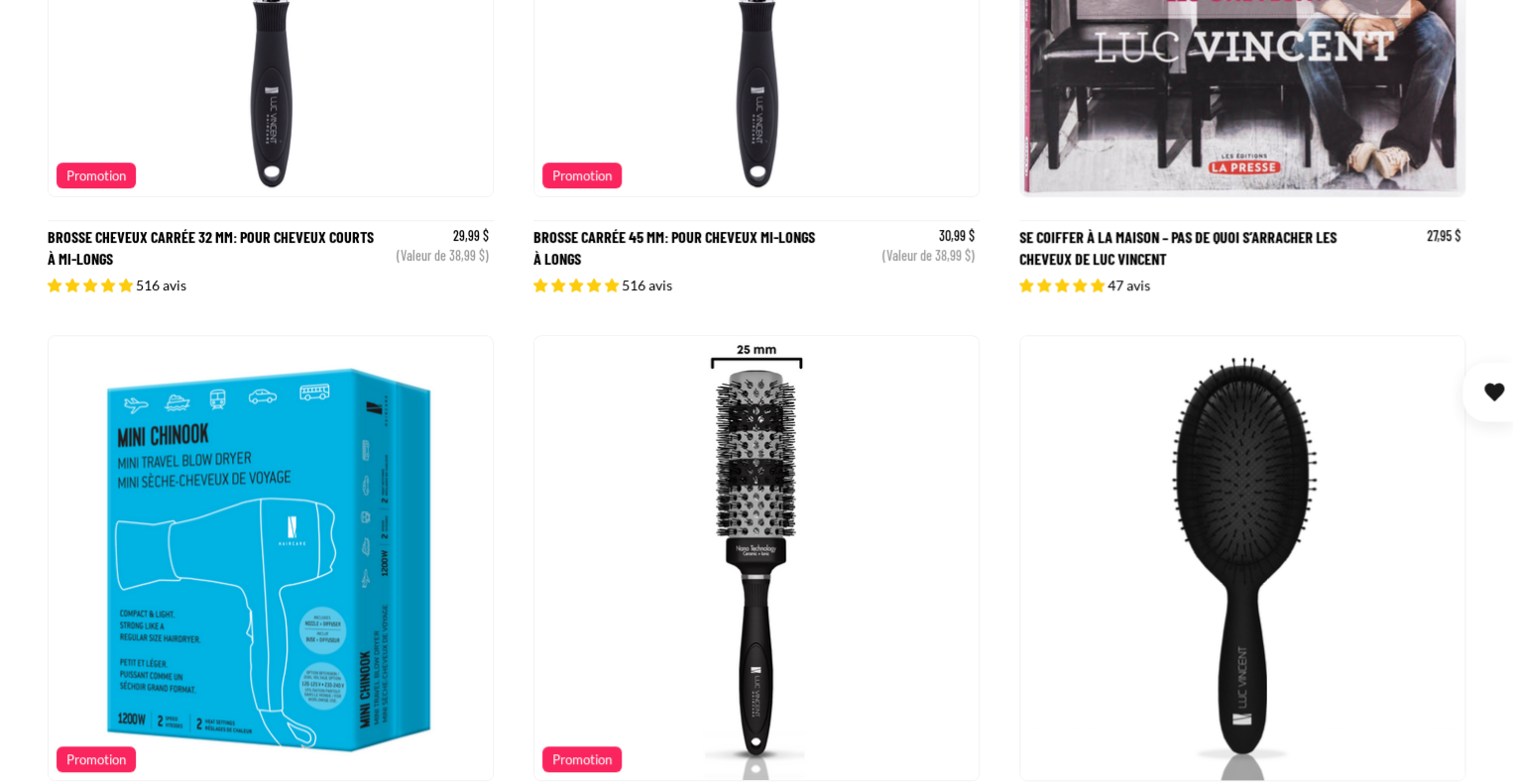 scroll, scrollTop: 582, scrollLeft: 0, axis: vertical 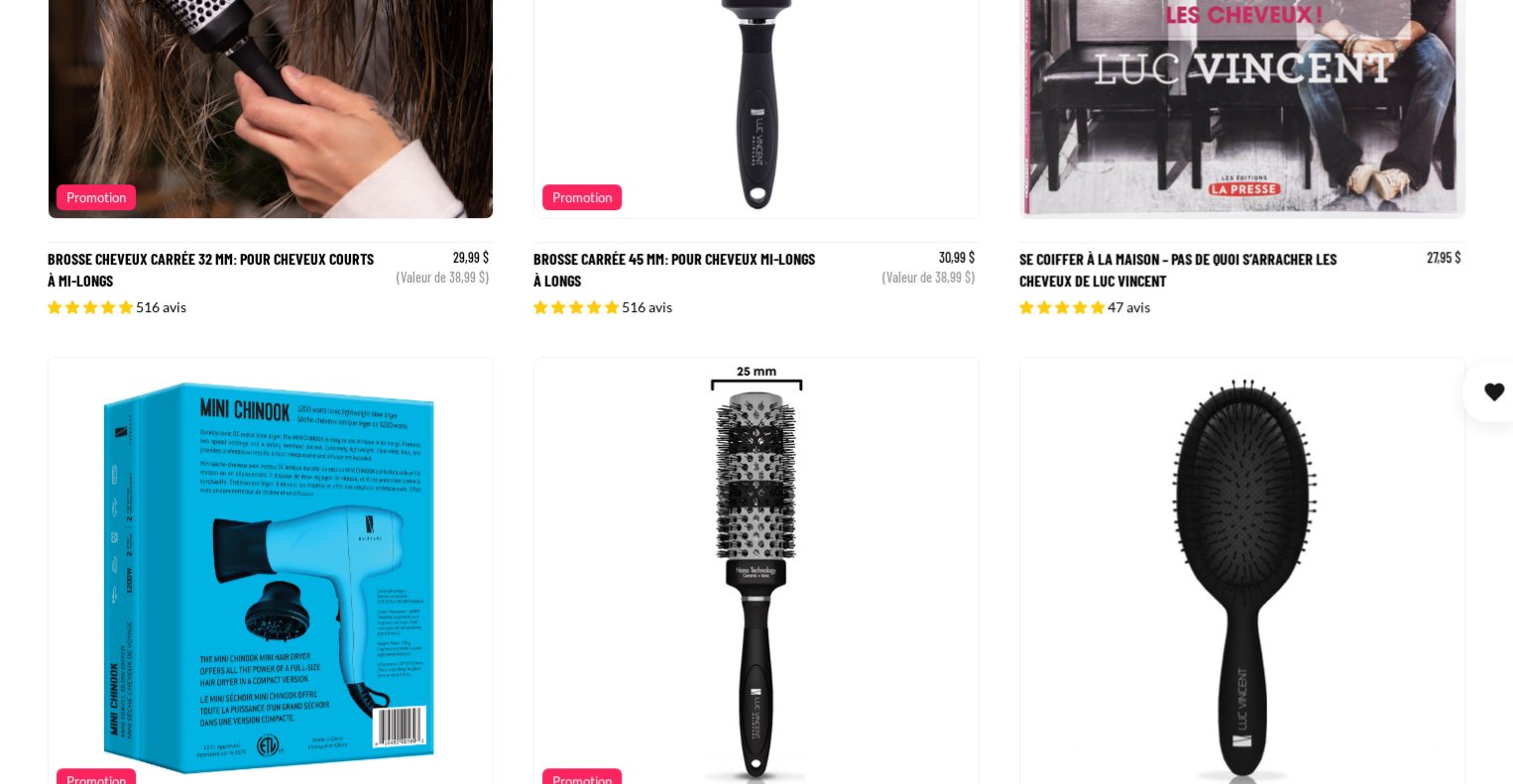 click 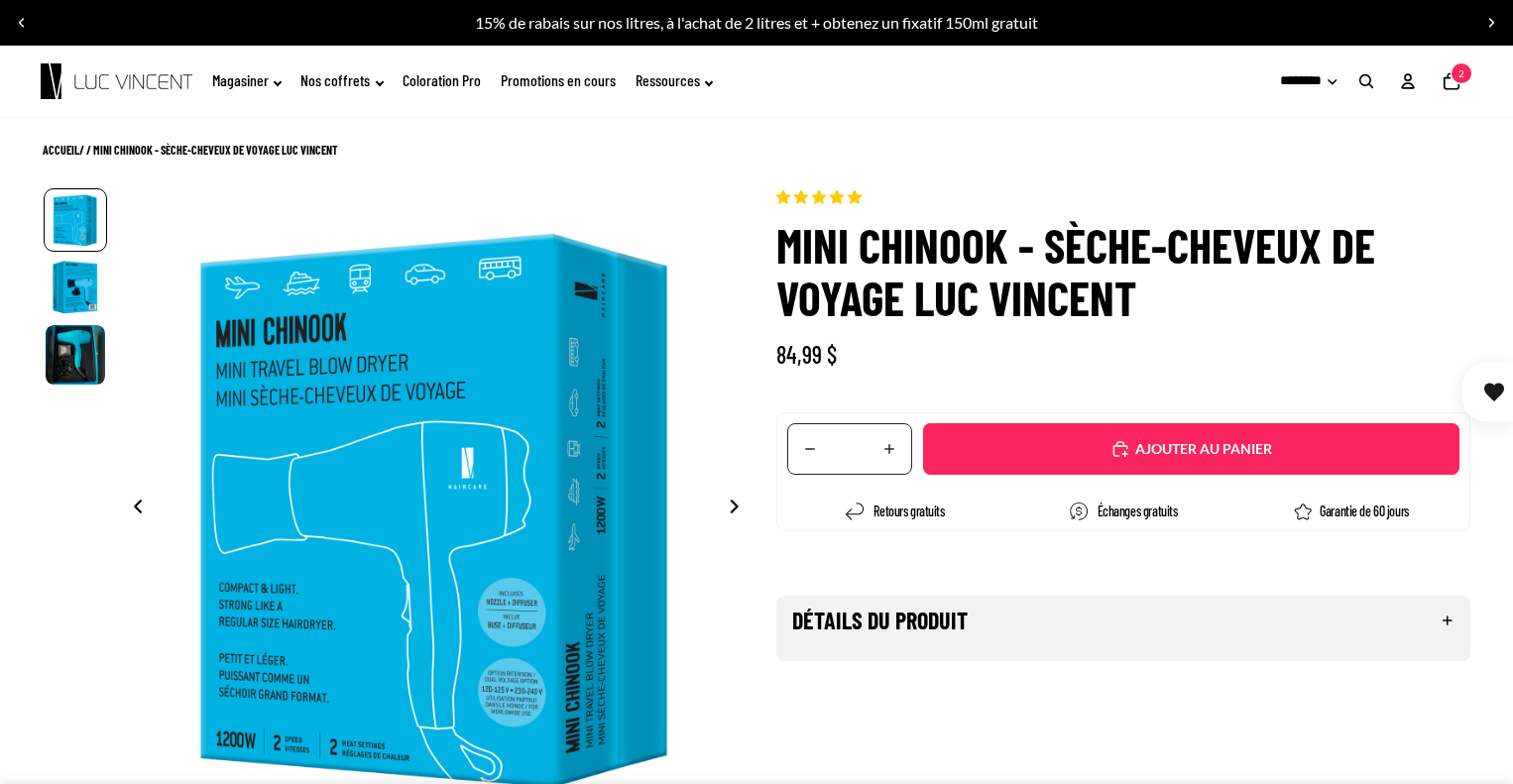 scroll, scrollTop: 0, scrollLeft: 0, axis: both 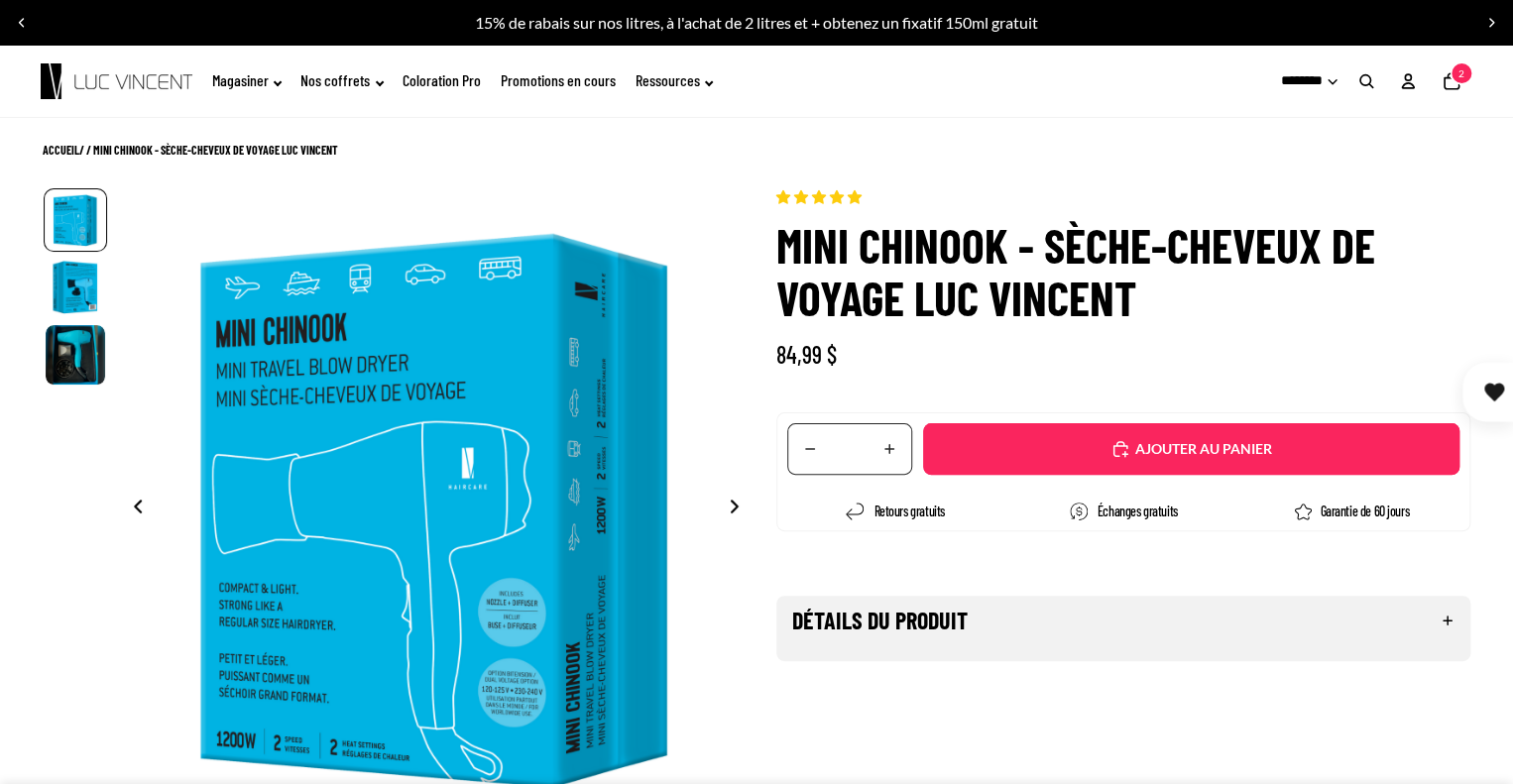 select on "**********" 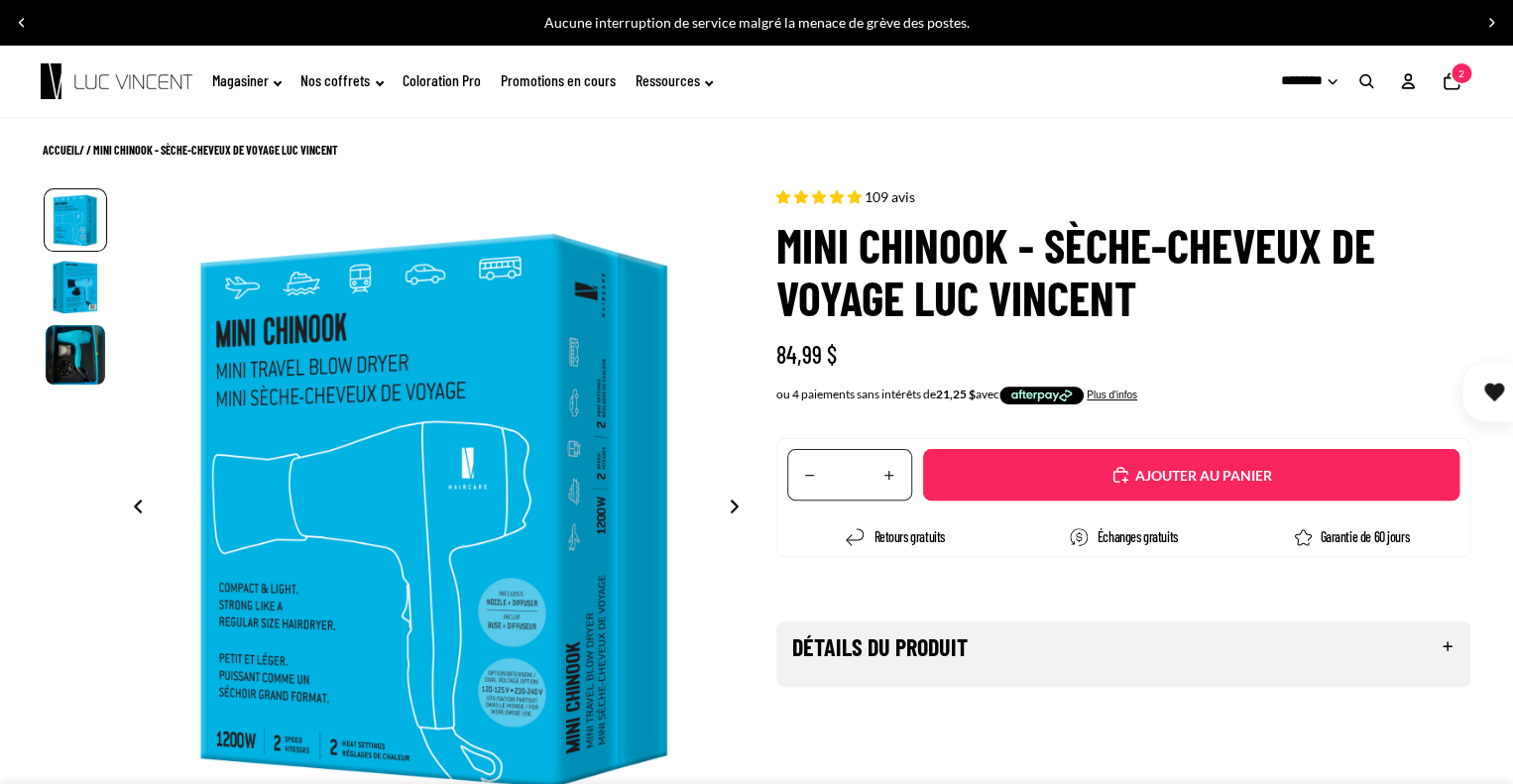 click 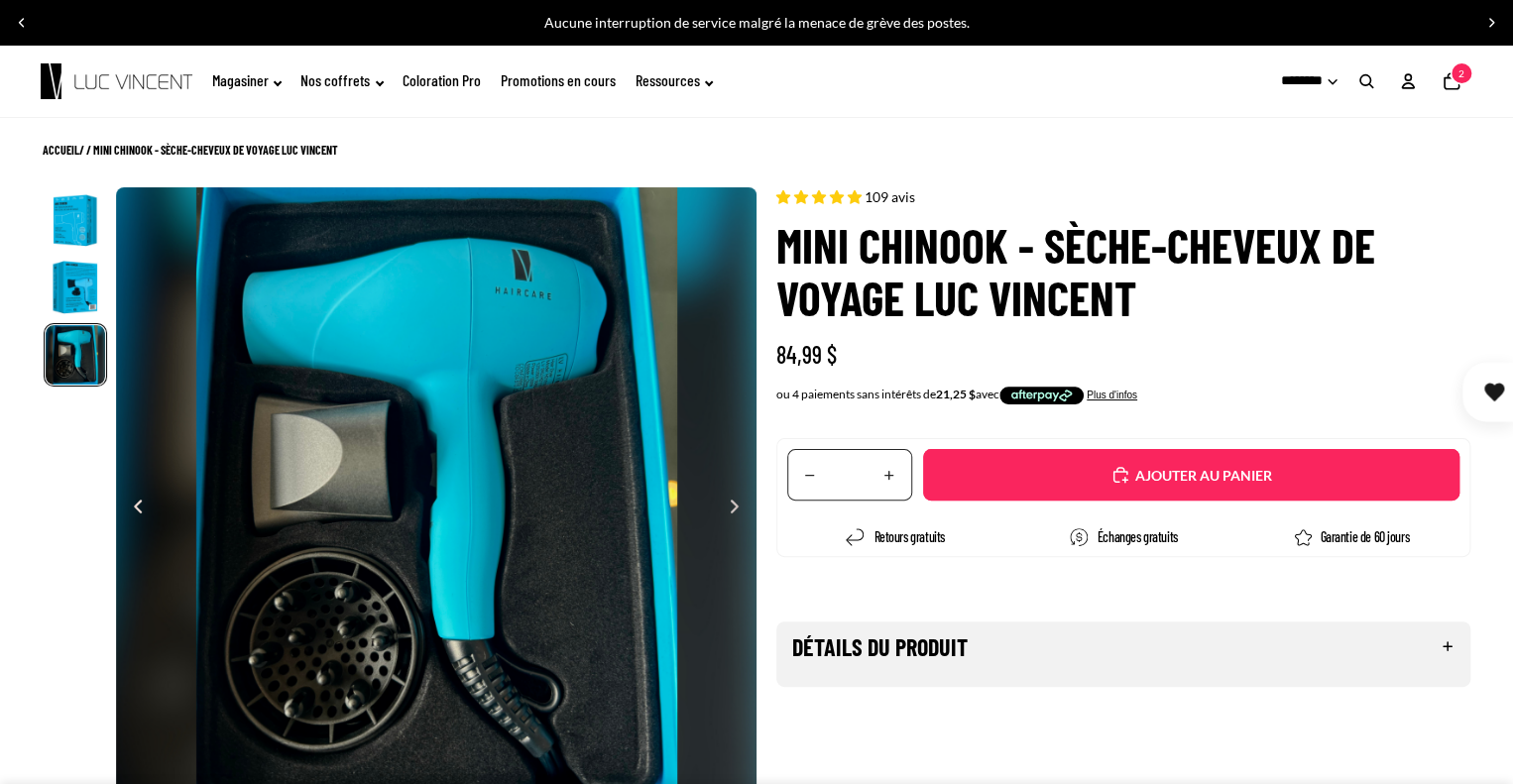 scroll, scrollTop: 0, scrollLeft: 1281, axis: horizontal 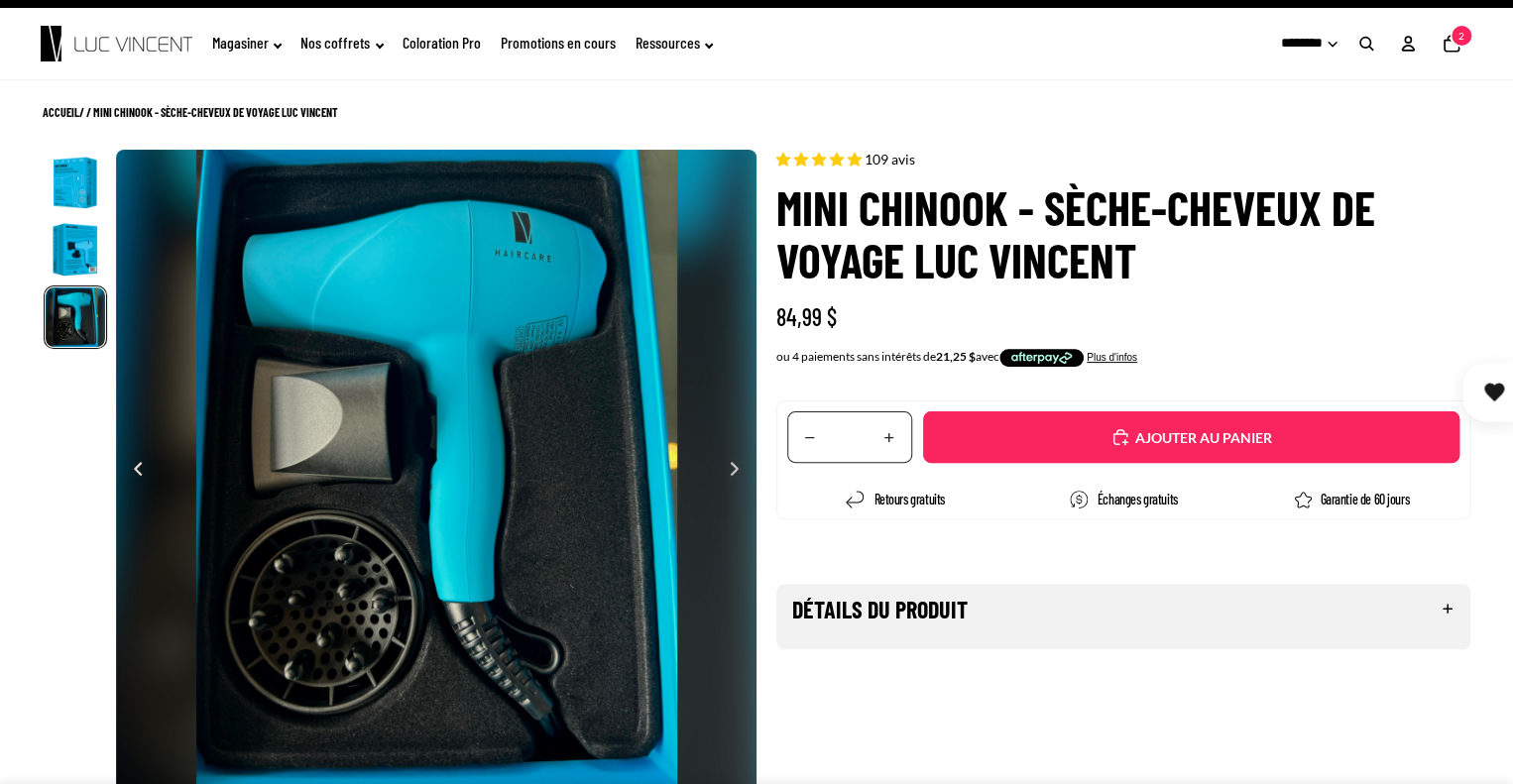 click on "Détails du produit" at bounding box center [1123, 609] 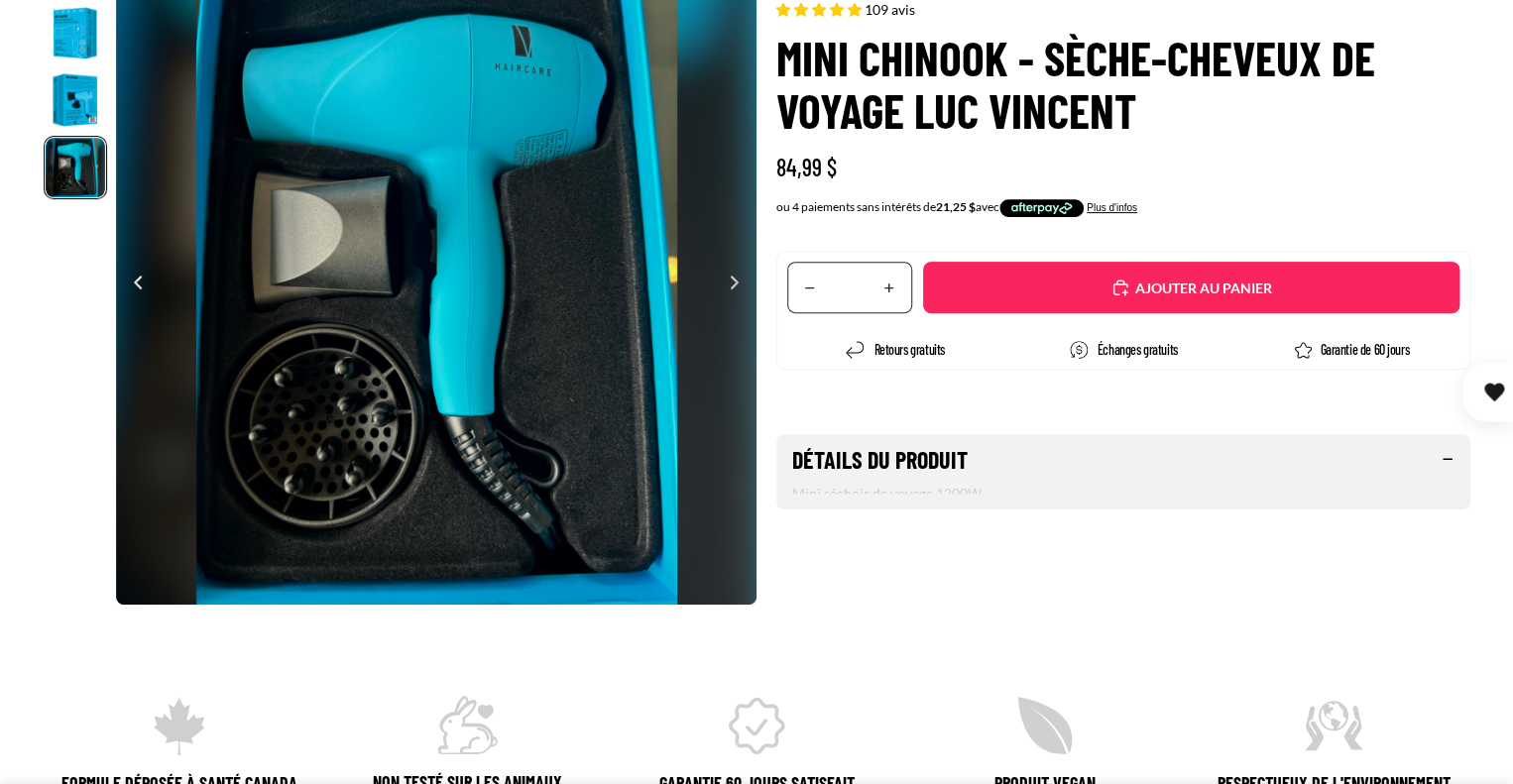 scroll, scrollTop: 0, scrollLeft: 0, axis: both 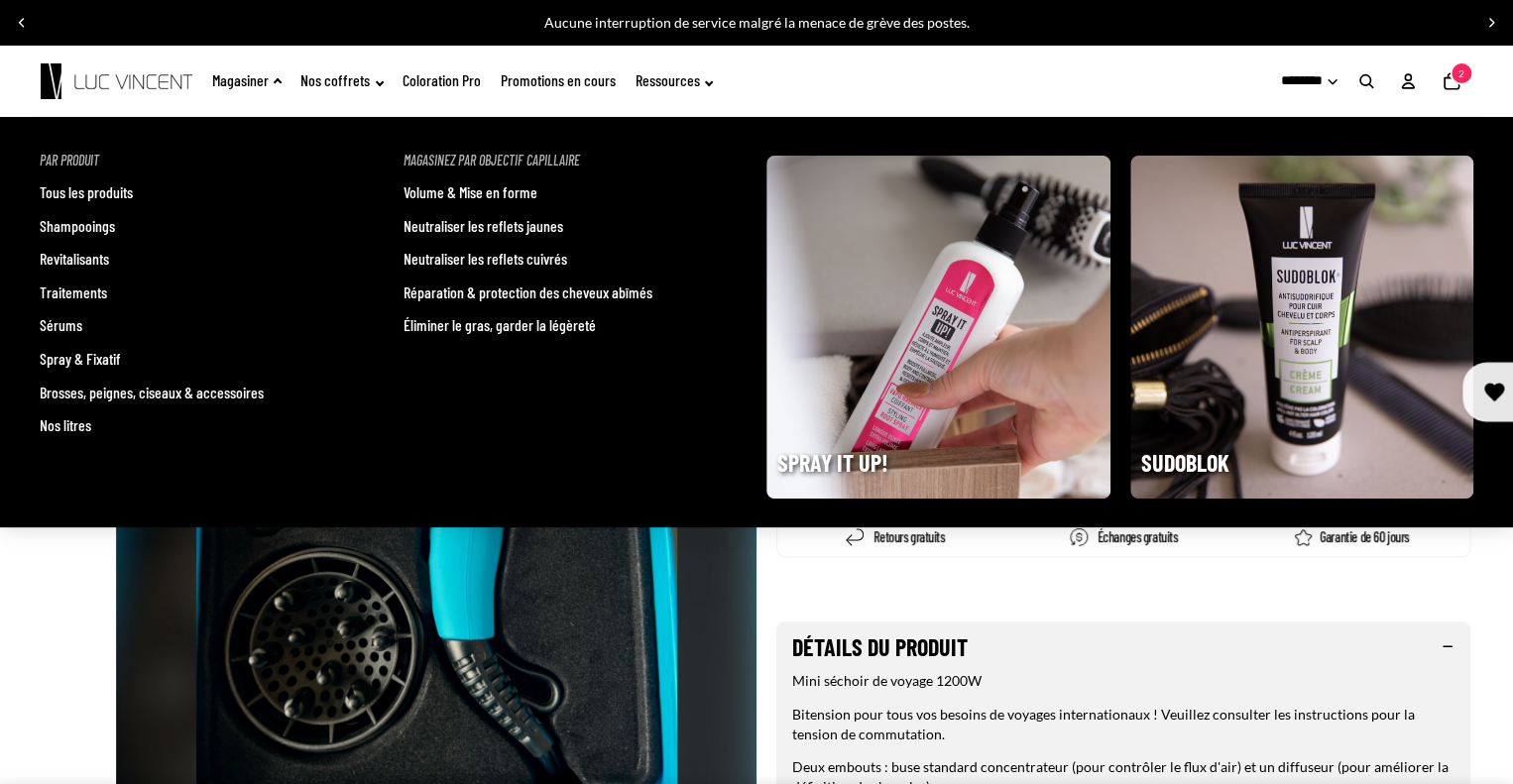 click on "Éliminer le gras, garder la légèreté" at bounding box center [500, 325] 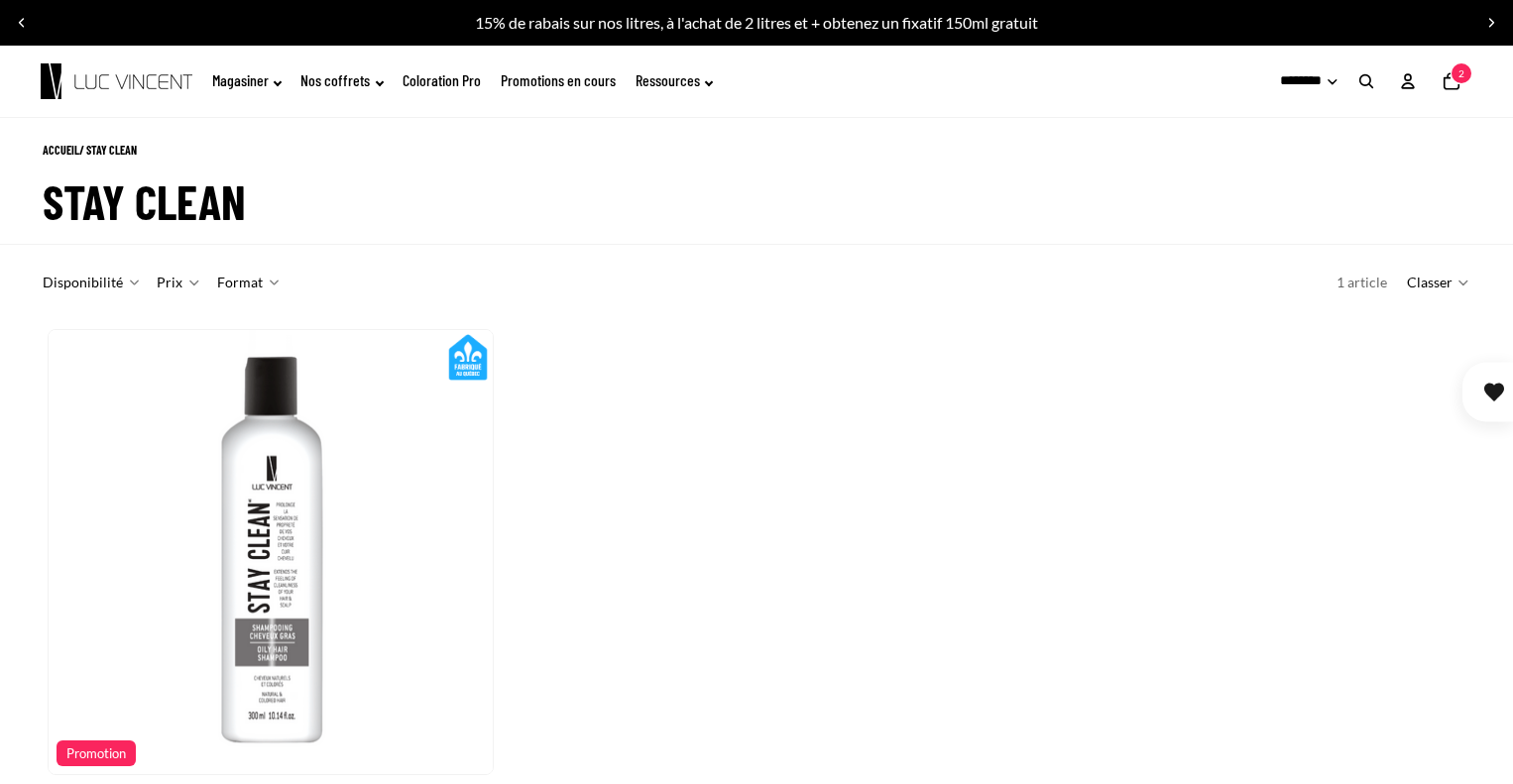 scroll, scrollTop: 0, scrollLeft: 0, axis: both 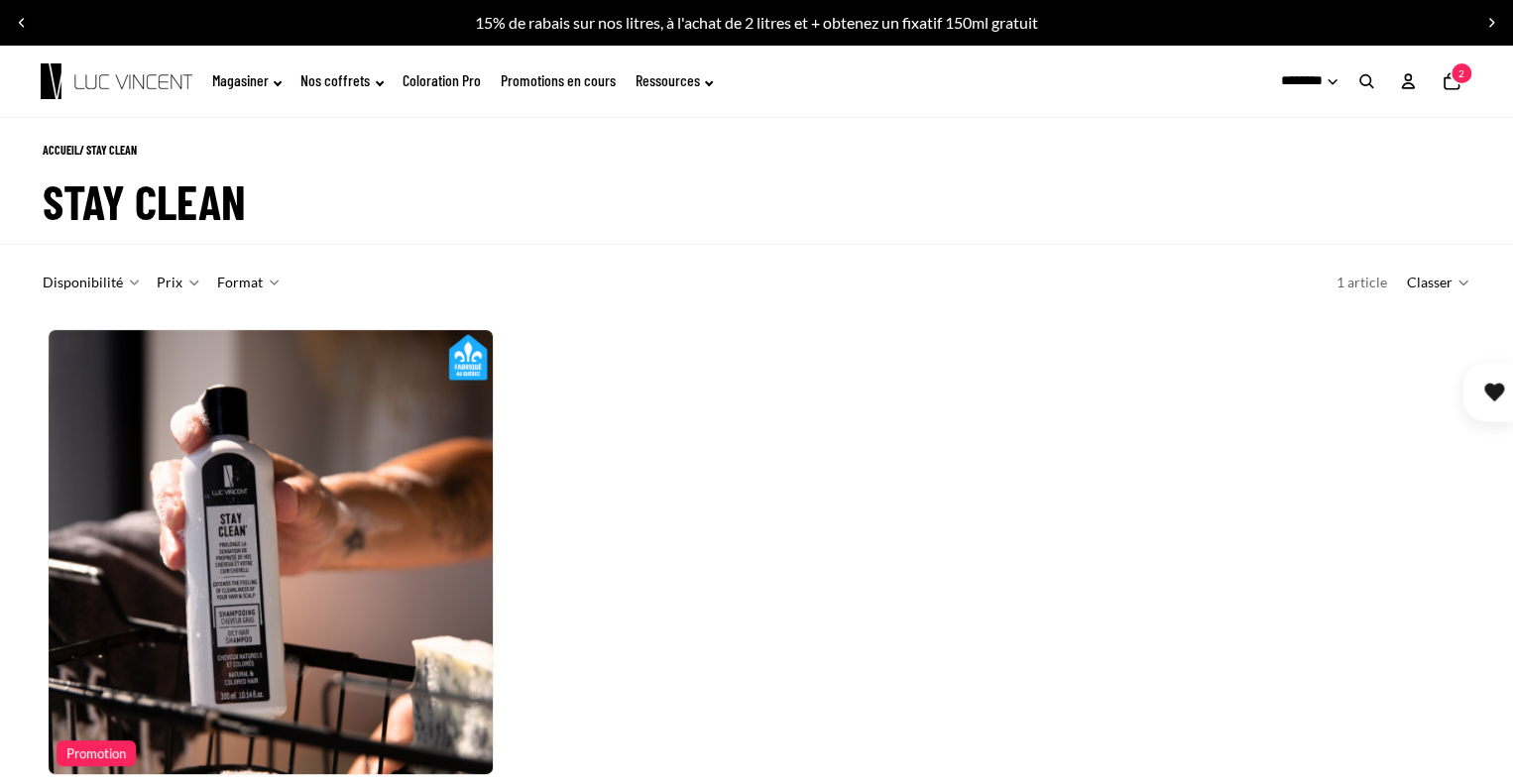 click 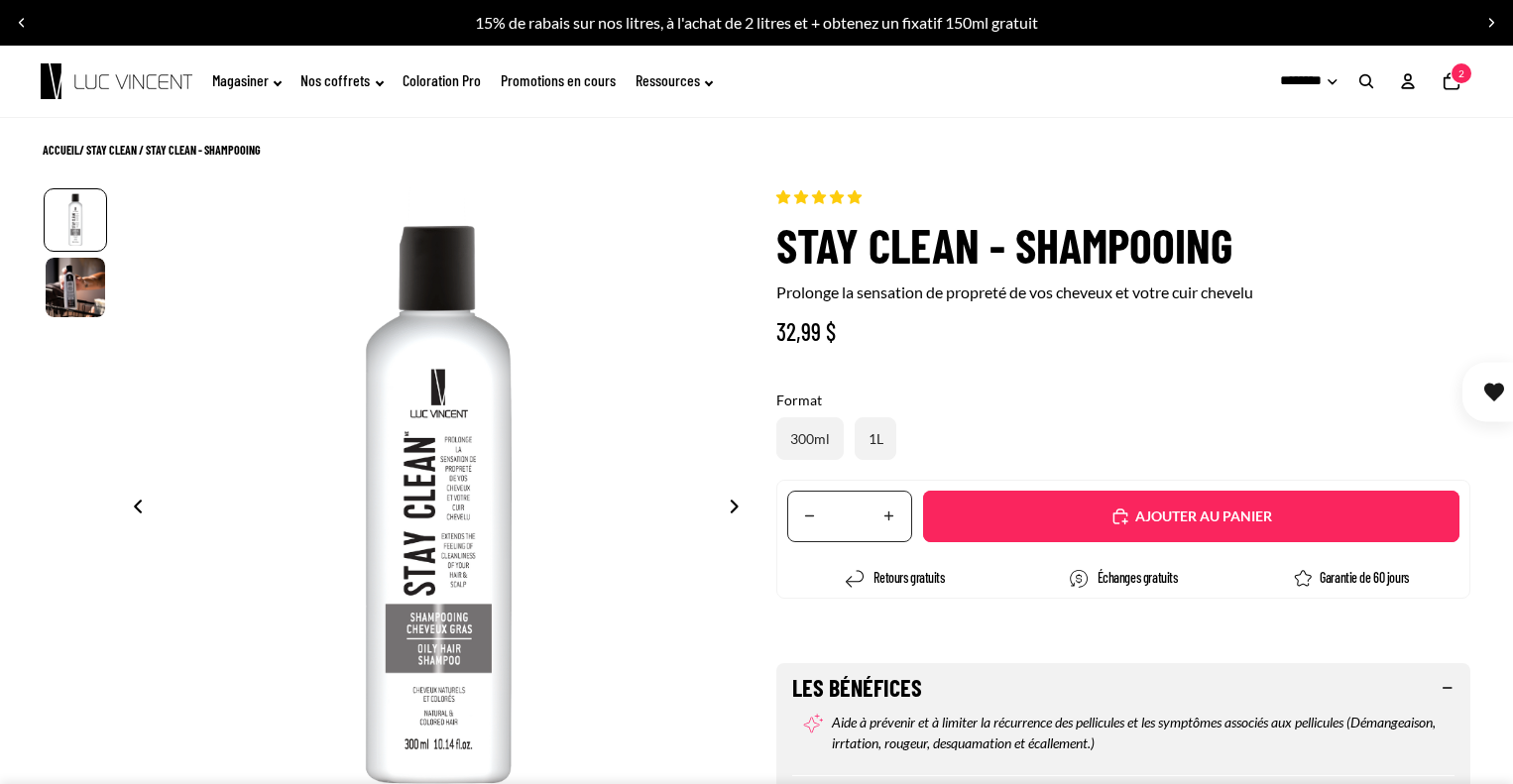 scroll, scrollTop: 0, scrollLeft: 0, axis: both 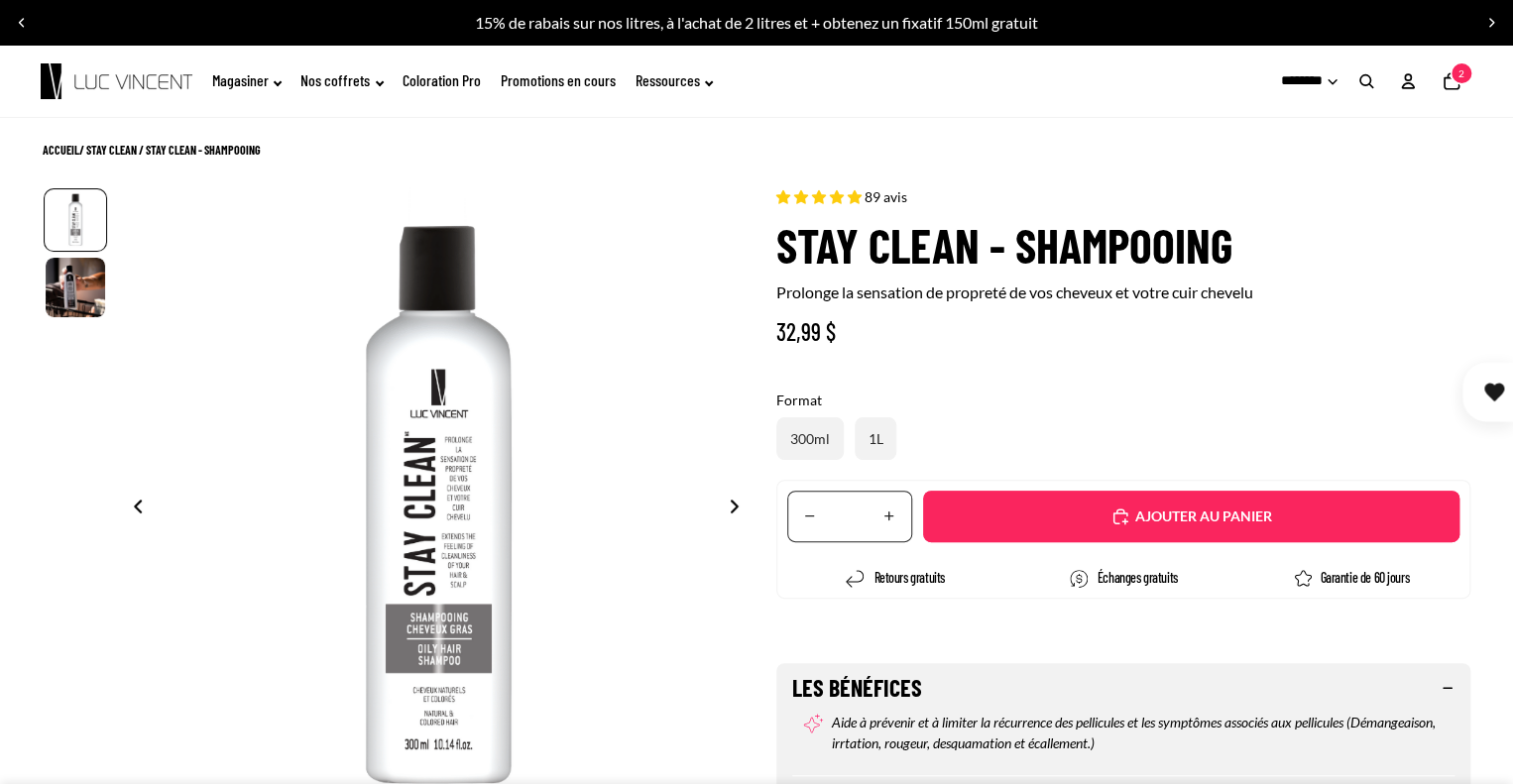 select on "**********" 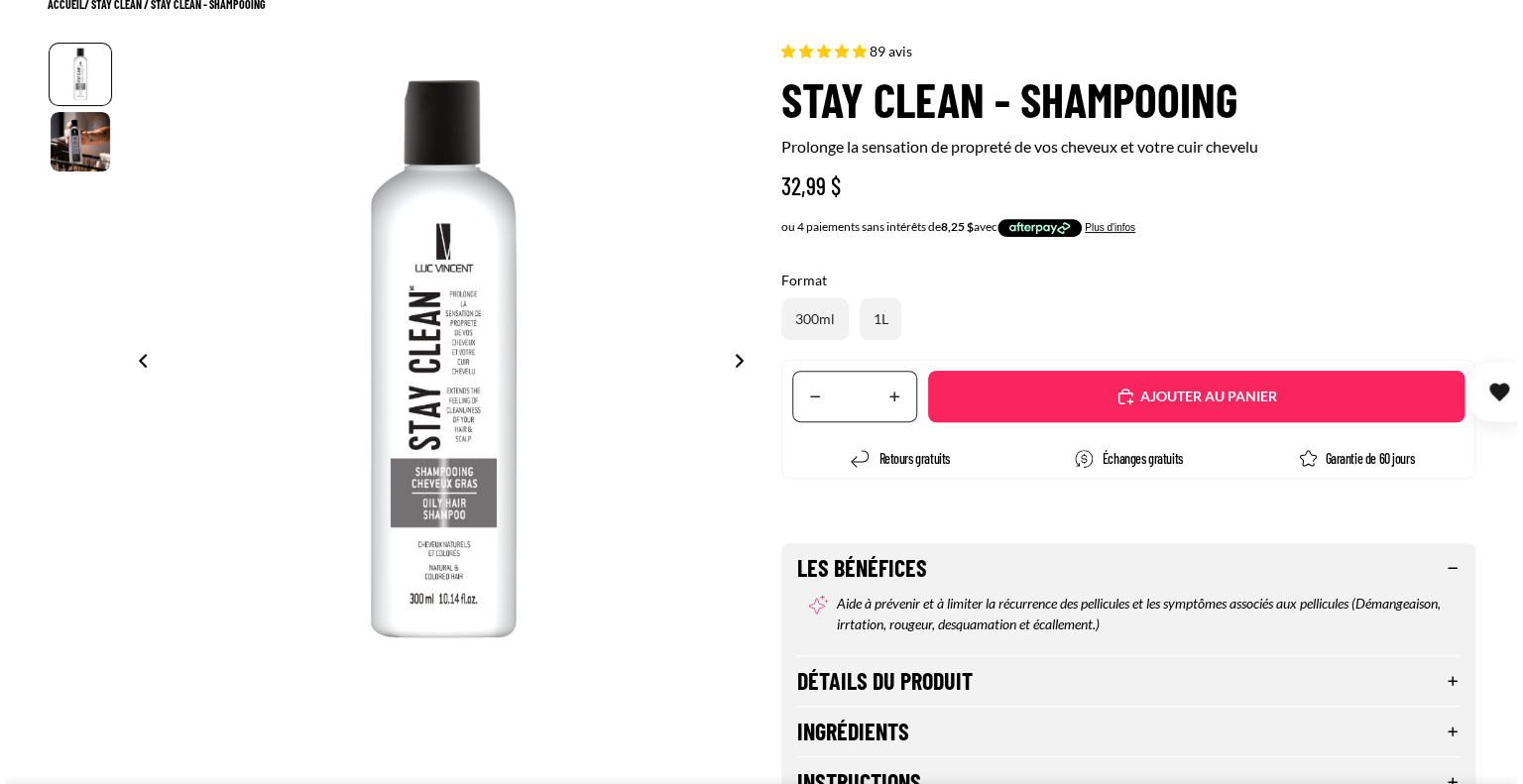 scroll, scrollTop: 147, scrollLeft: 0, axis: vertical 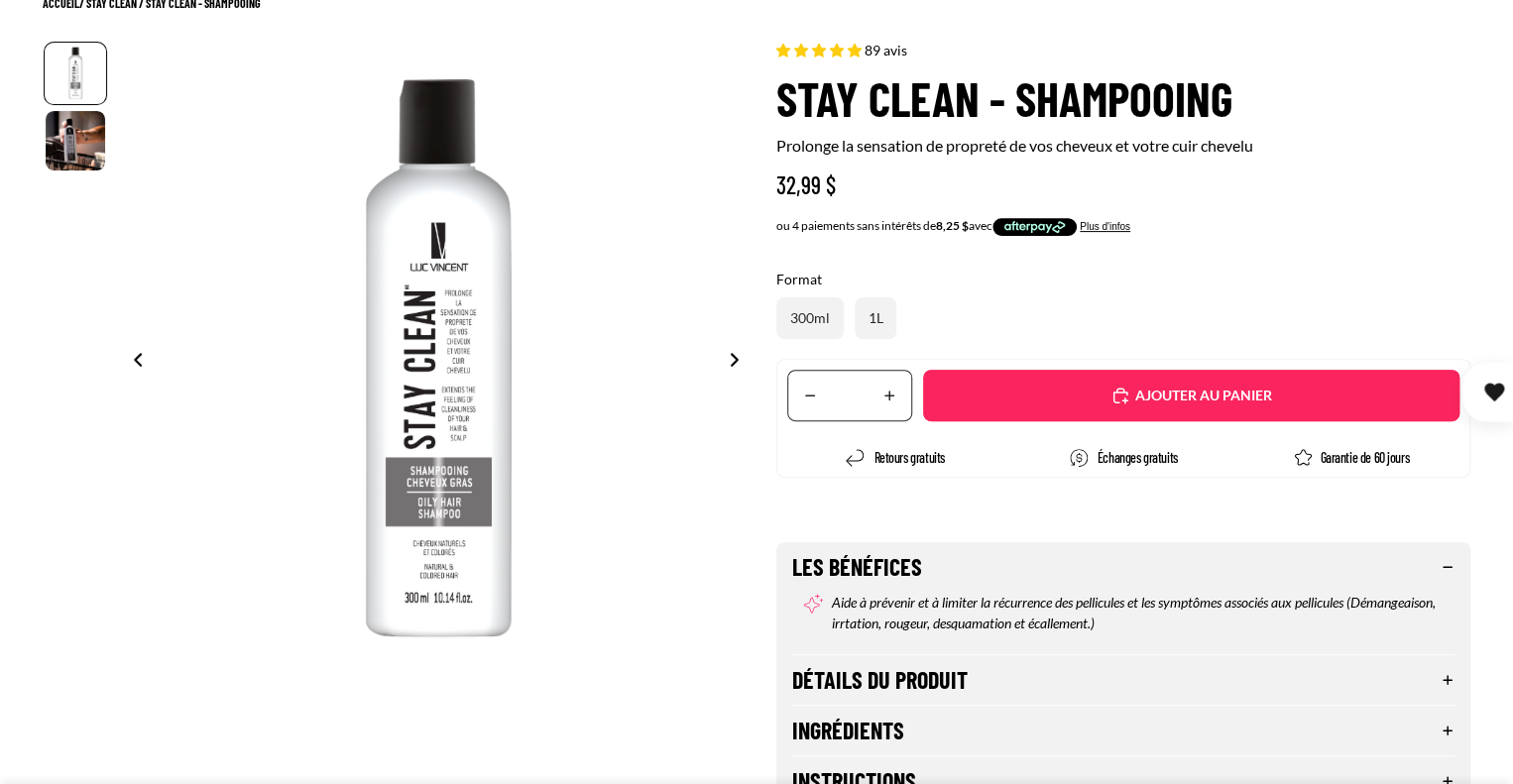 click 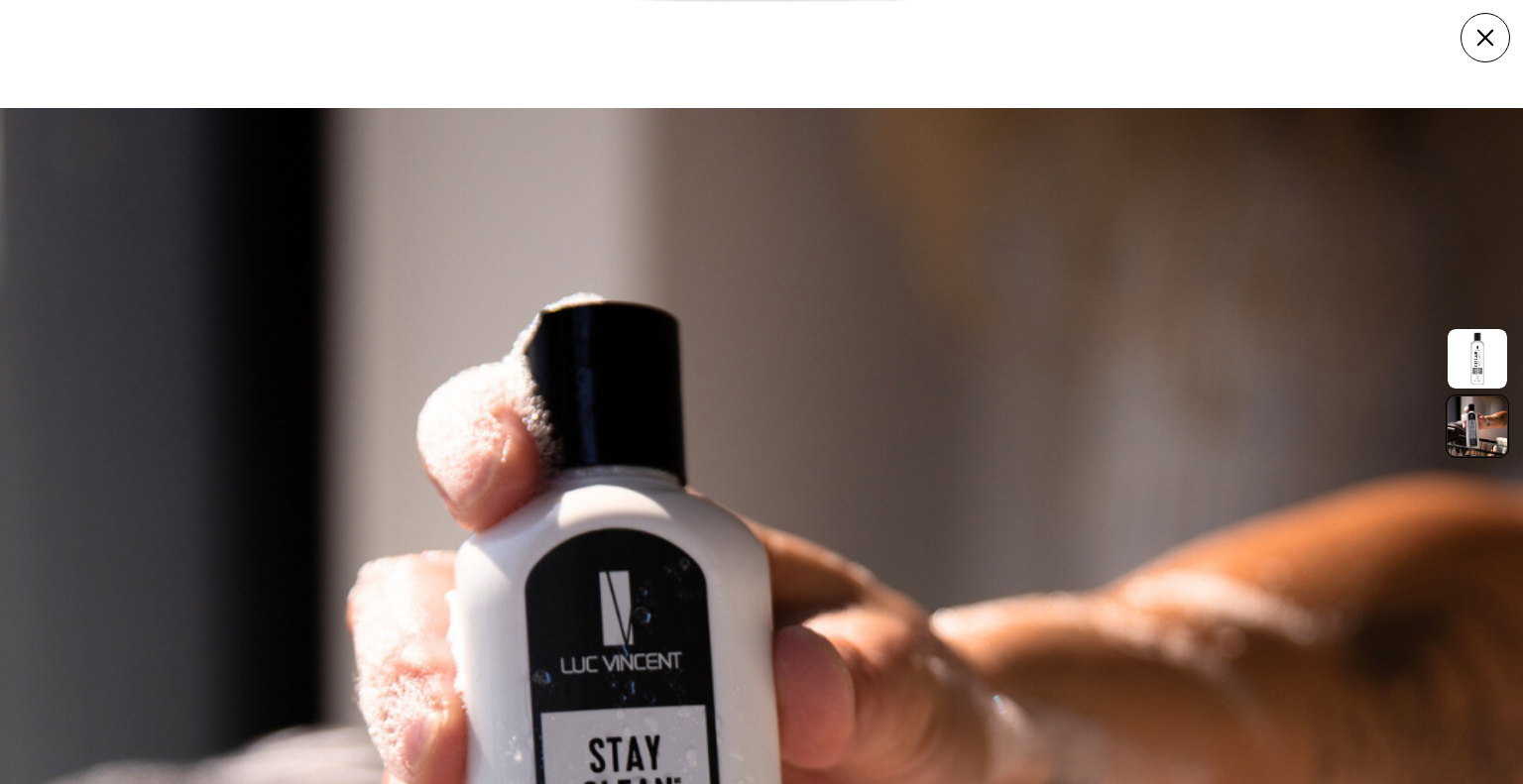scroll, scrollTop: 1415, scrollLeft: 0, axis: vertical 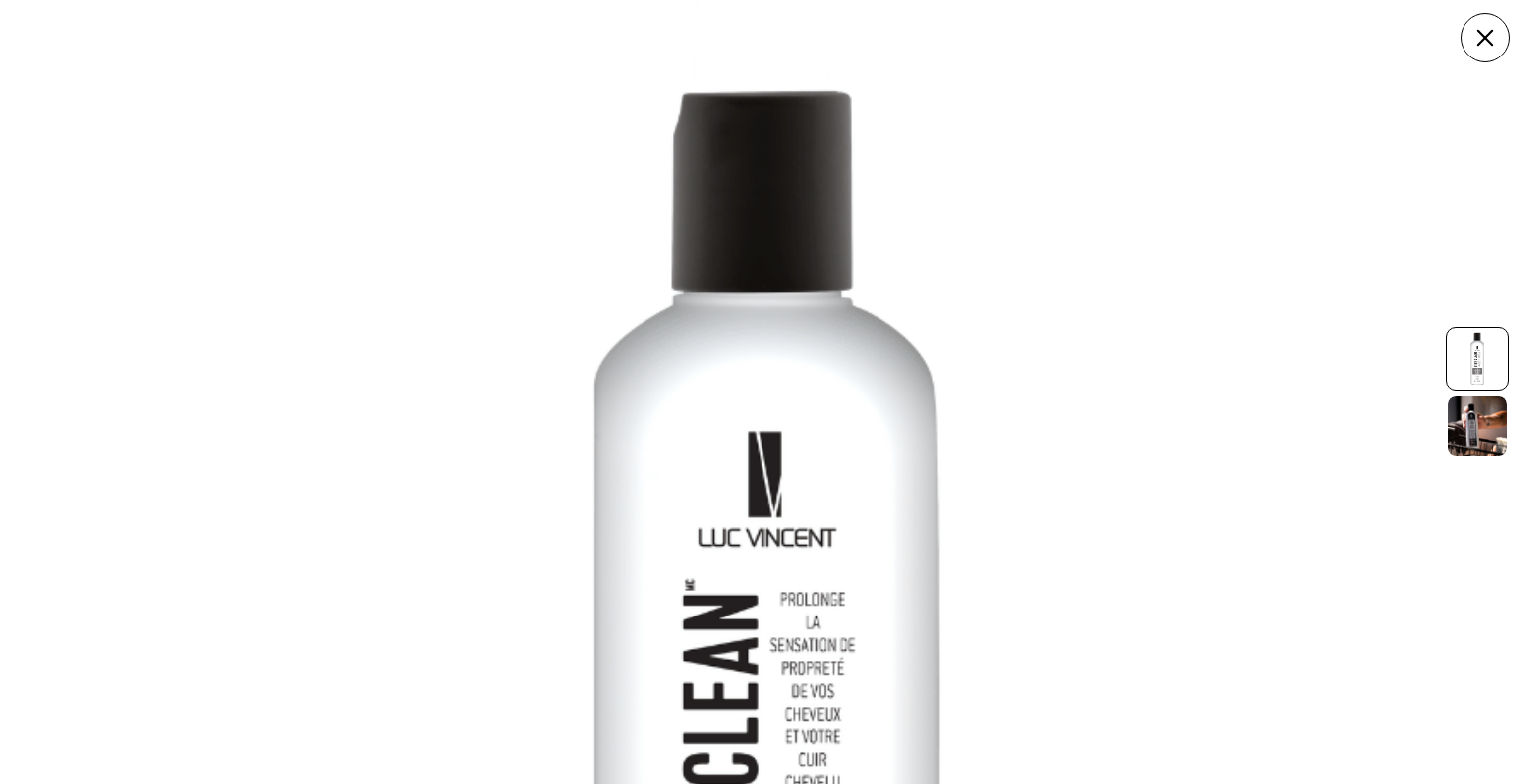 click 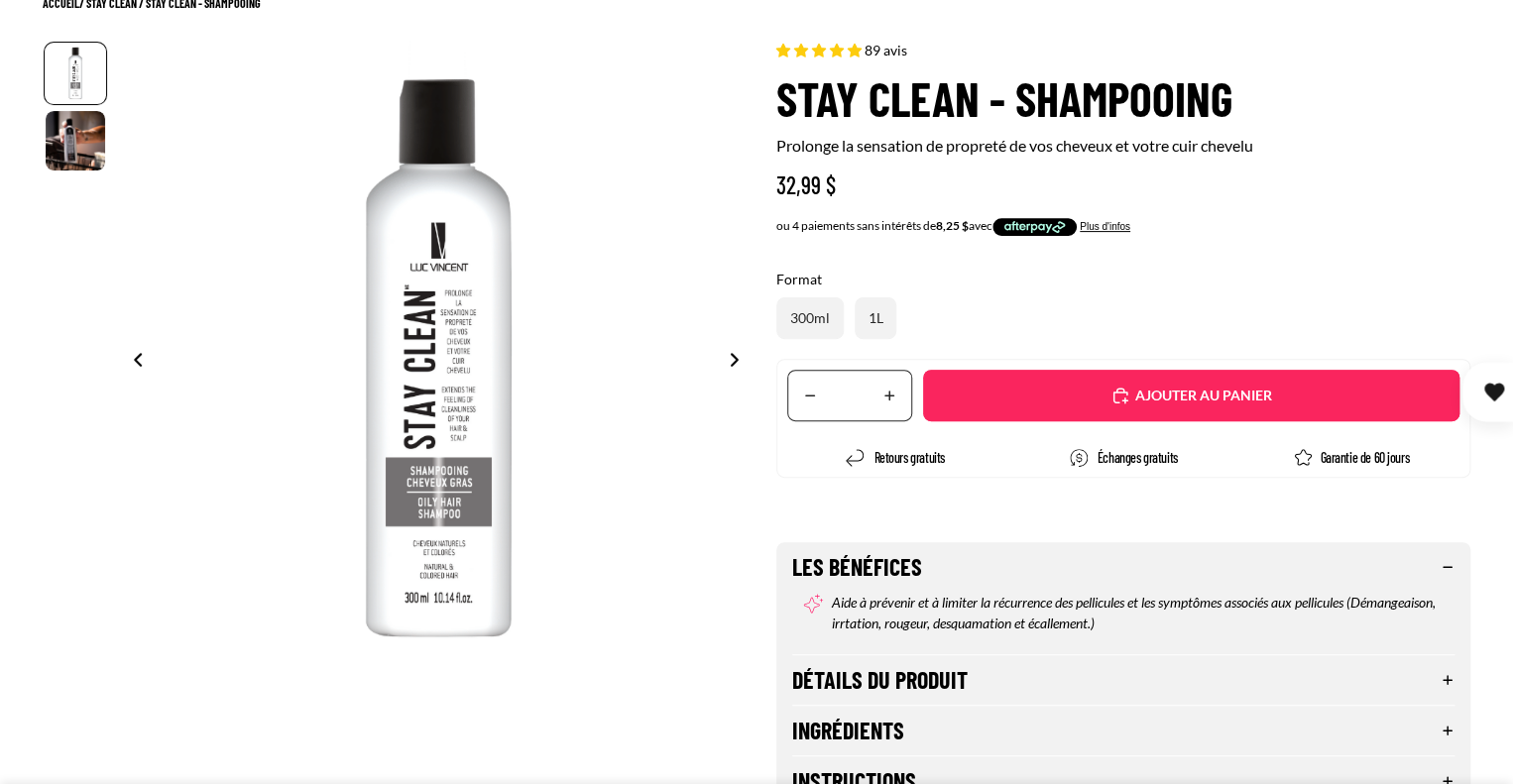 scroll, scrollTop: 0, scrollLeft: 0, axis: both 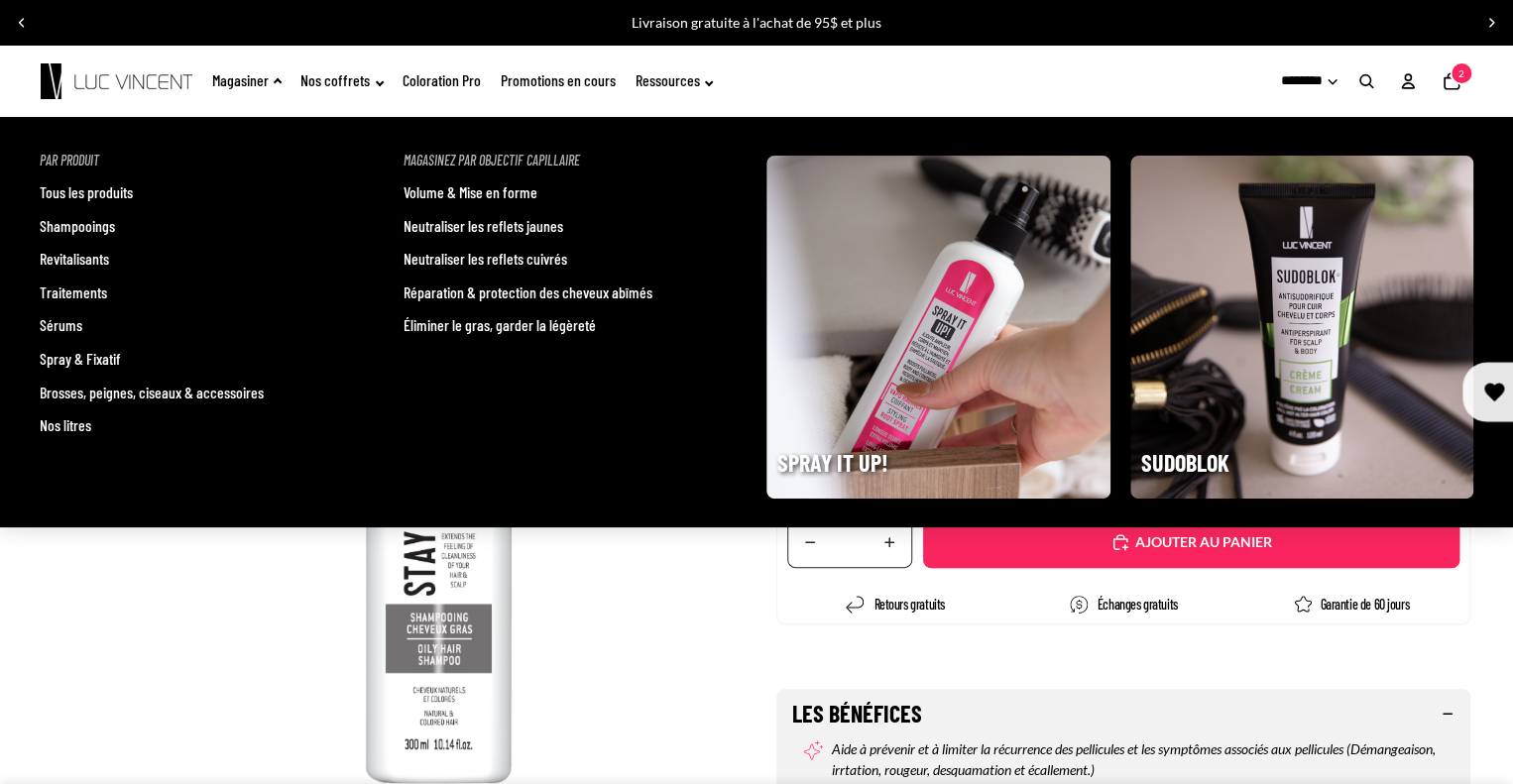 click on "Magasiner" 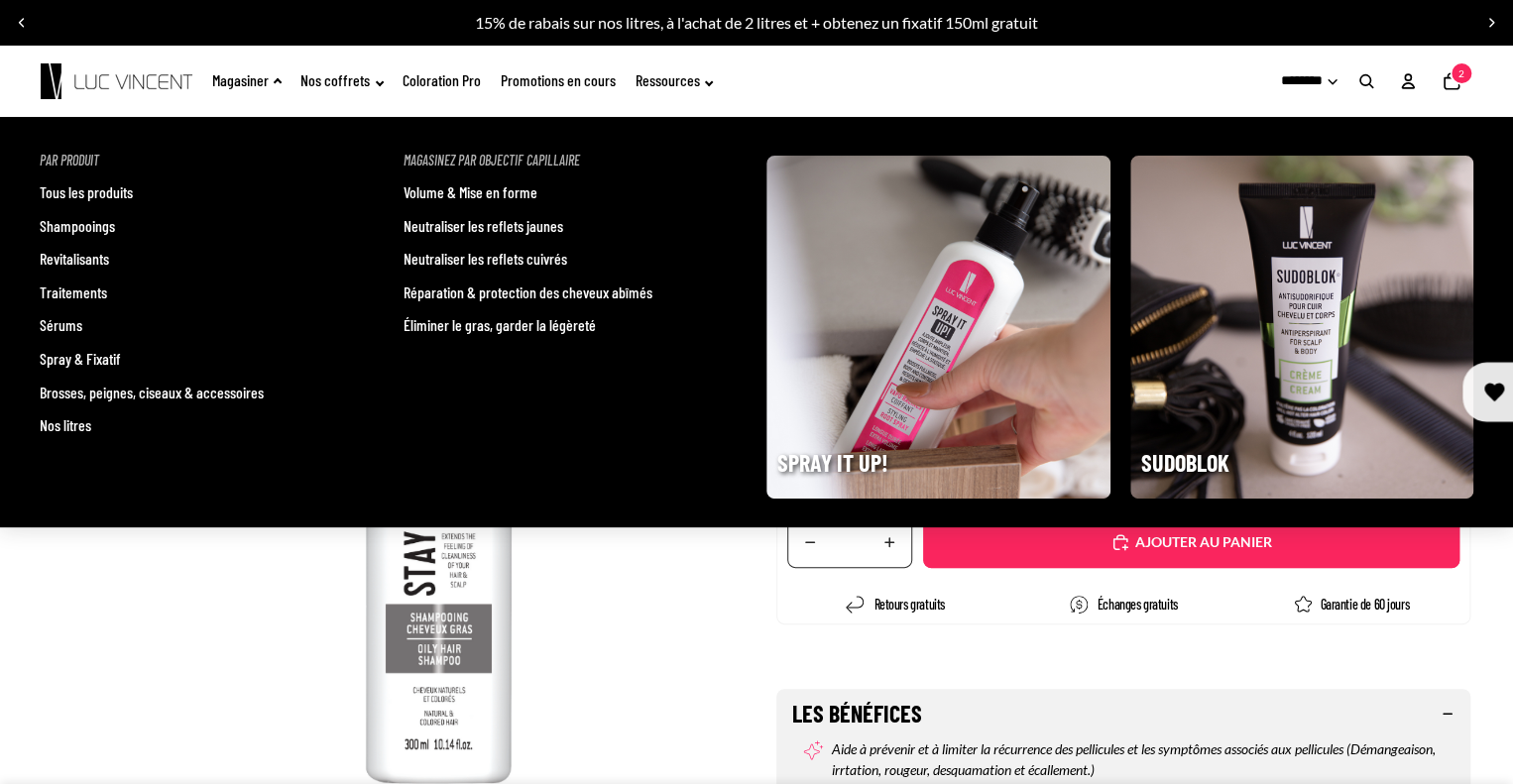 click on "Réparation & protection des cheveux abîmés" at bounding box center [527, 292] 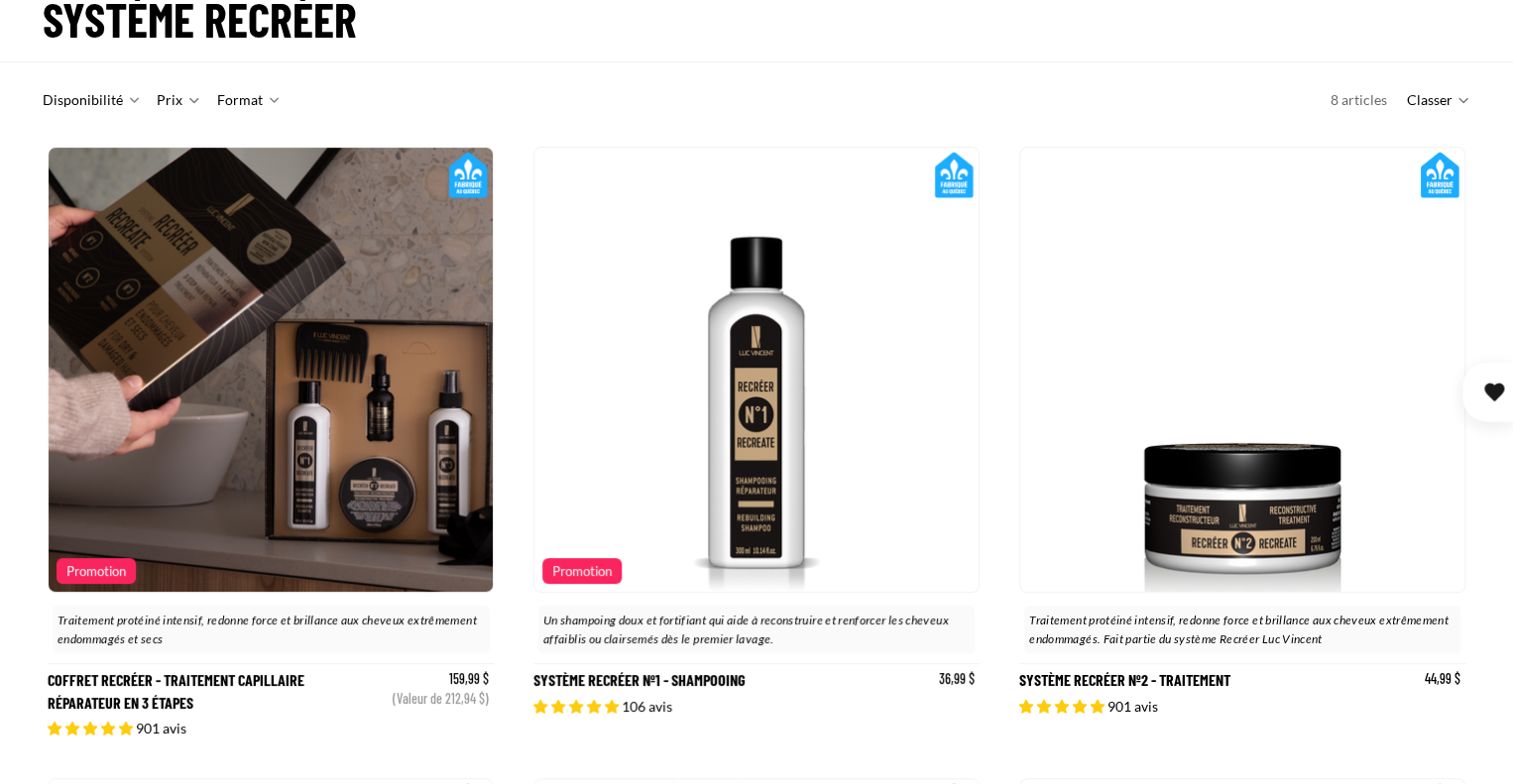 scroll, scrollTop: 292, scrollLeft: 0, axis: vertical 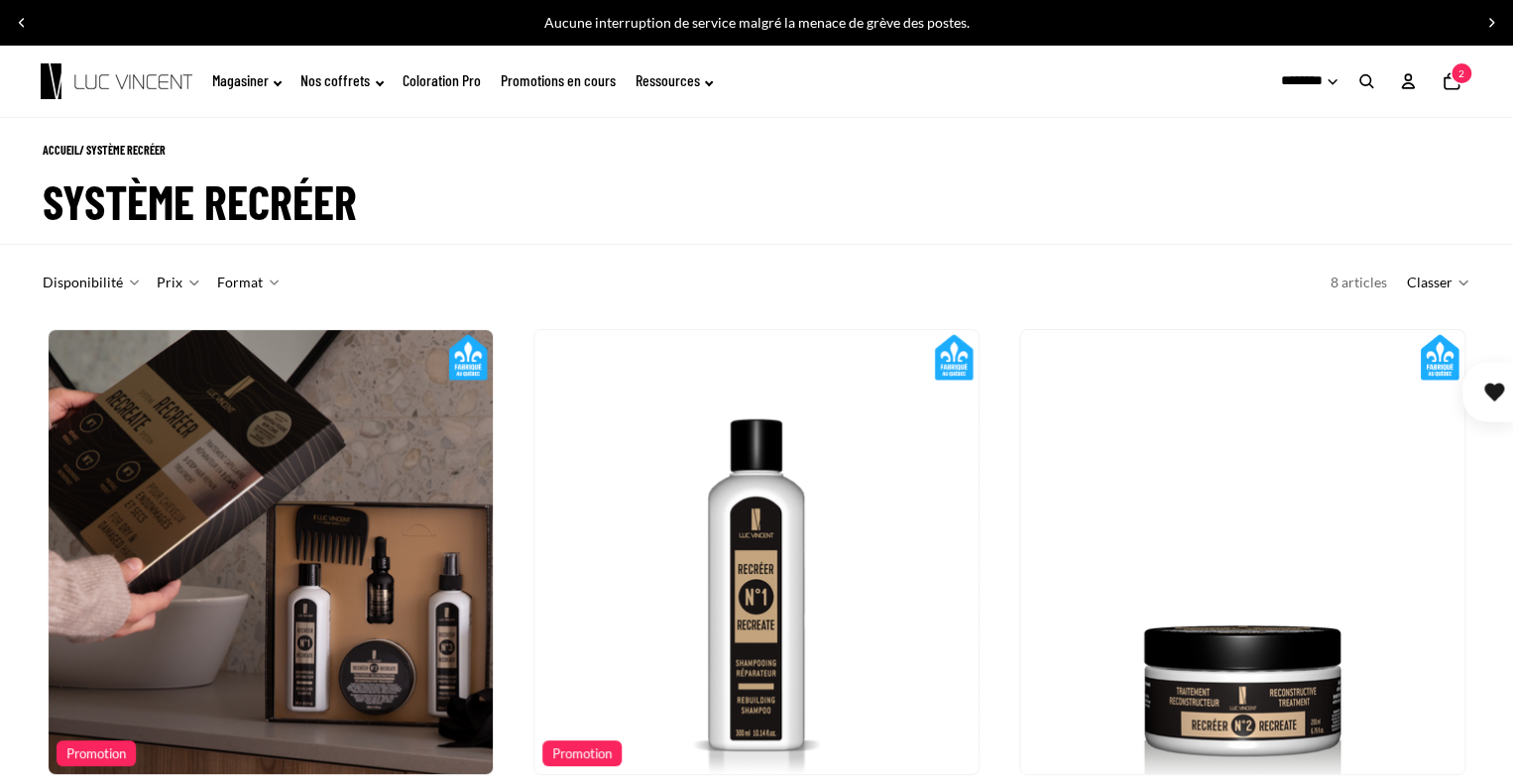 click at bounding box center (1366, 81) 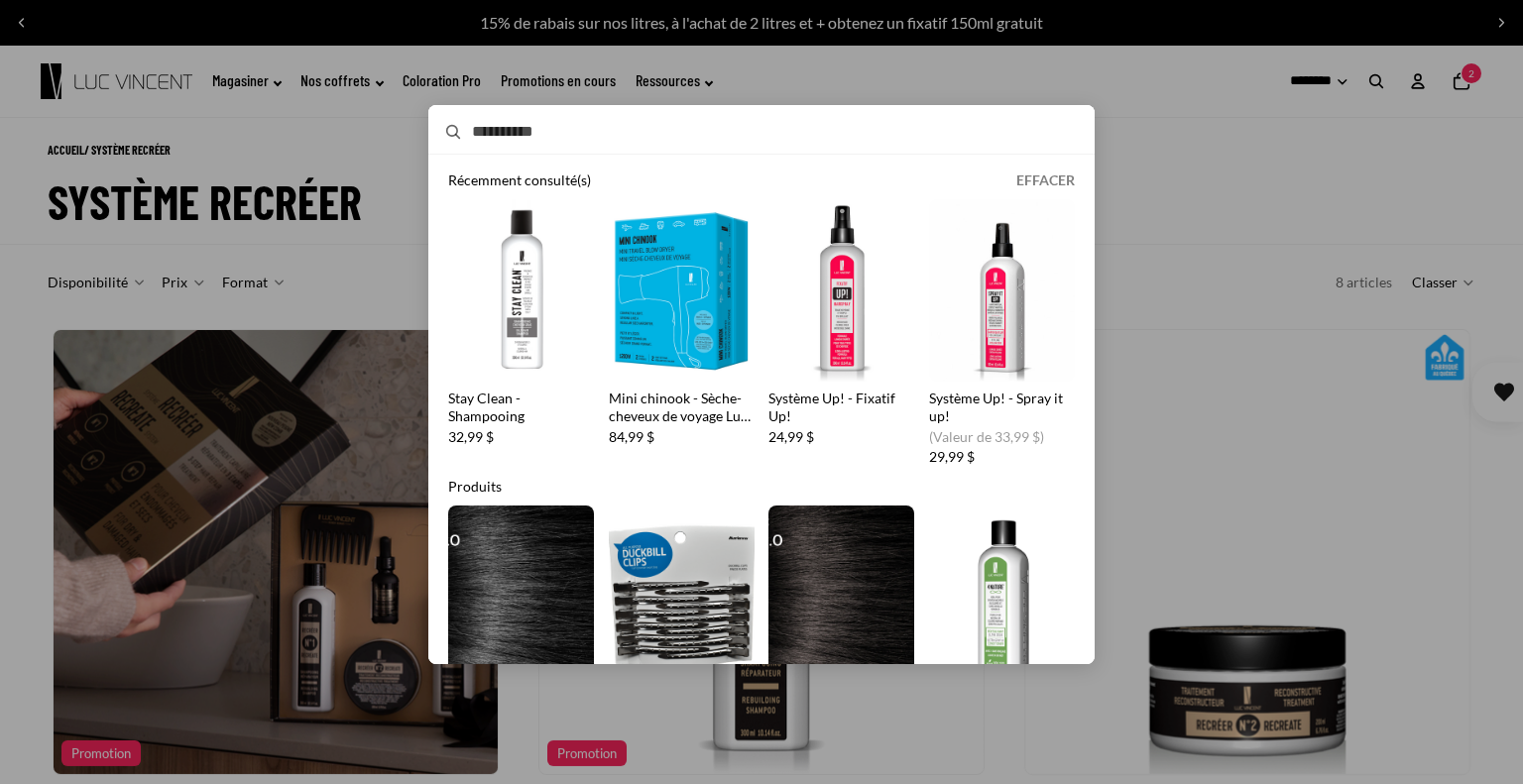 scroll, scrollTop: 115, scrollLeft: 0, axis: vertical 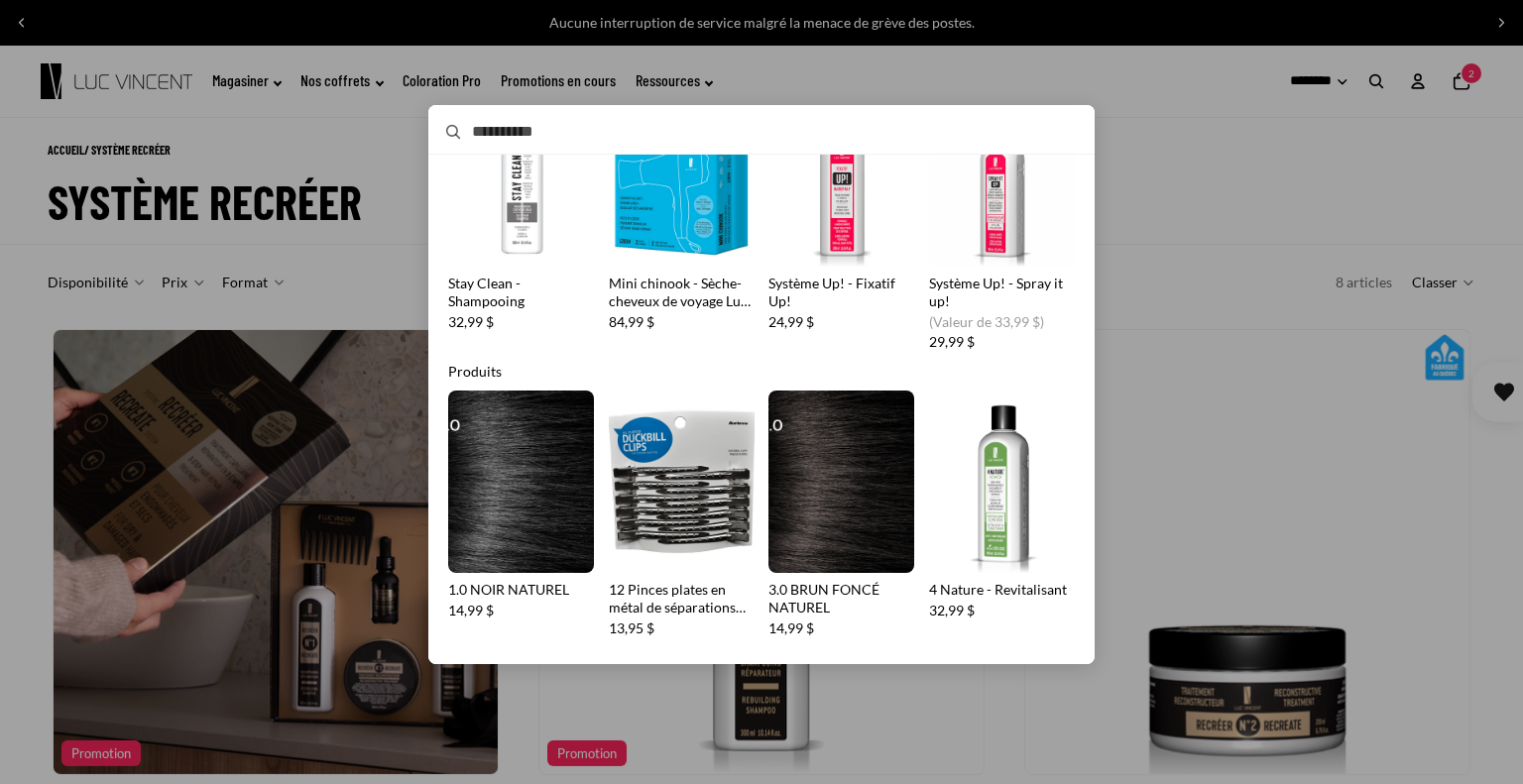 click on "Rechercher
Effacer
Récemment consulté(s)
Effacer
Stay Clean - Shampooing
Stay Clean - Shampooing
32,99 $
Mini chinook - Sèche-cheveux de voyage Luc Vincent
Mini chinook - Sèche-cheveux de voyage Luc Vincent
84,99 $" at bounding box center [762, 385] 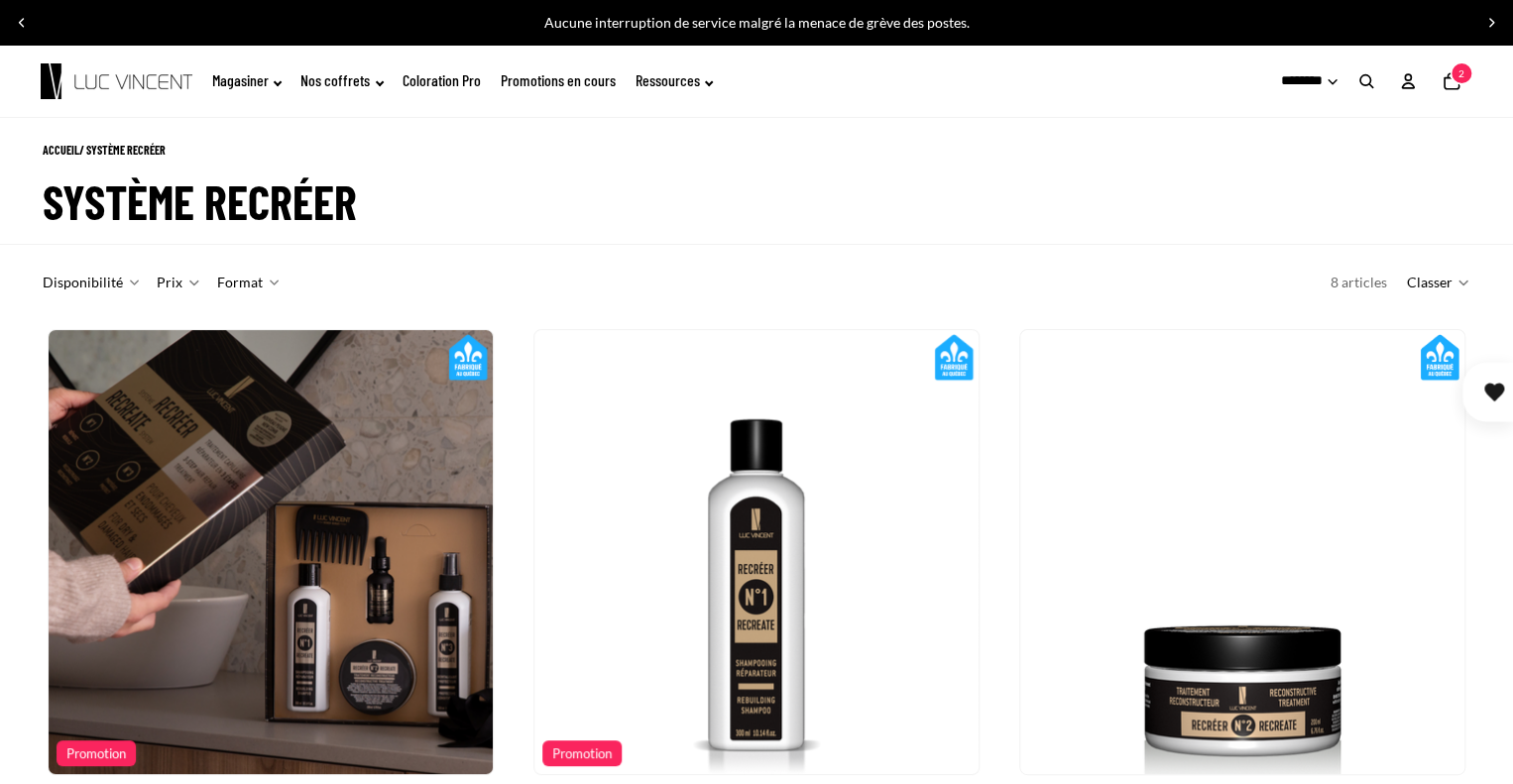 click at bounding box center [1366, 81] 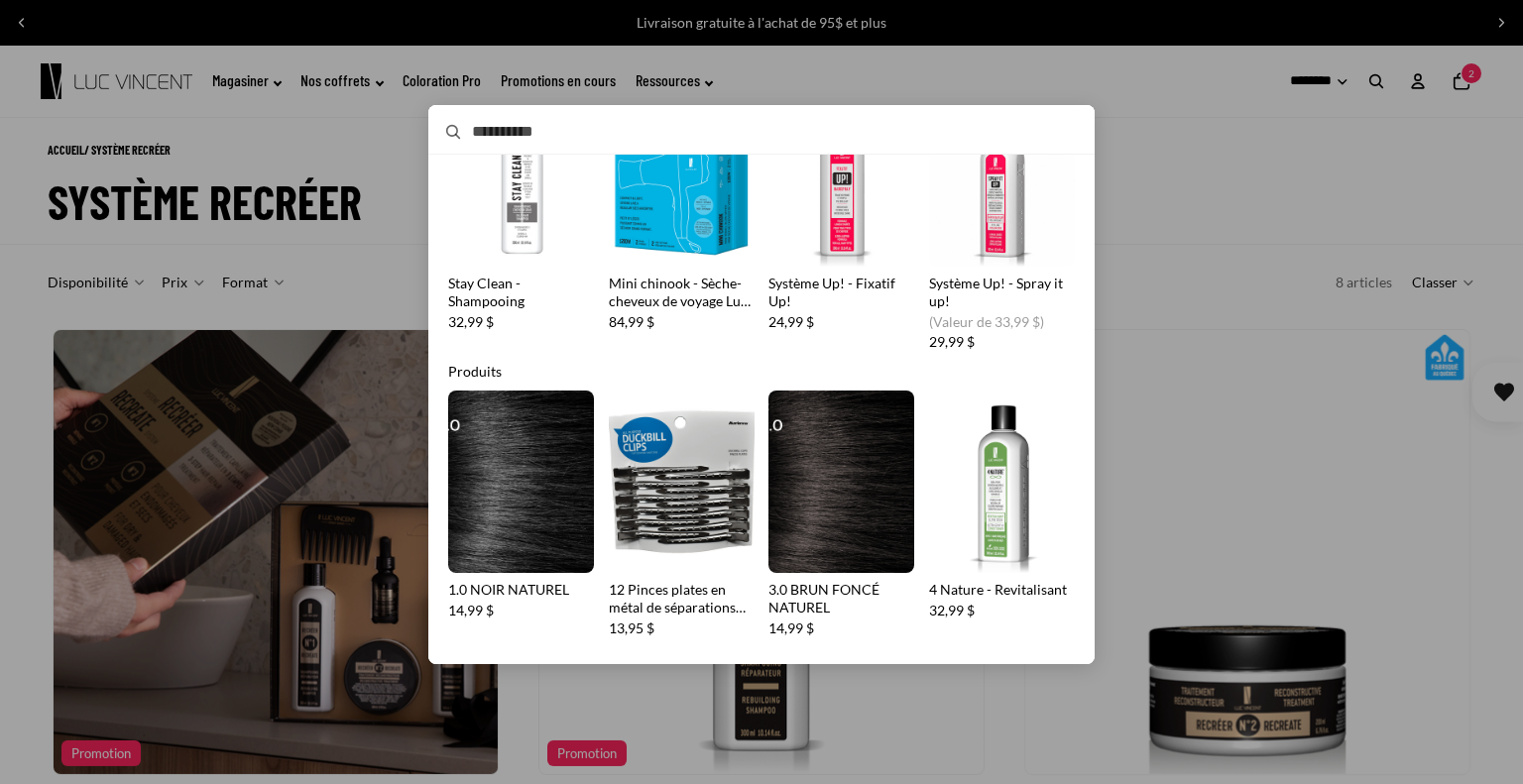 scroll 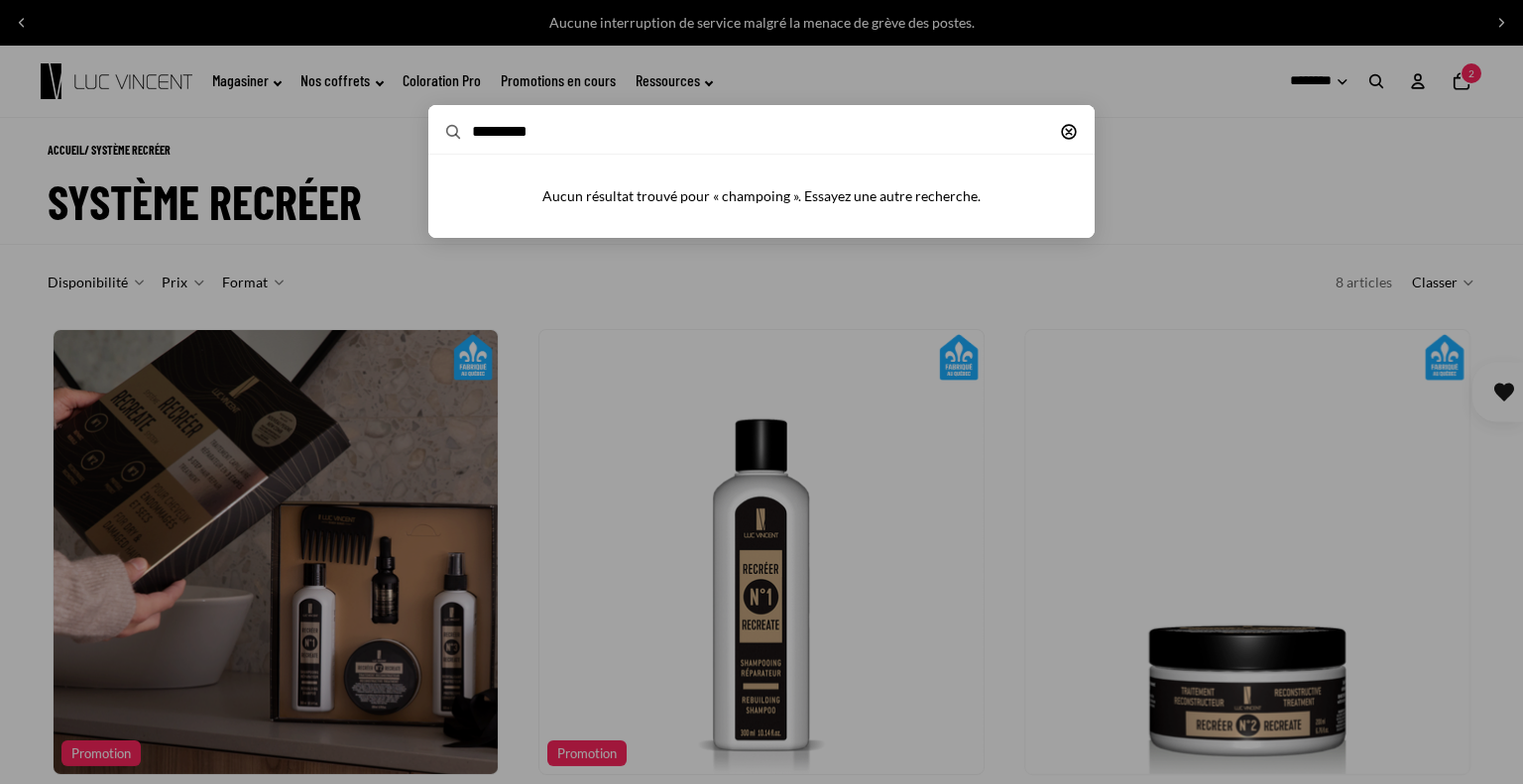type on "*********" 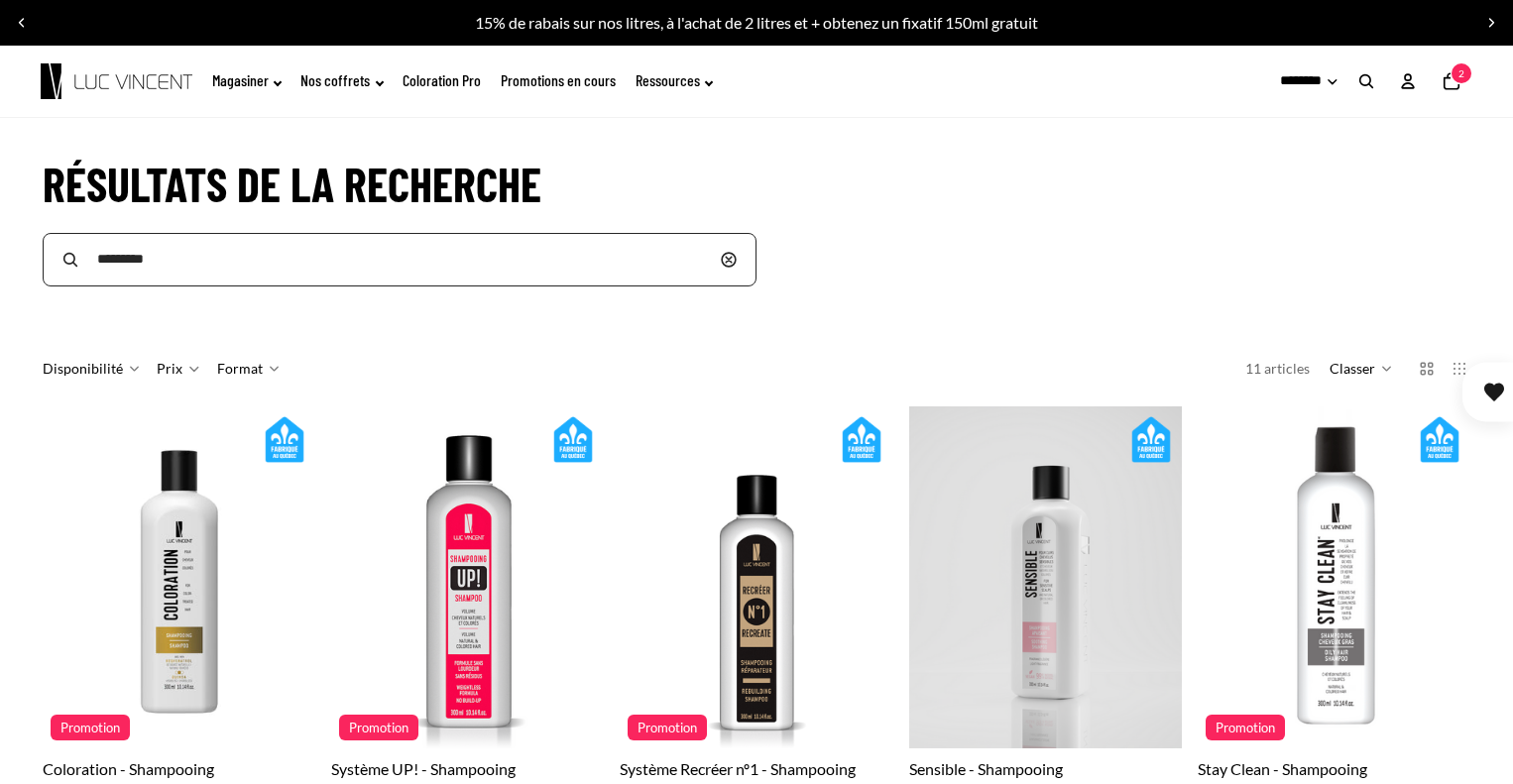 scroll, scrollTop: 0, scrollLeft: 0, axis: both 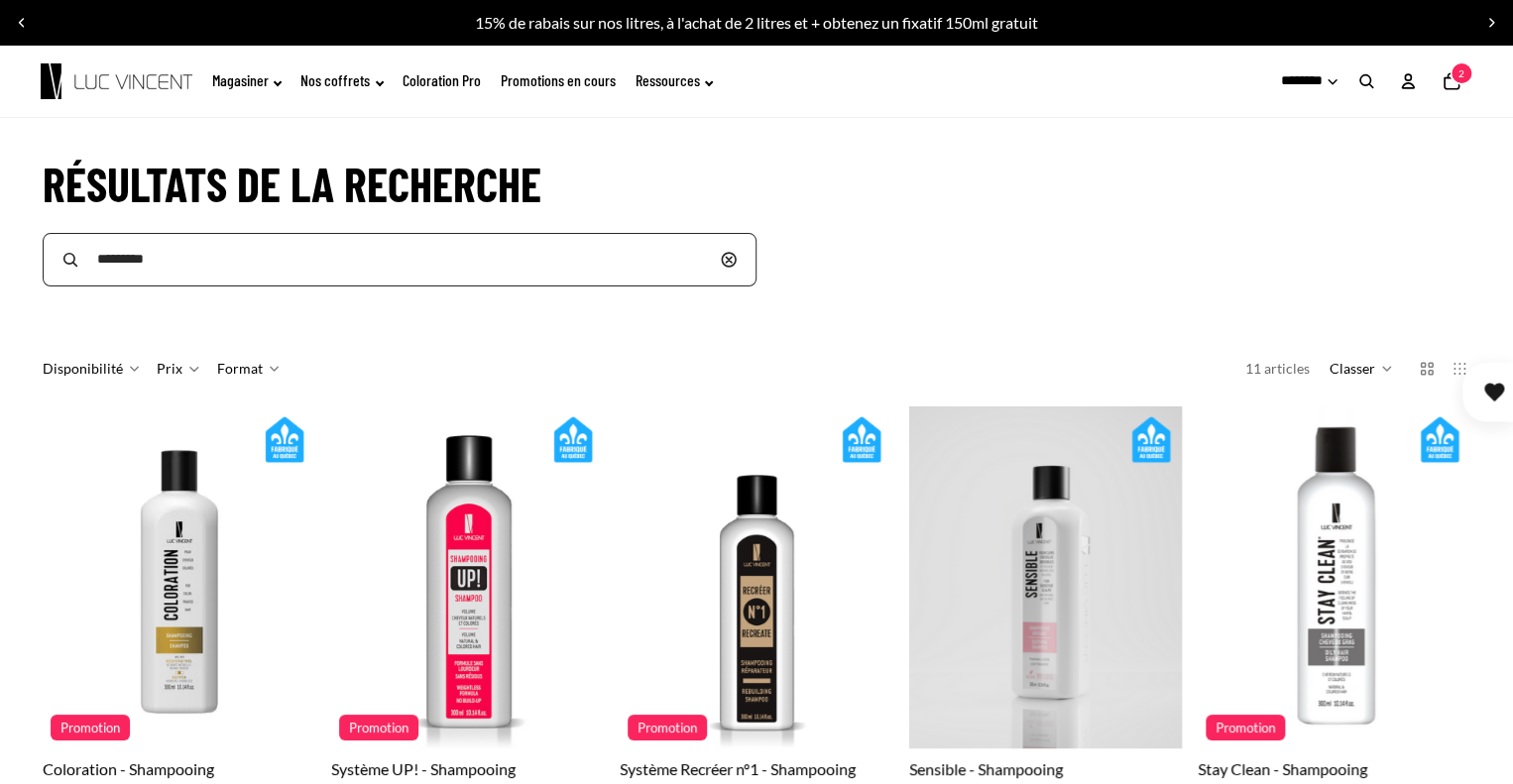 click on "*********" at bounding box center (400, 260) 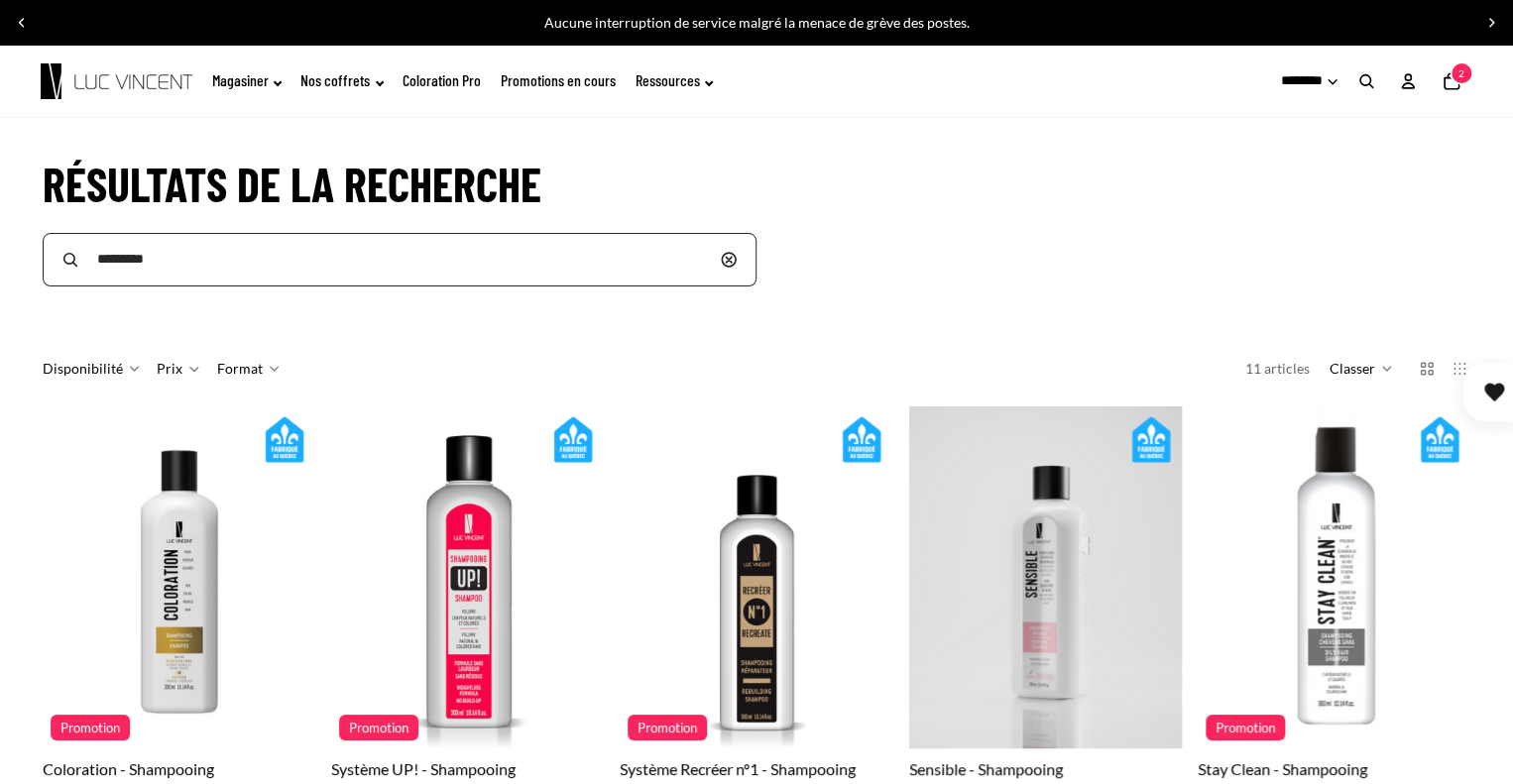 type on "*********" 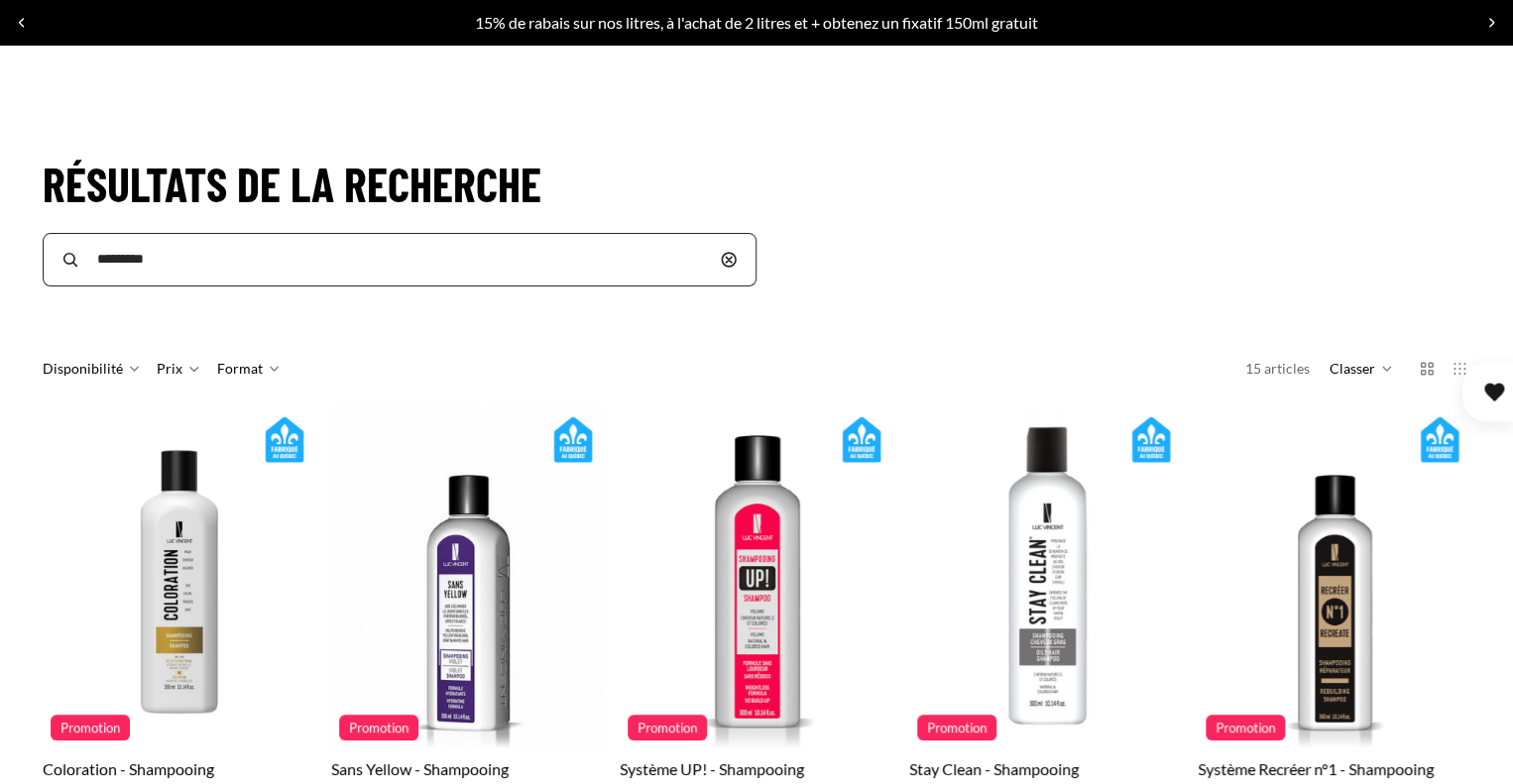 scroll, scrollTop: 630, scrollLeft: 0, axis: vertical 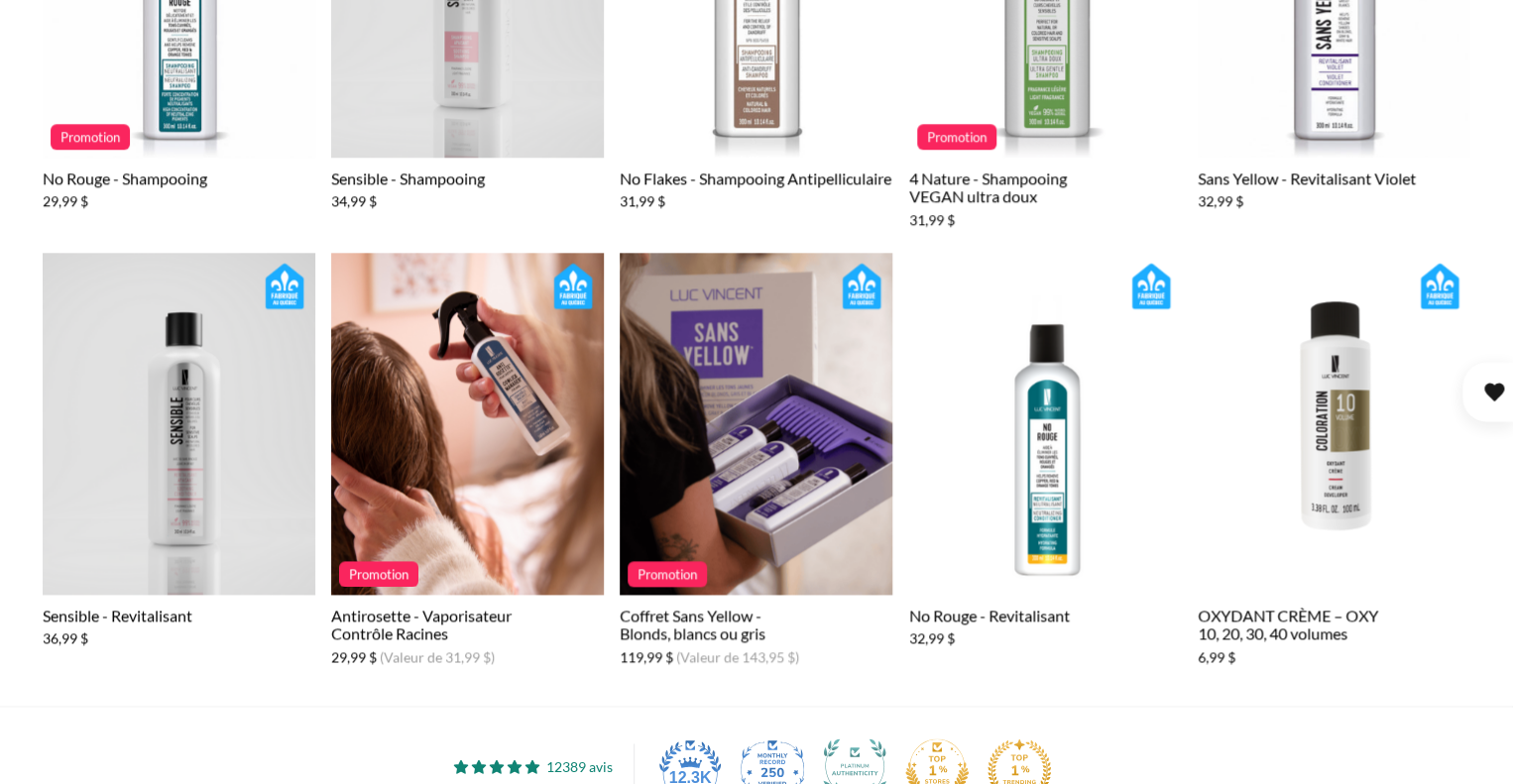 click at bounding box center (468, 423) 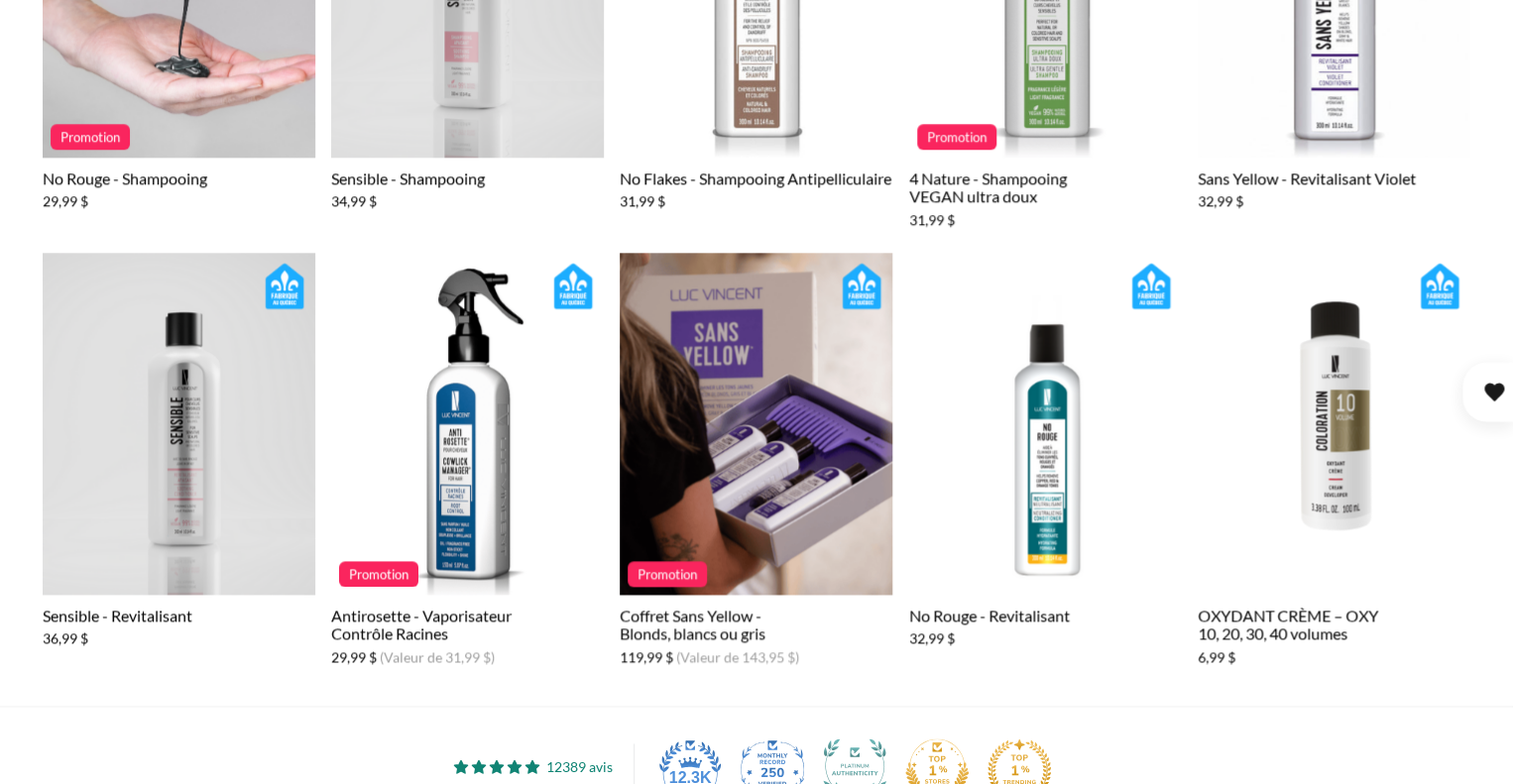 scroll, scrollTop: 0, scrollLeft: 0, axis: both 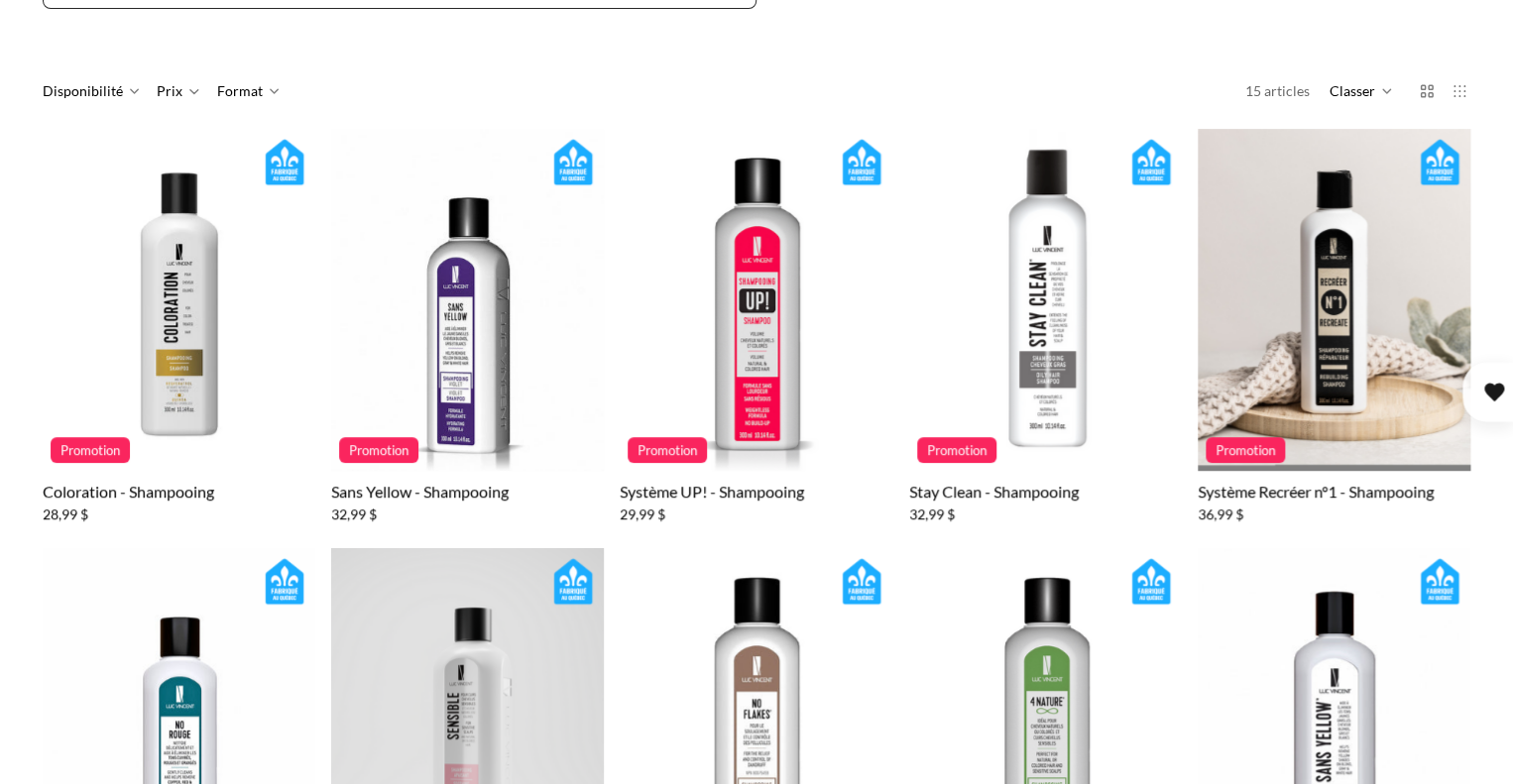 click 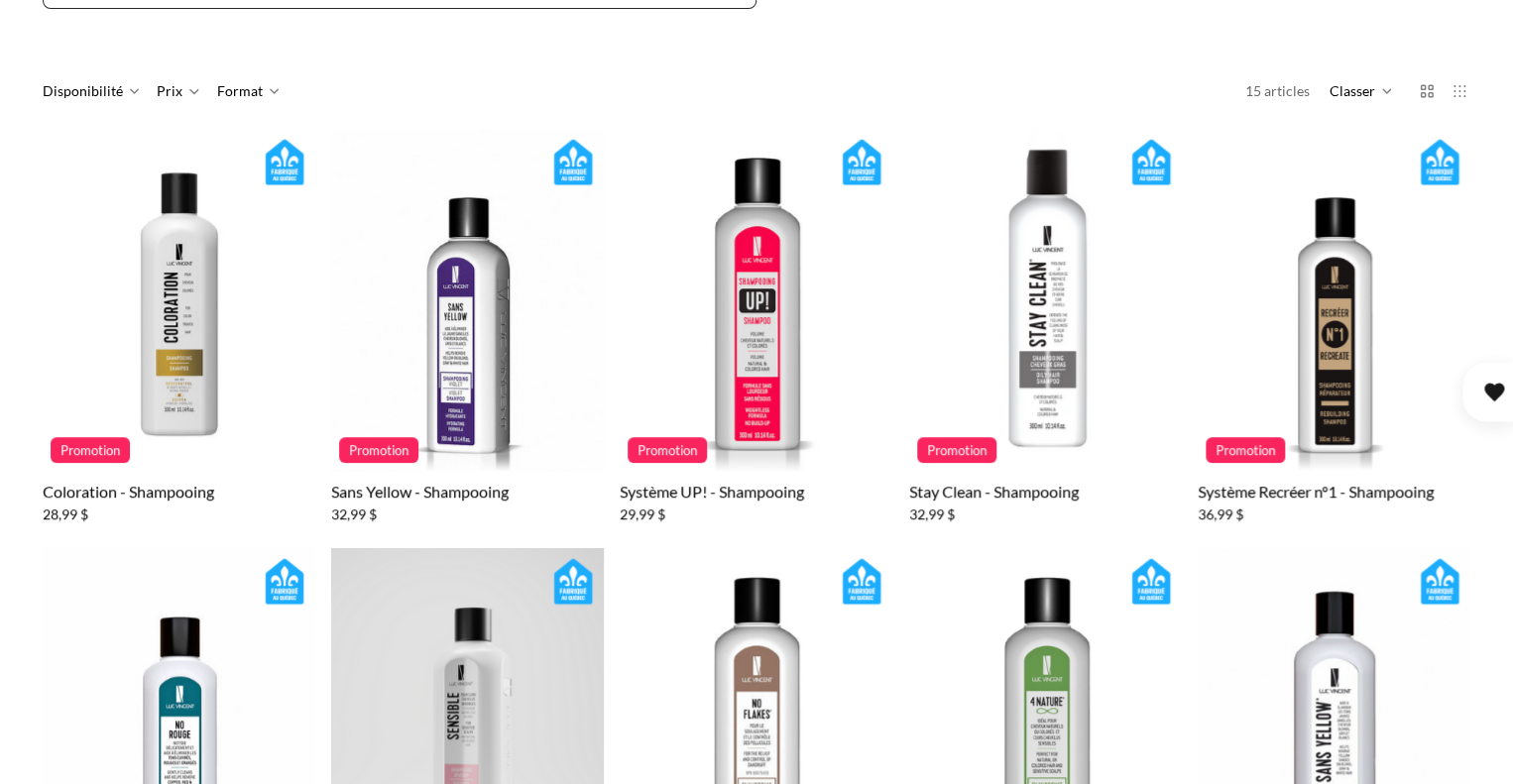 scroll, scrollTop: 0, scrollLeft: 274, axis: horizontal 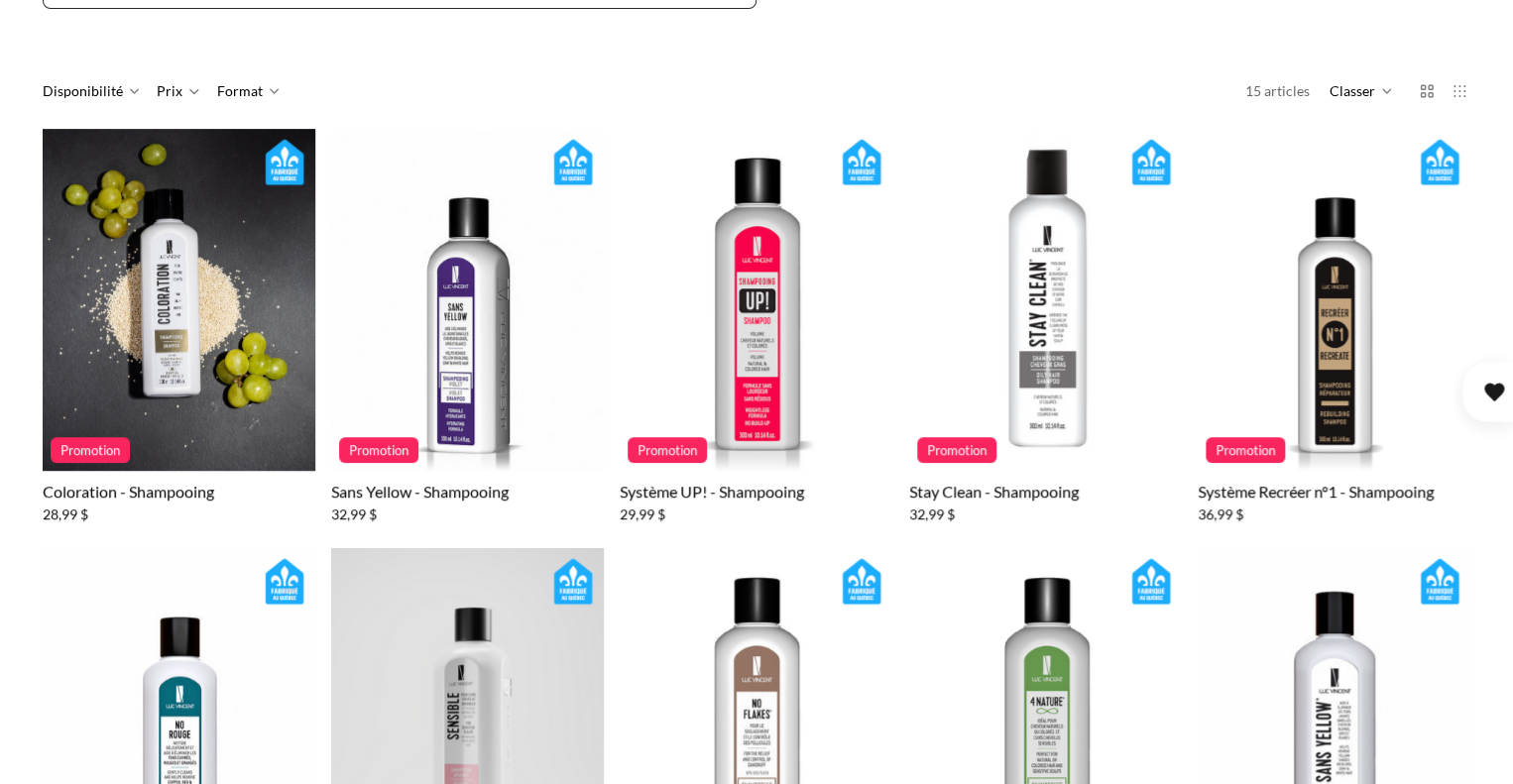 click 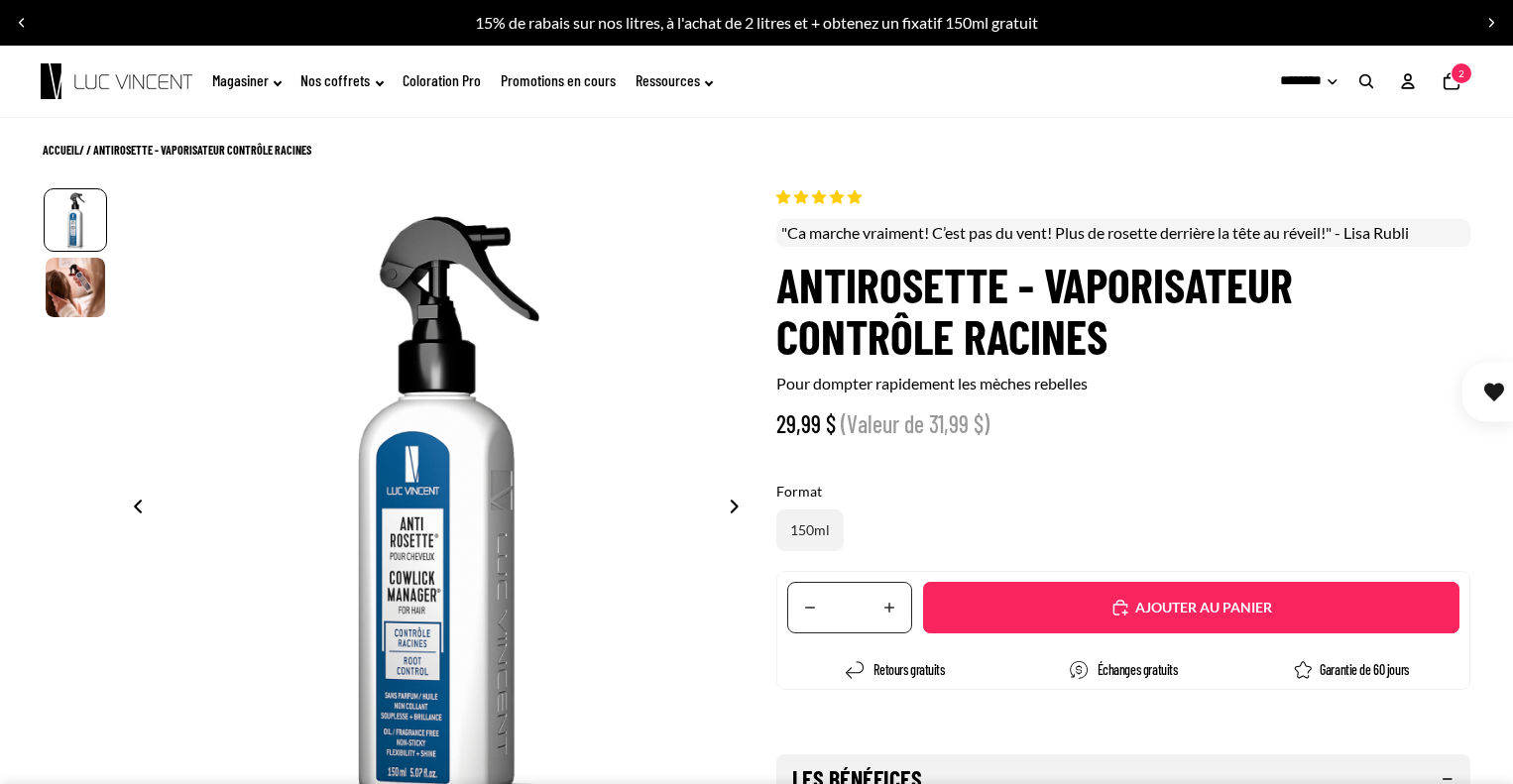 select on "**********" 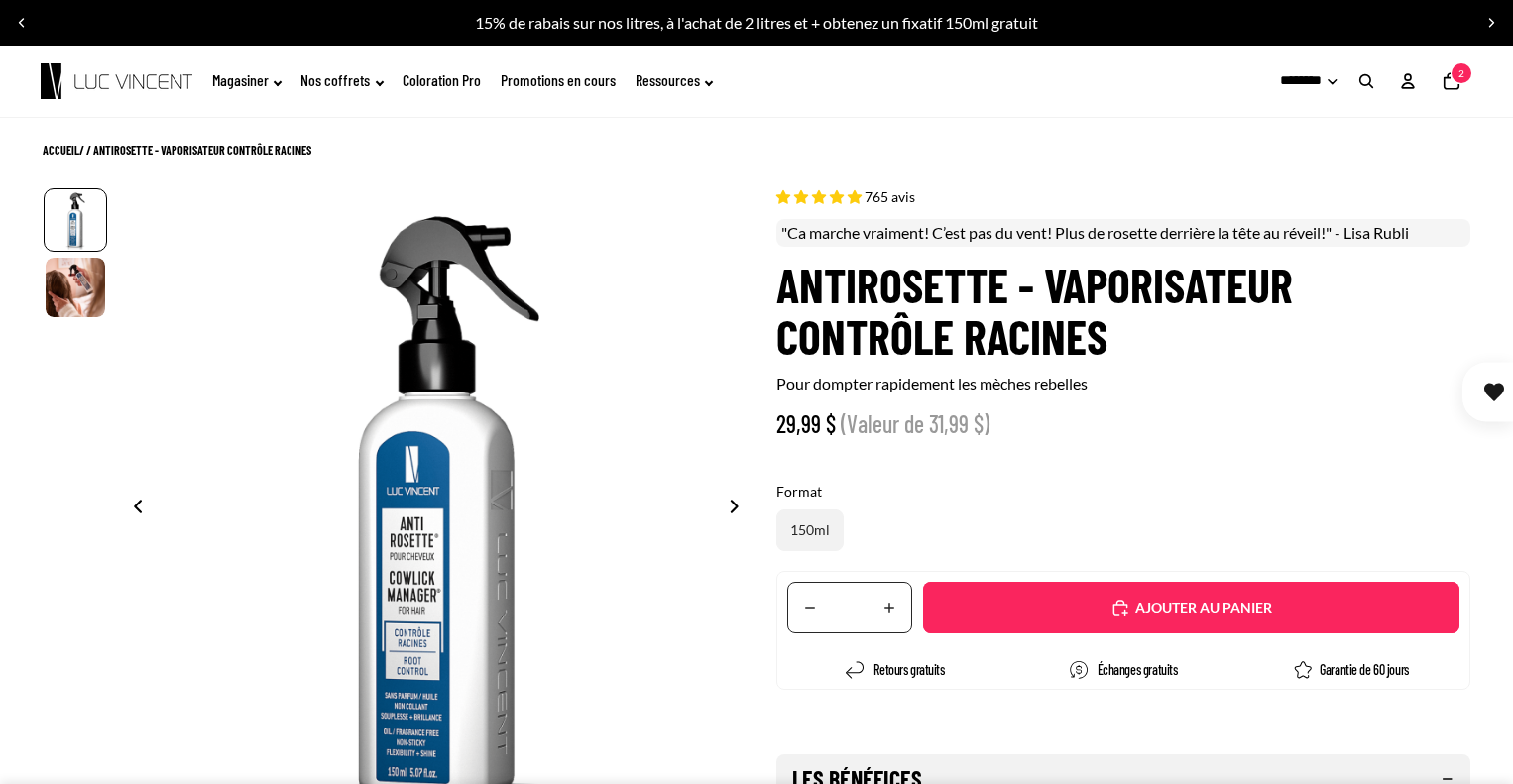 scroll, scrollTop: 0, scrollLeft: 0, axis: both 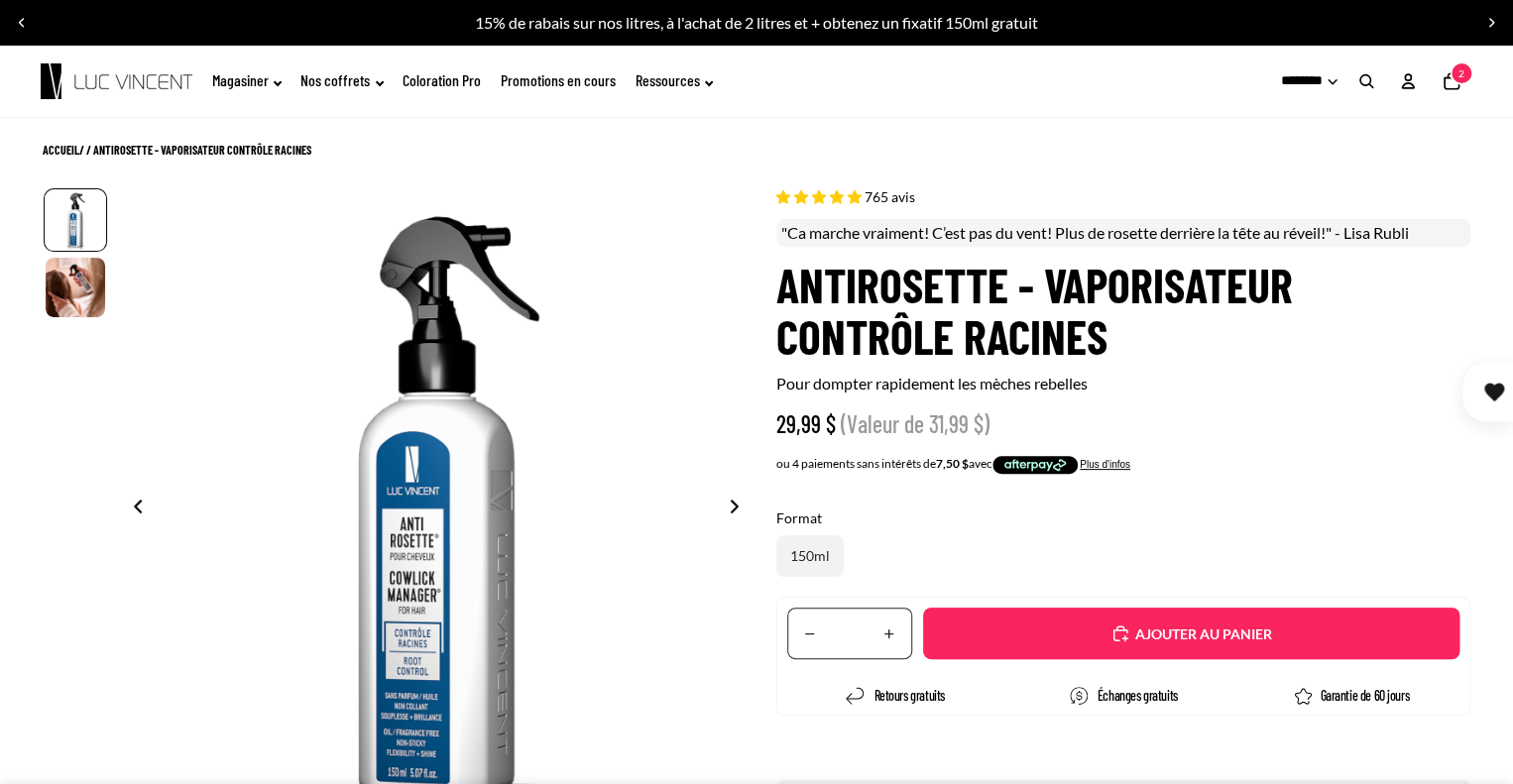click on "Ajouté" at bounding box center (1191, 633) 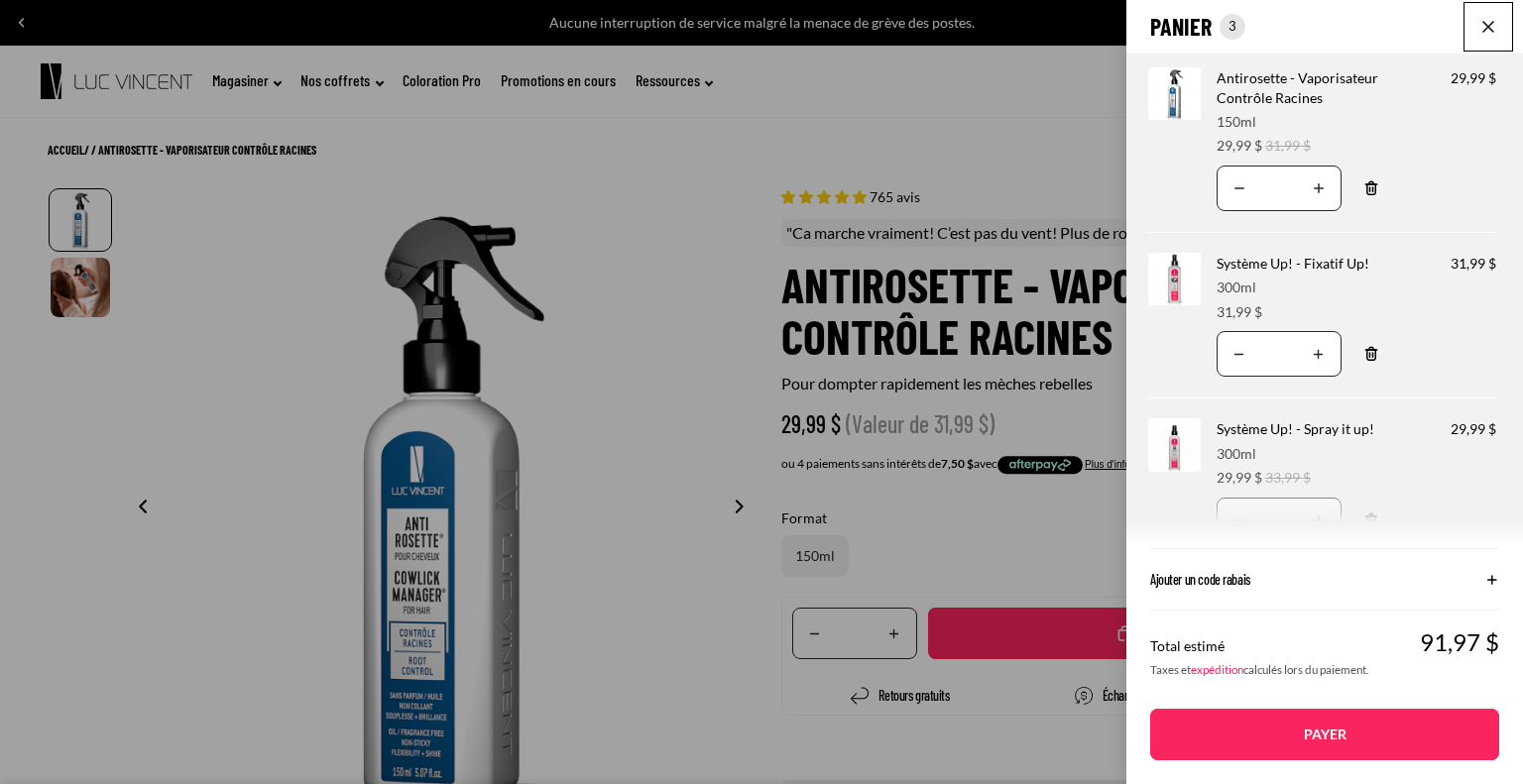 click on "Panier
Nombre total d'articles dans le panier: 3
3
3
Total du panier
91,97CAD
Image de produit
Informations sur le produit
Quantité
Nombre total de produits
Antirosette - Vaporisateur Contrôle Racines
Format: 150ml 29,99 $" 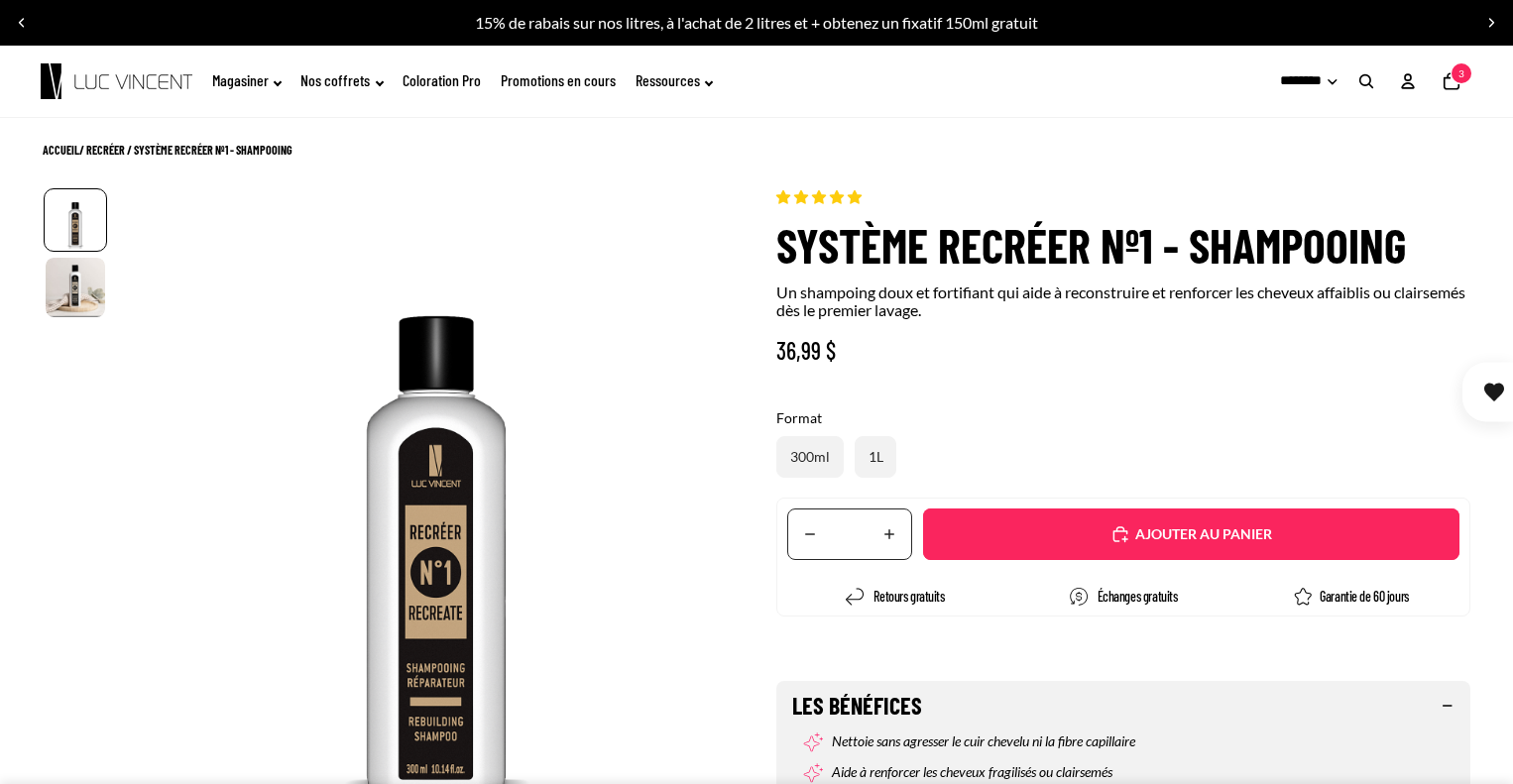 select on "**********" 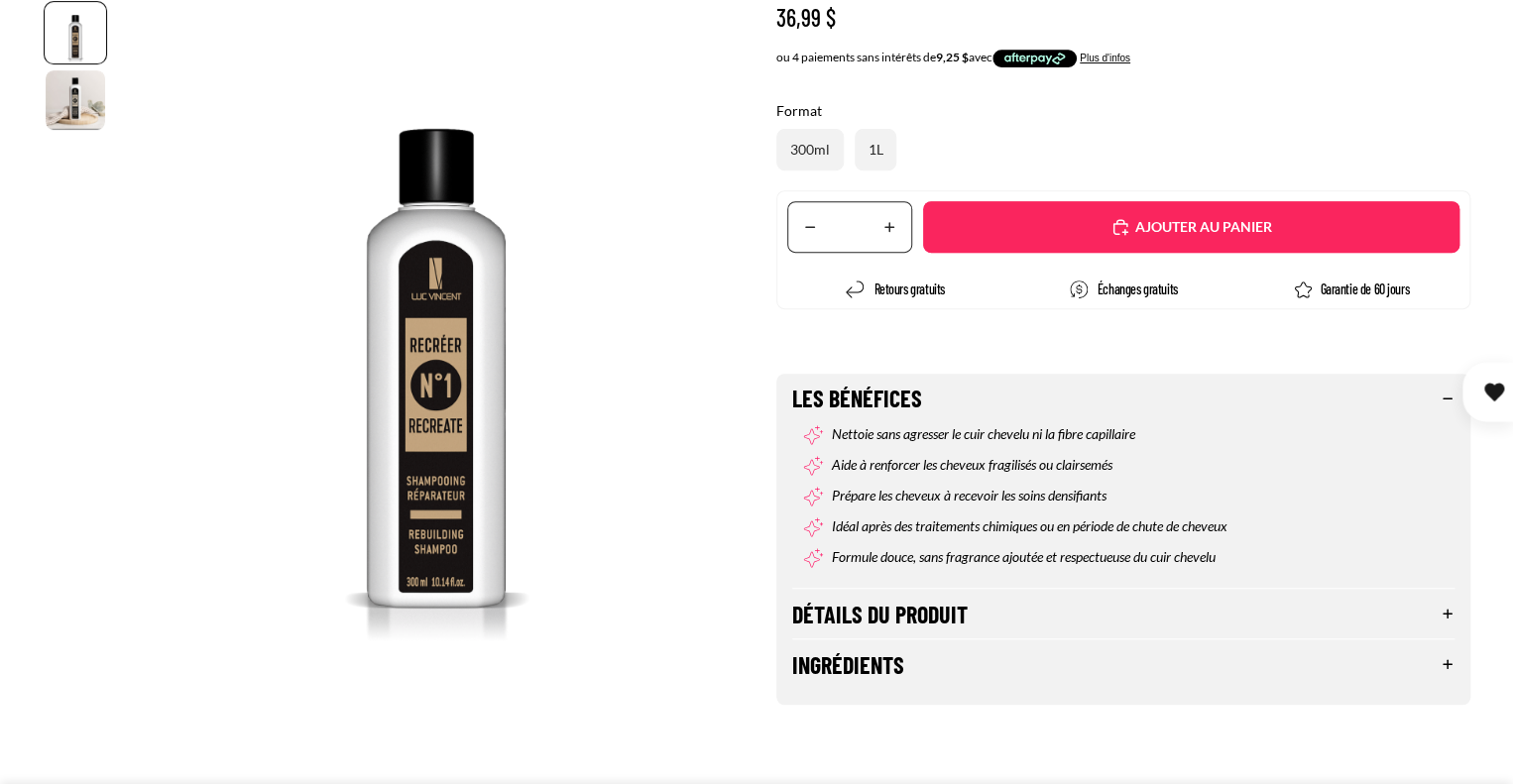 scroll, scrollTop: 335, scrollLeft: 0, axis: vertical 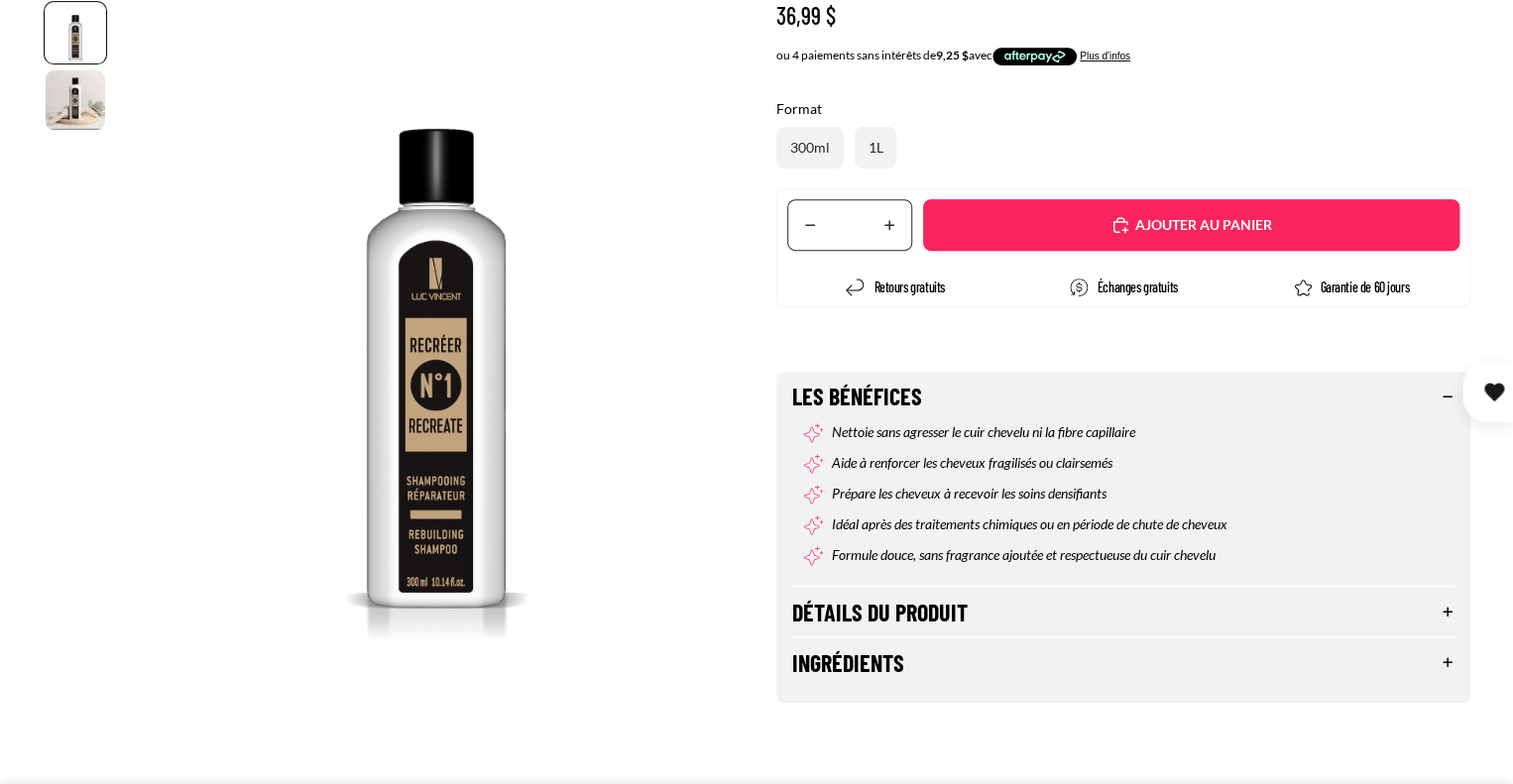 click on "Détails du produit" at bounding box center (1123, 612) 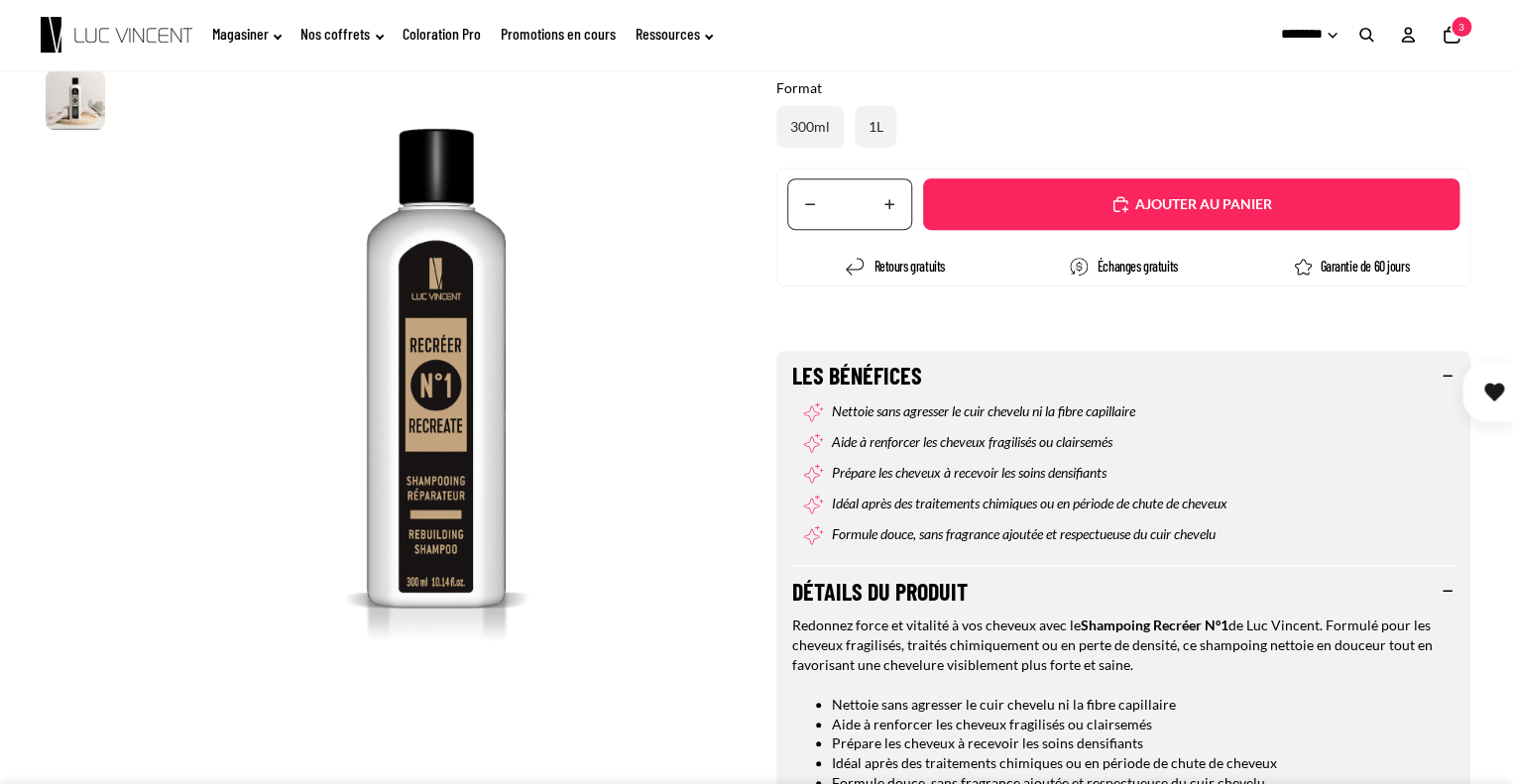 scroll, scrollTop: 355, scrollLeft: 0, axis: vertical 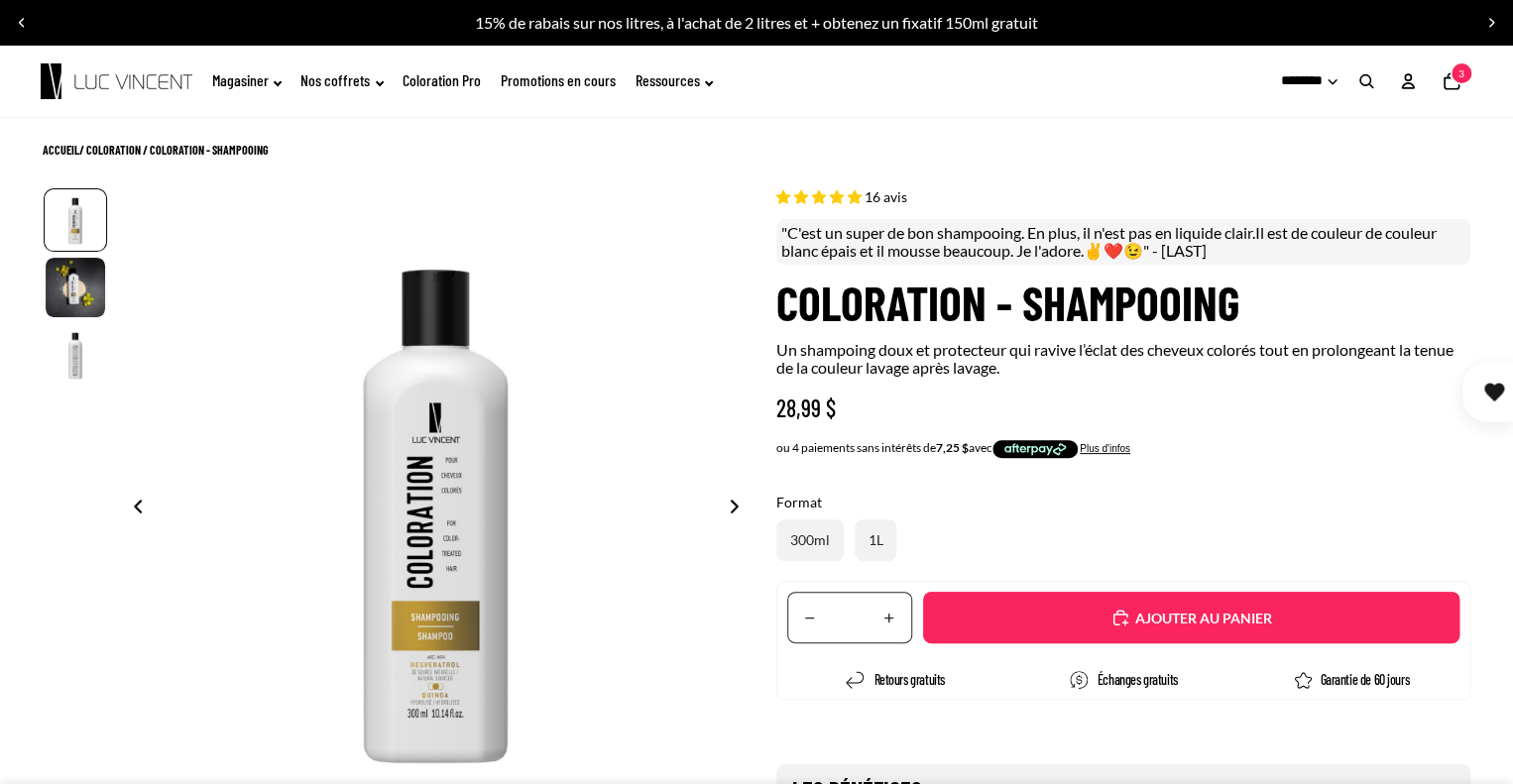 select on "**********" 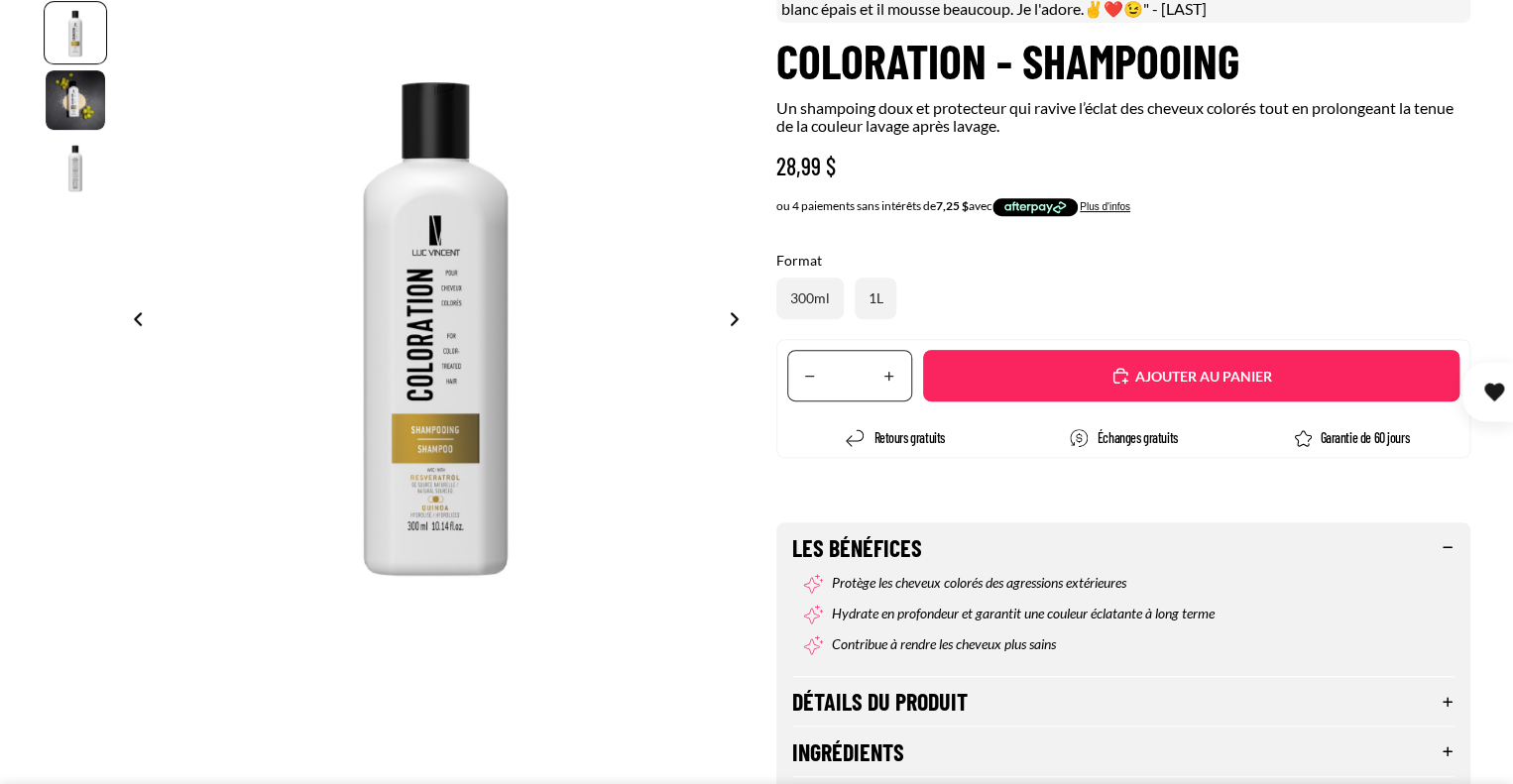 scroll, scrollTop: 476, scrollLeft: 0, axis: vertical 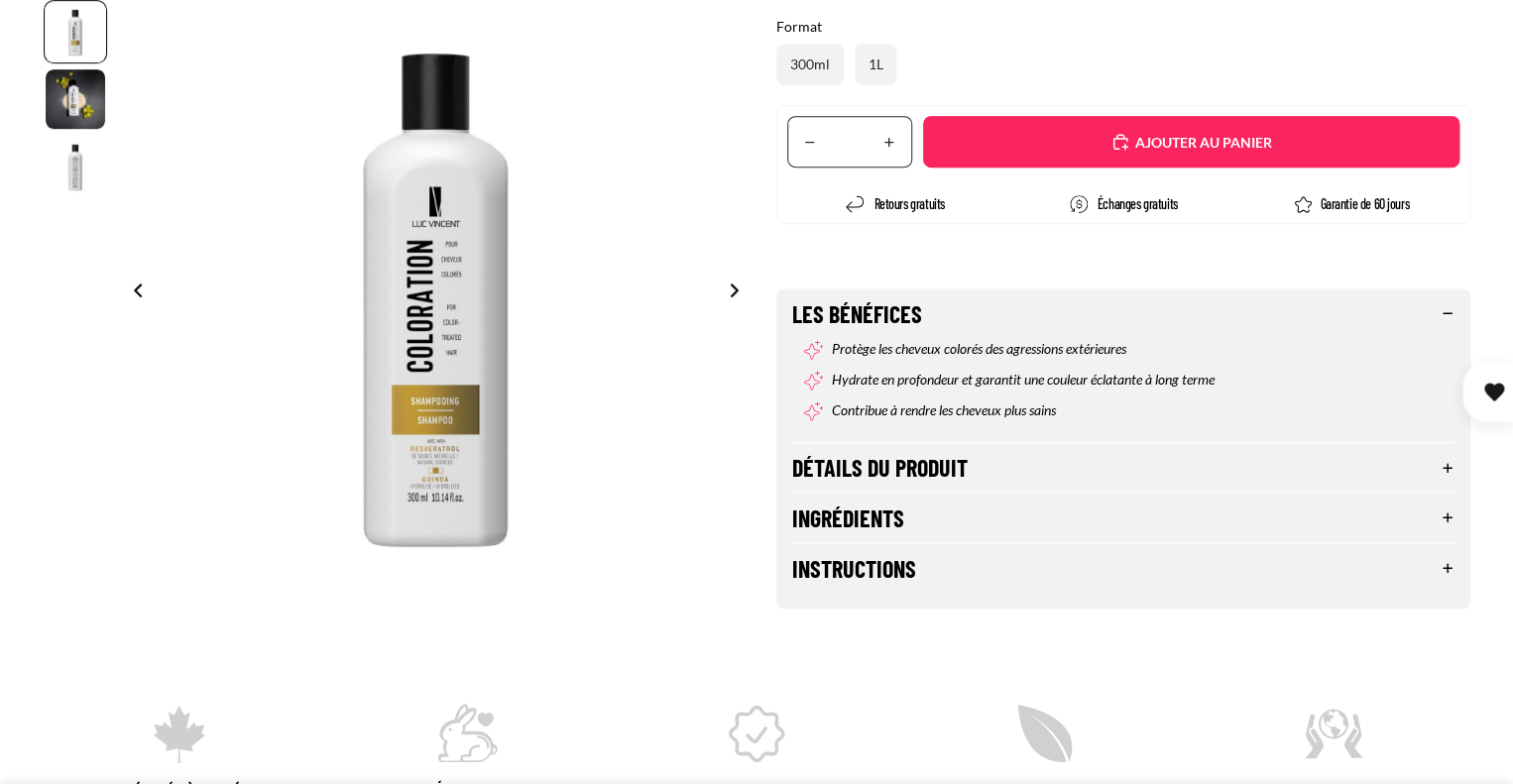 click on "Détails du produit" at bounding box center [1123, 468] 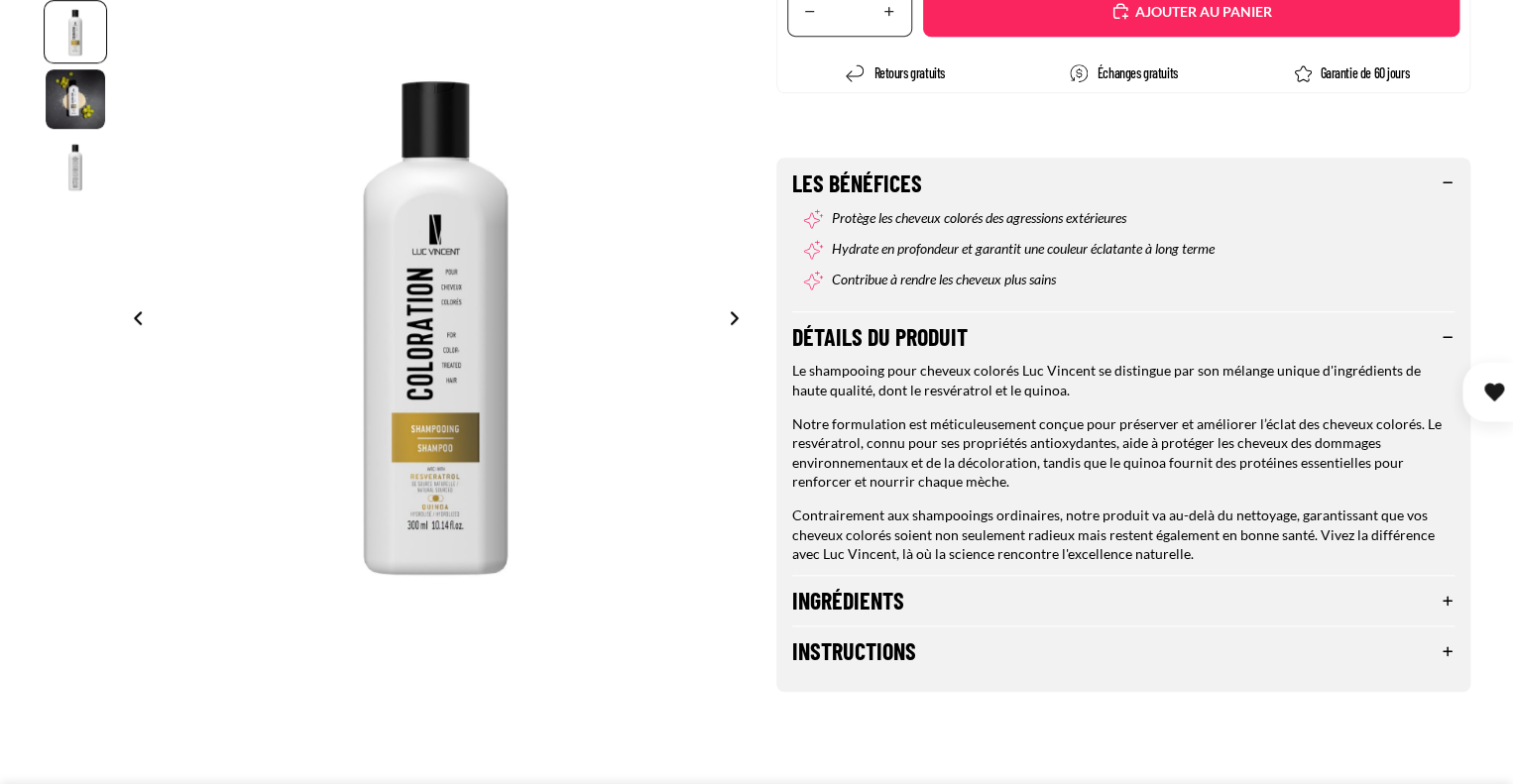 scroll, scrollTop: 611, scrollLeft: 0, axis: vertical 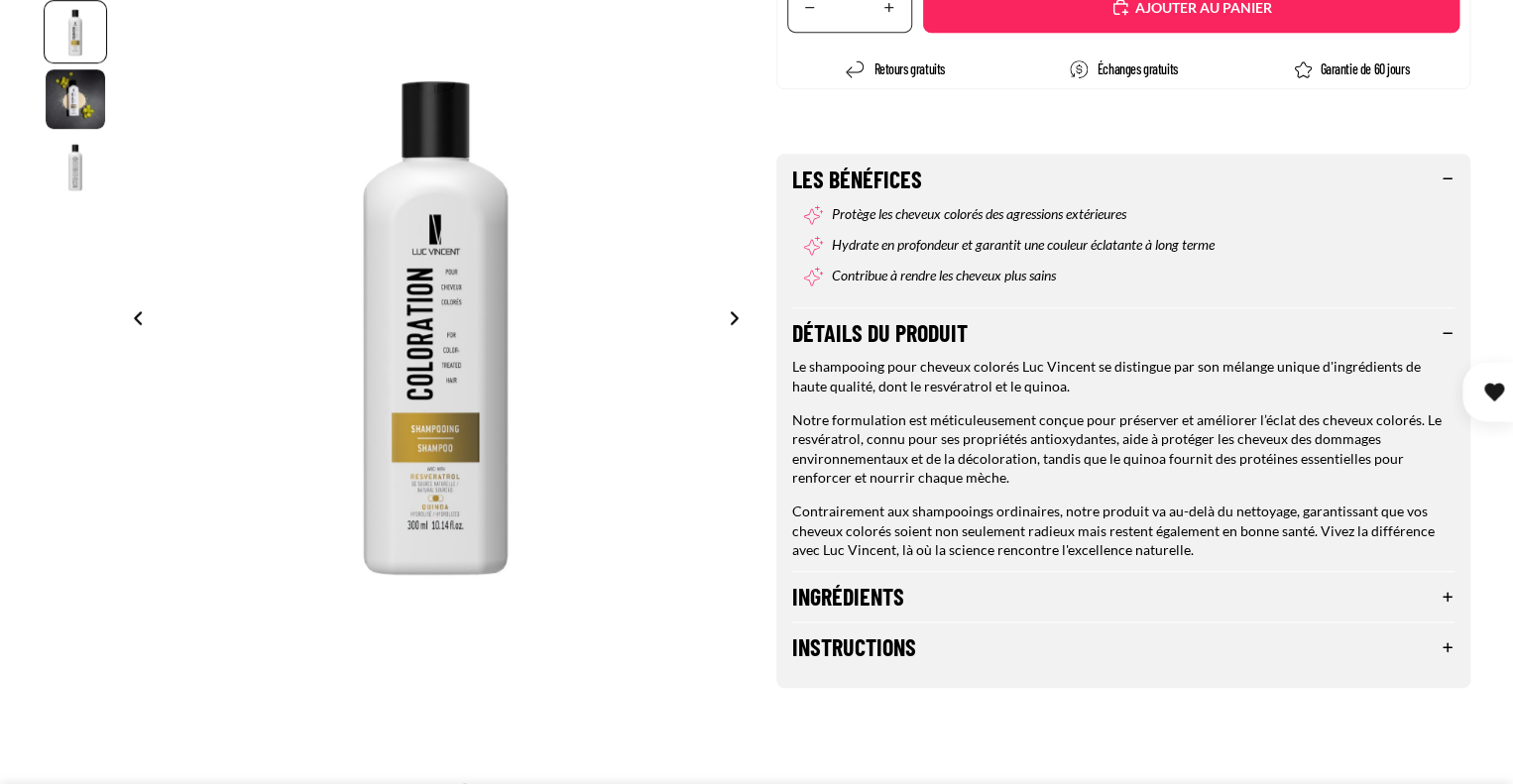 click on "Ingrédients" at bounding box center (1123, 597) 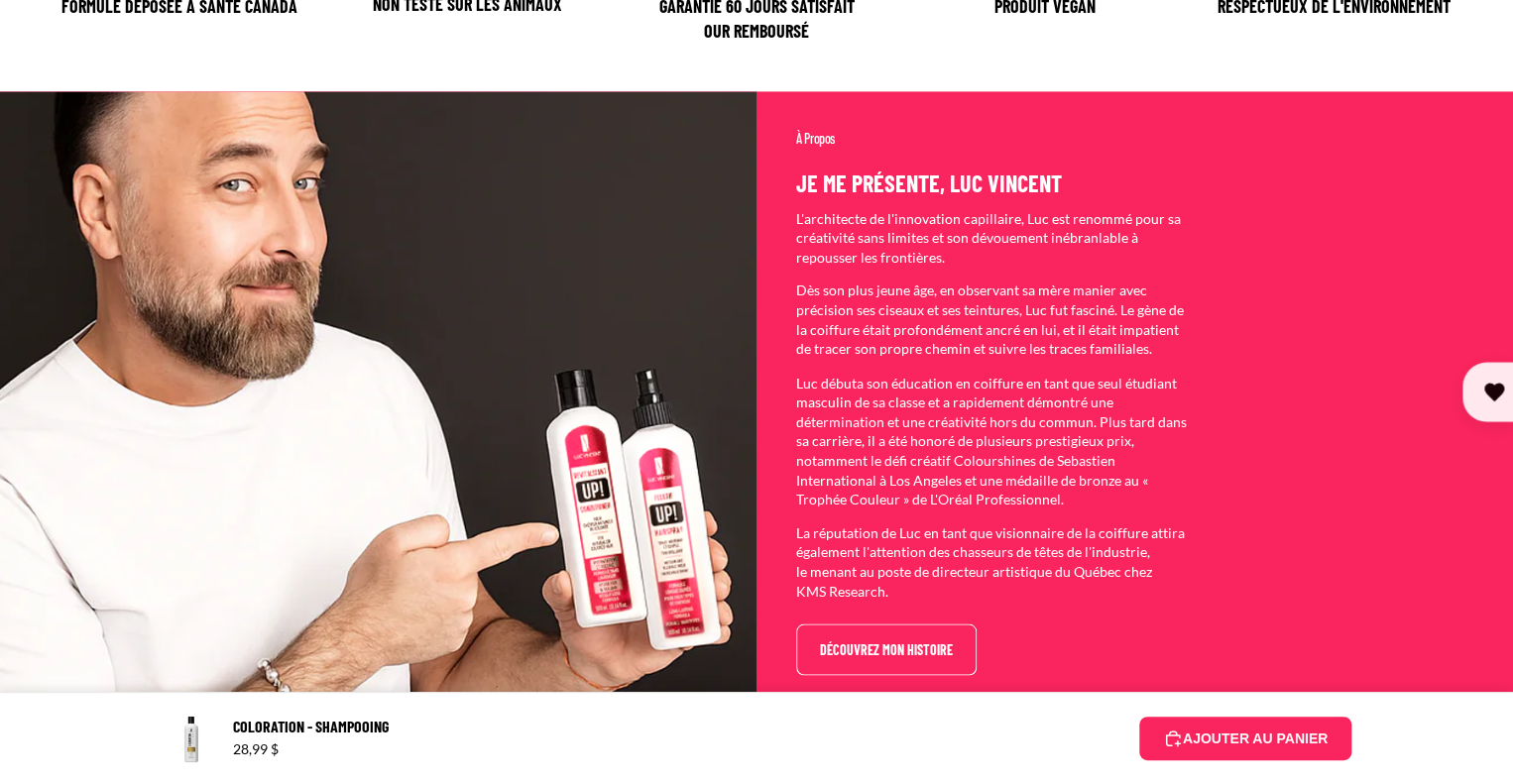 scroll, scrollTop: 1518, scrollLeft: 0, axis: vertical 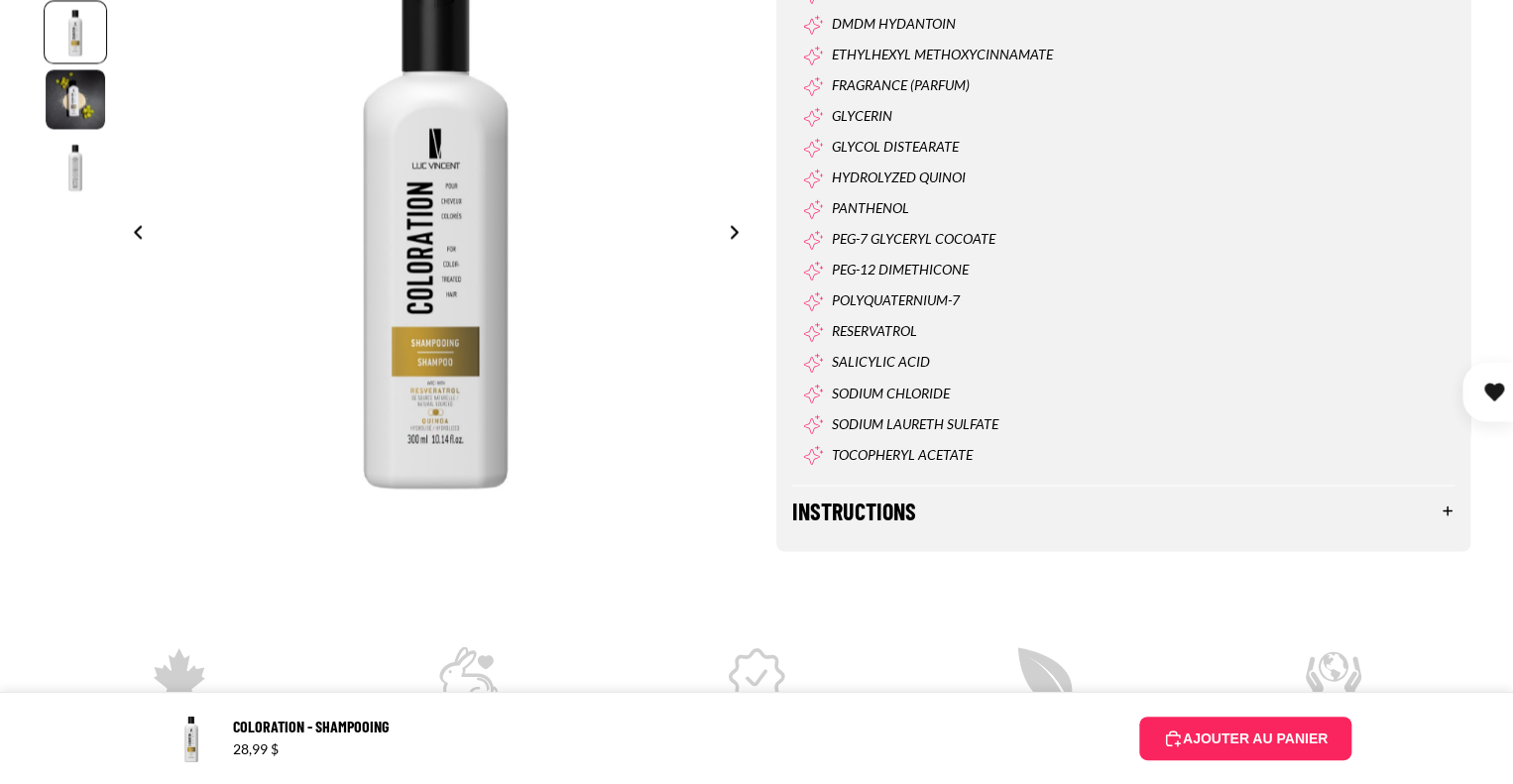 click on "Instructions" at bounding box center [1123, 510] 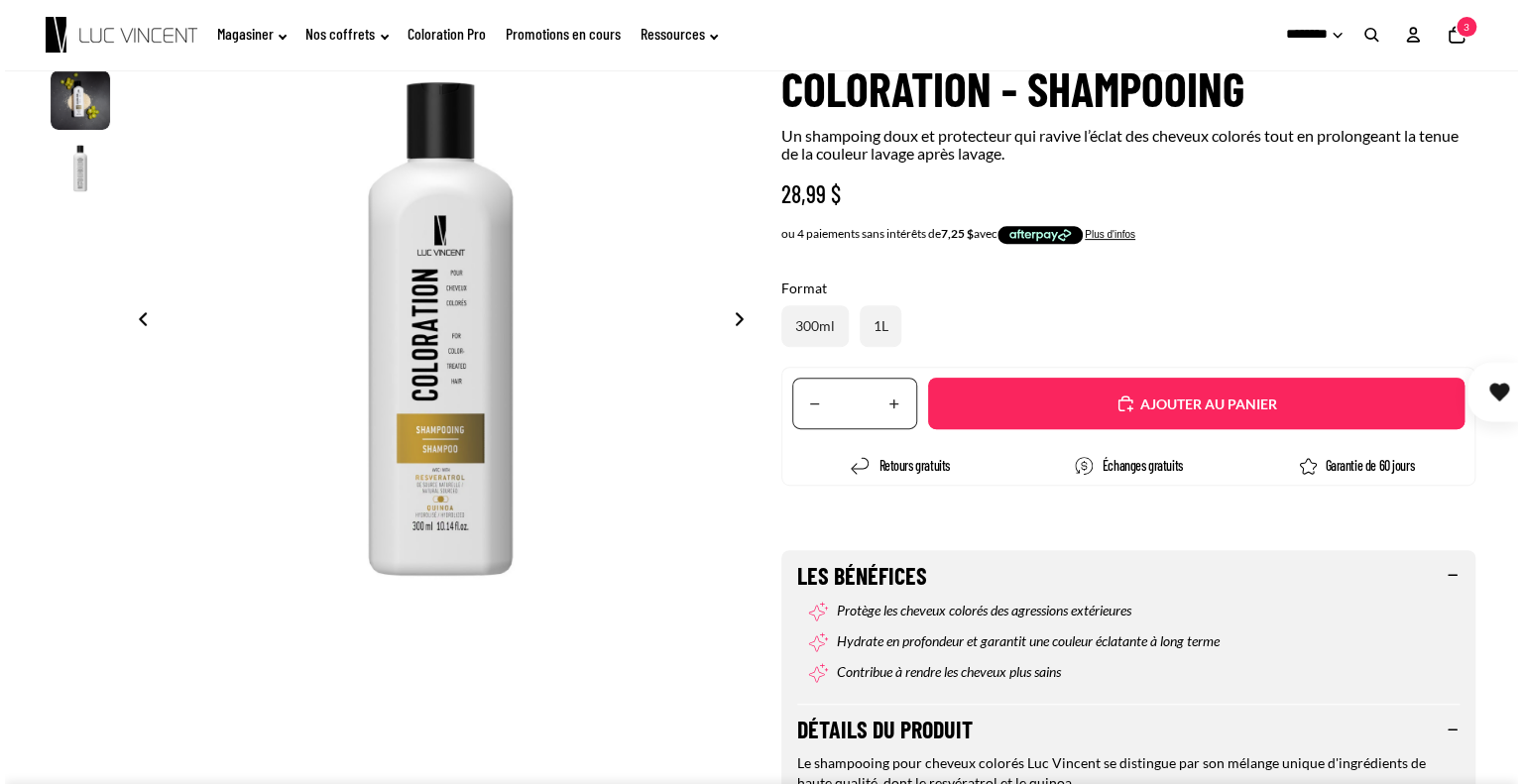 scroll, scrollTop: 0, scrollLeft: 0, axis: both 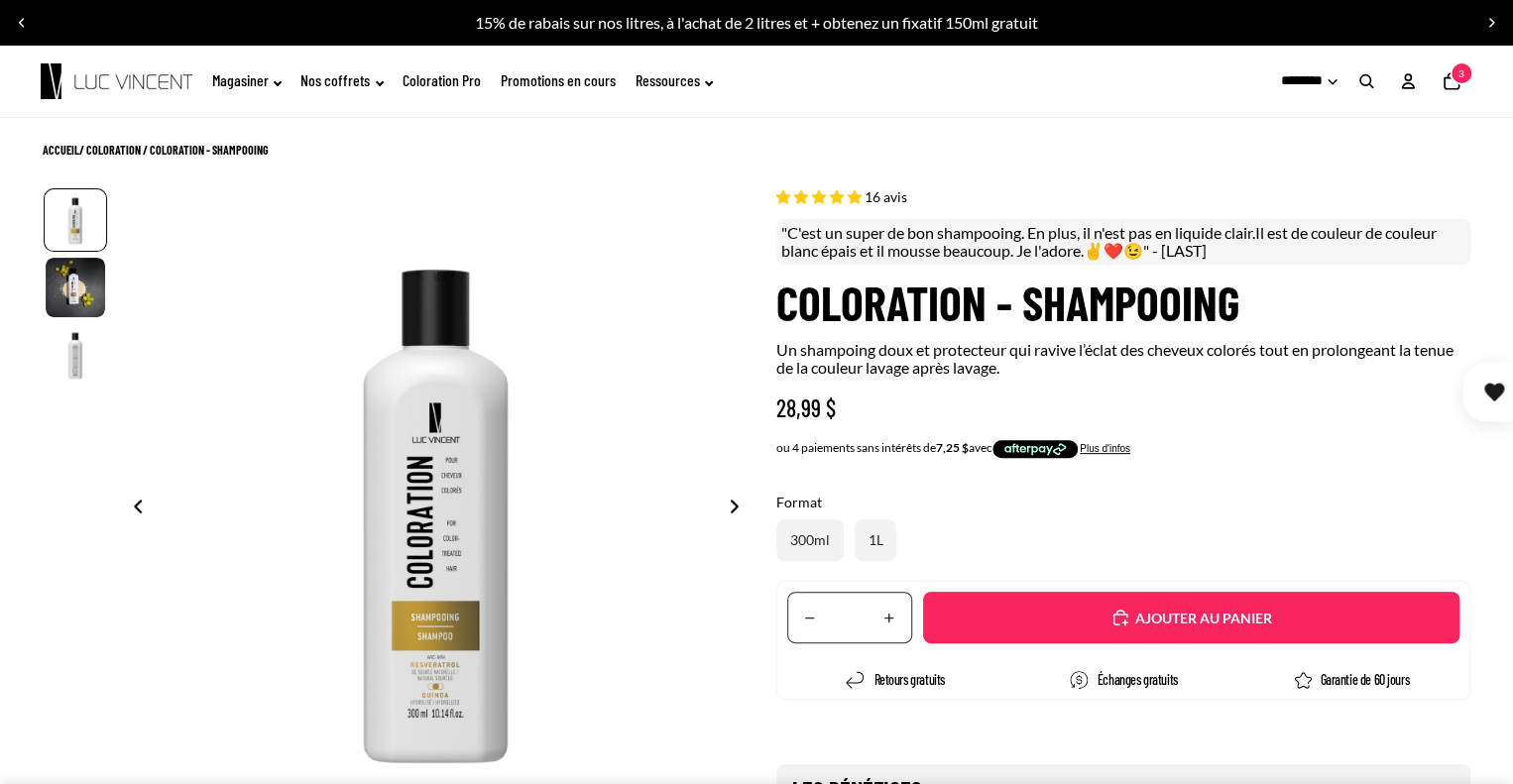 click on "Ajouté" at bounding box center [1201, 618] 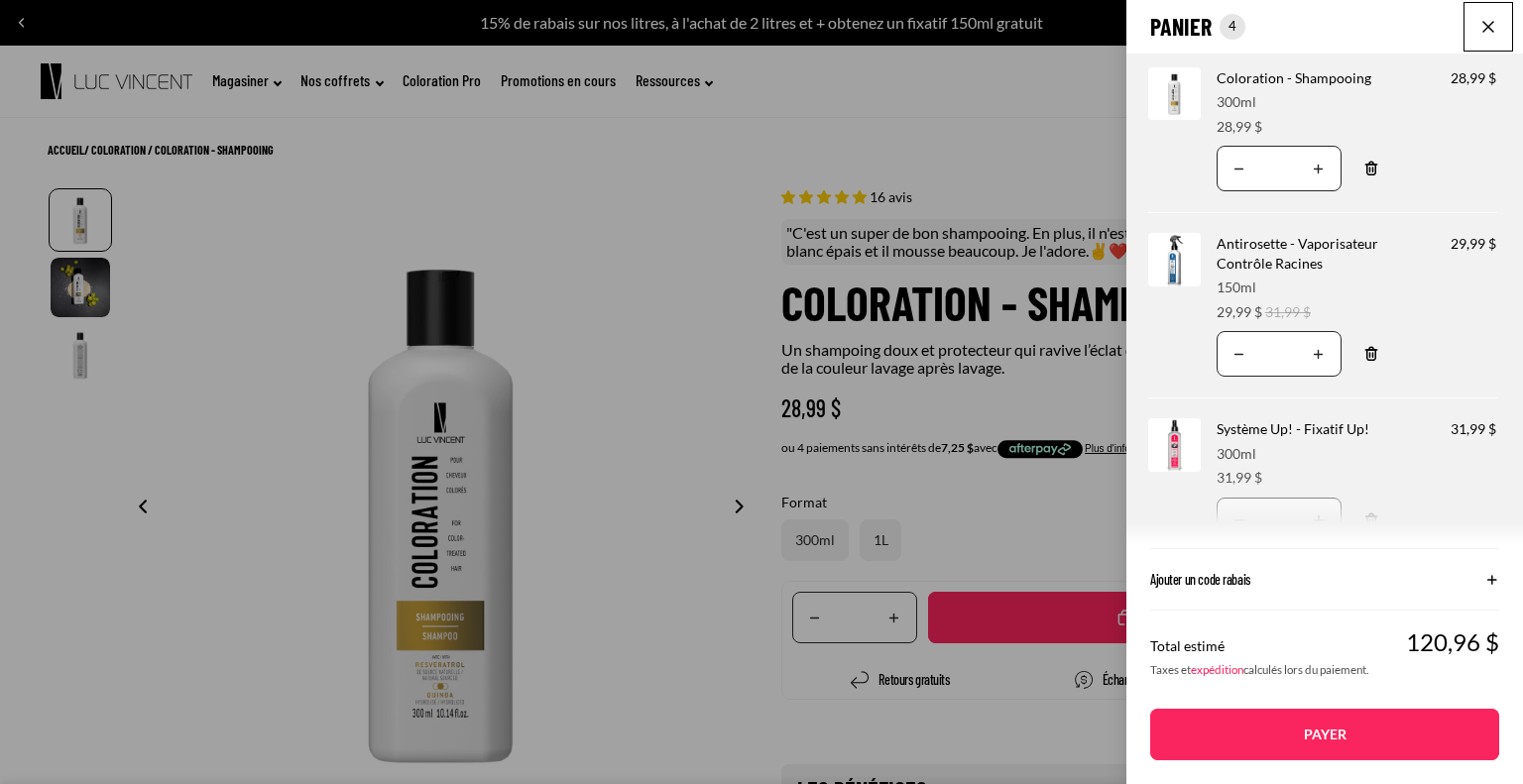 click on "Payer" at bounding box center [1325, 734] 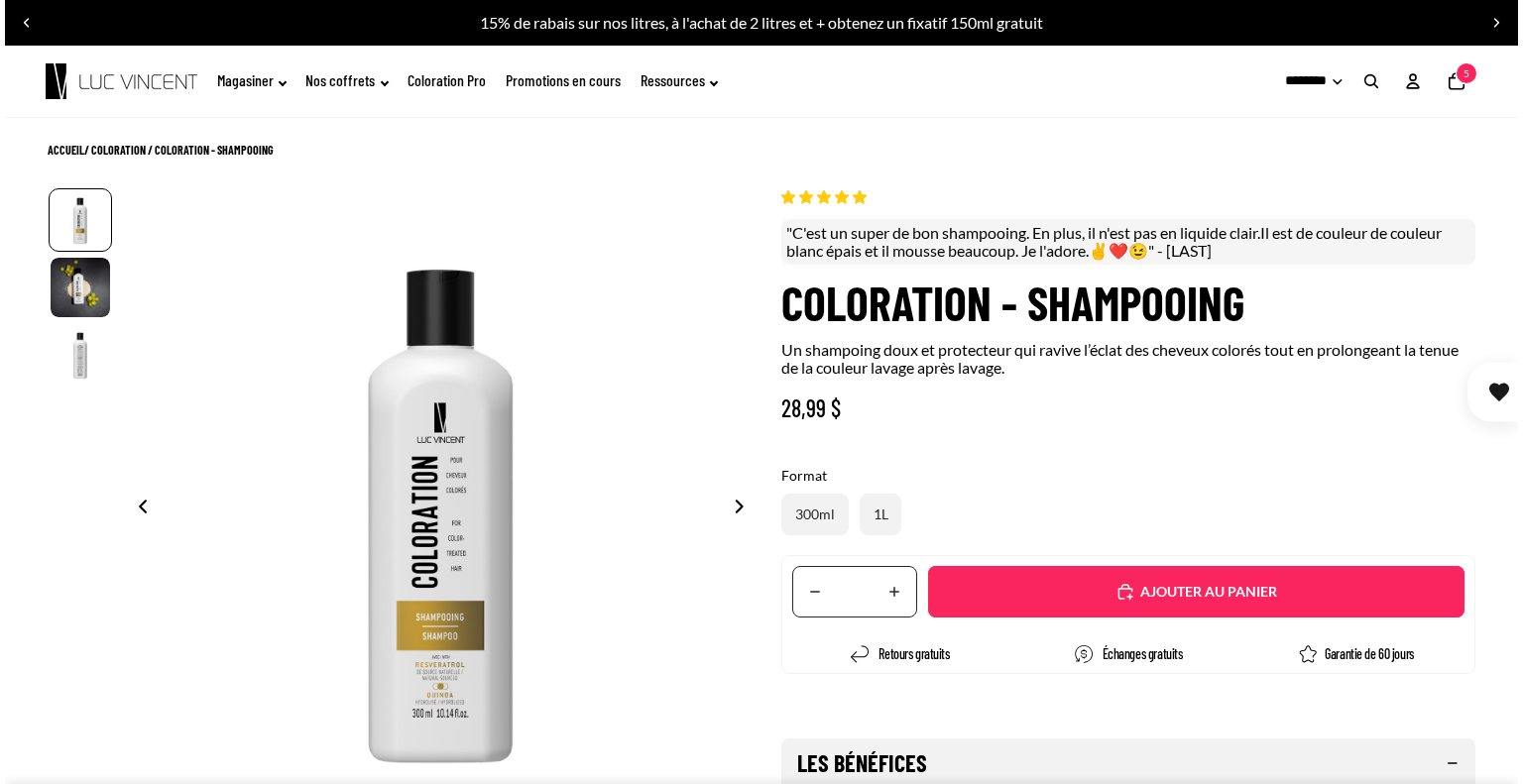 scroll, scrollTop: 0, scrollLeft: 0, axis: both 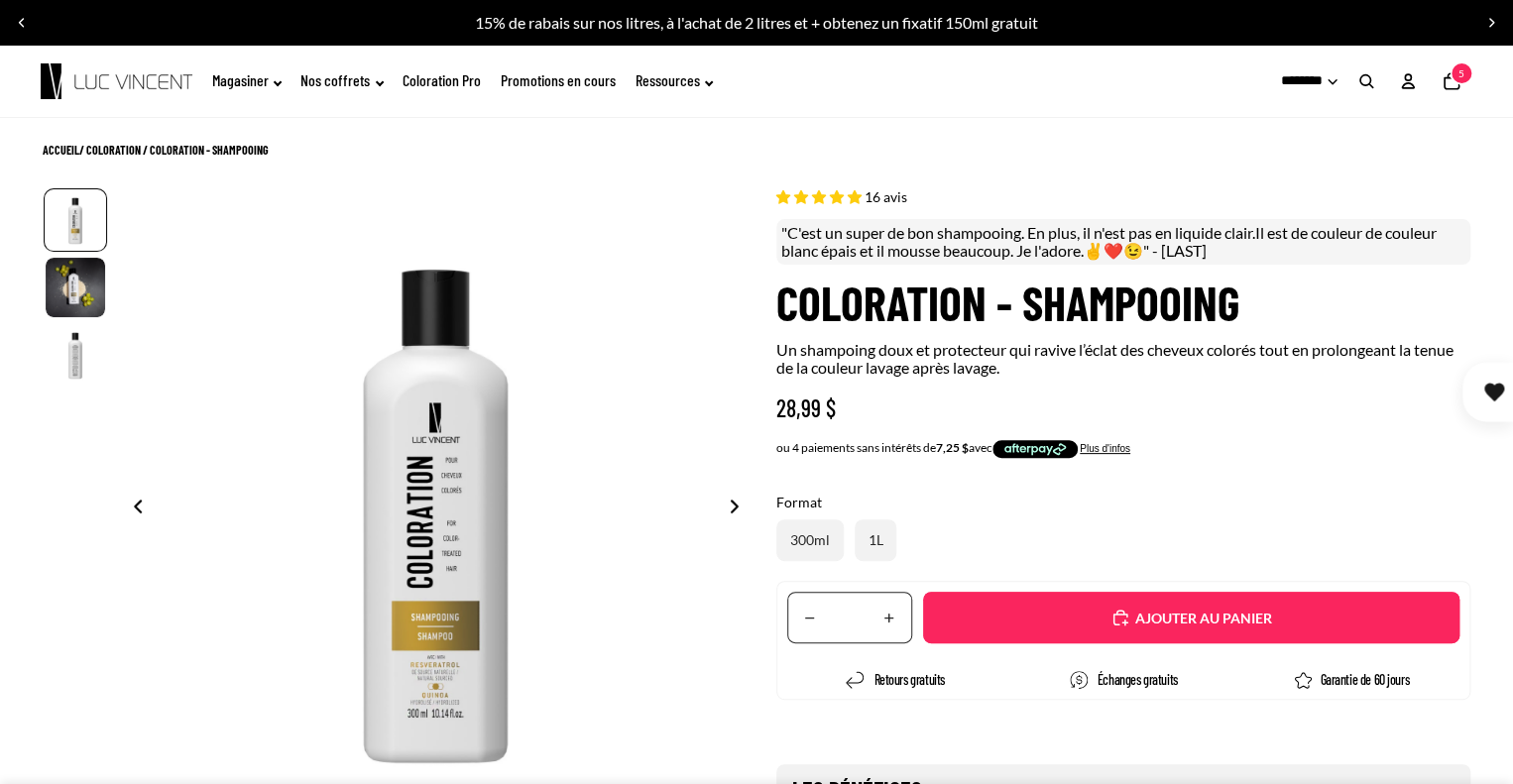 select on "**********" 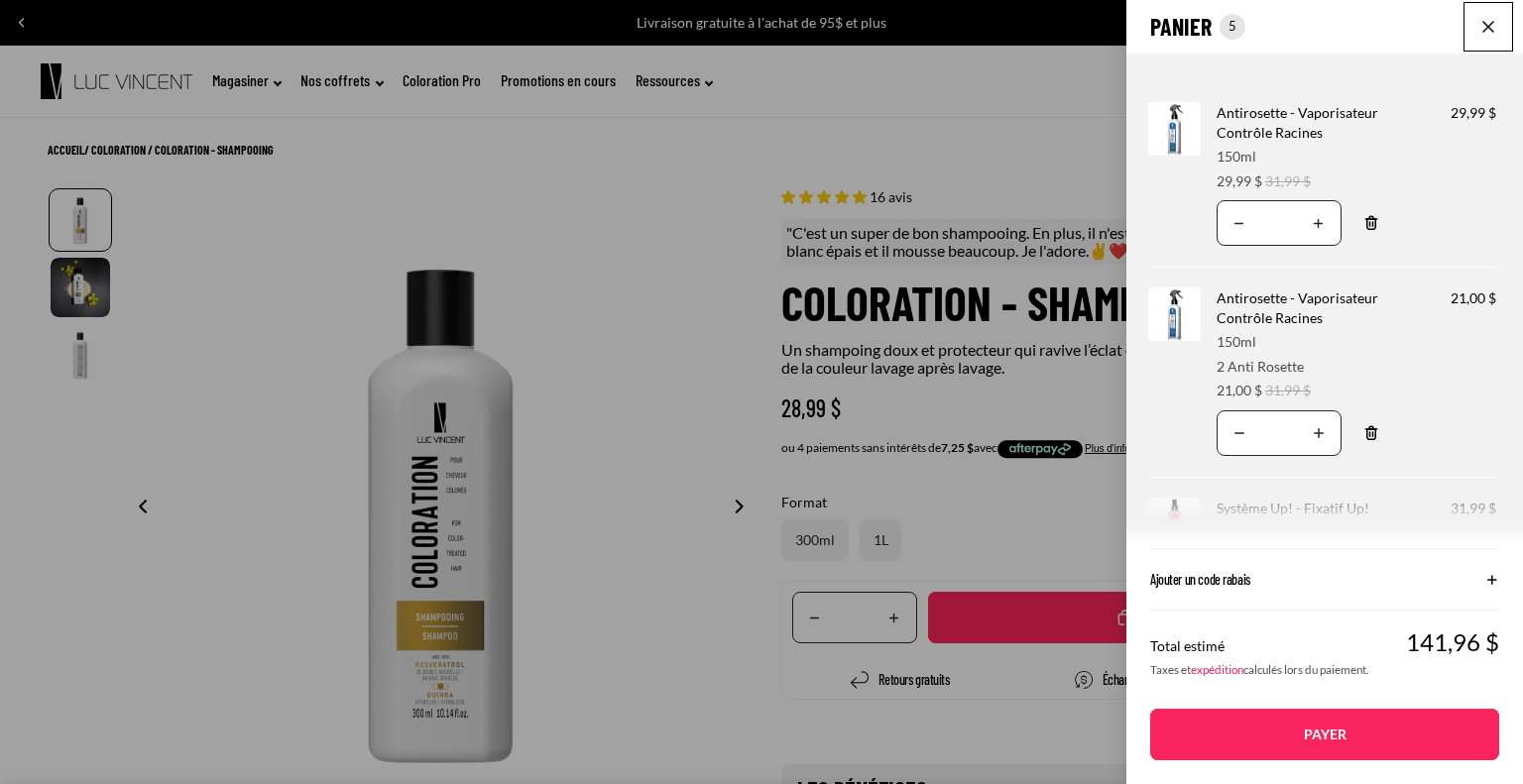 scroll, scrollTop: 123, scrollLeft: 0, axis: vertical 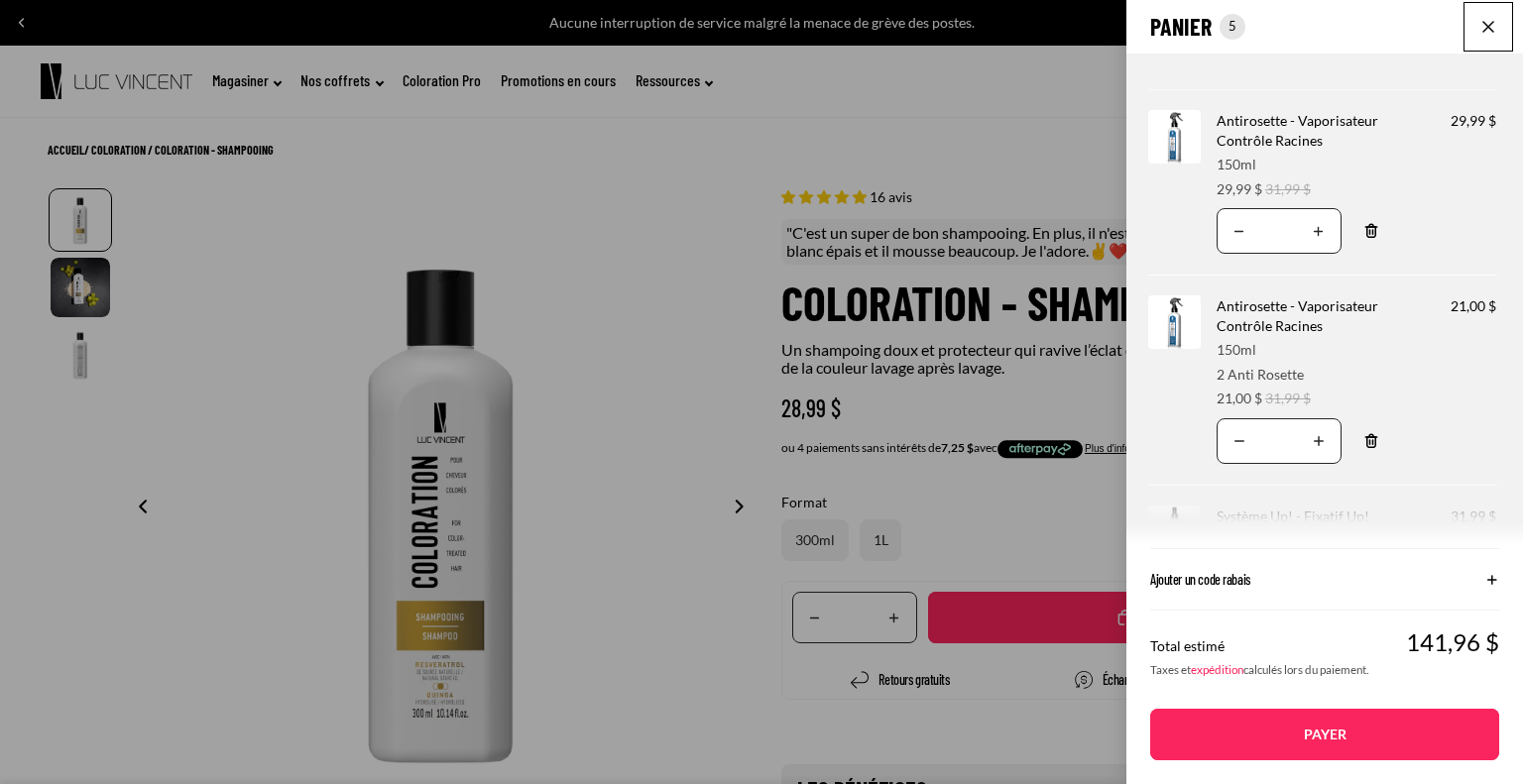 click 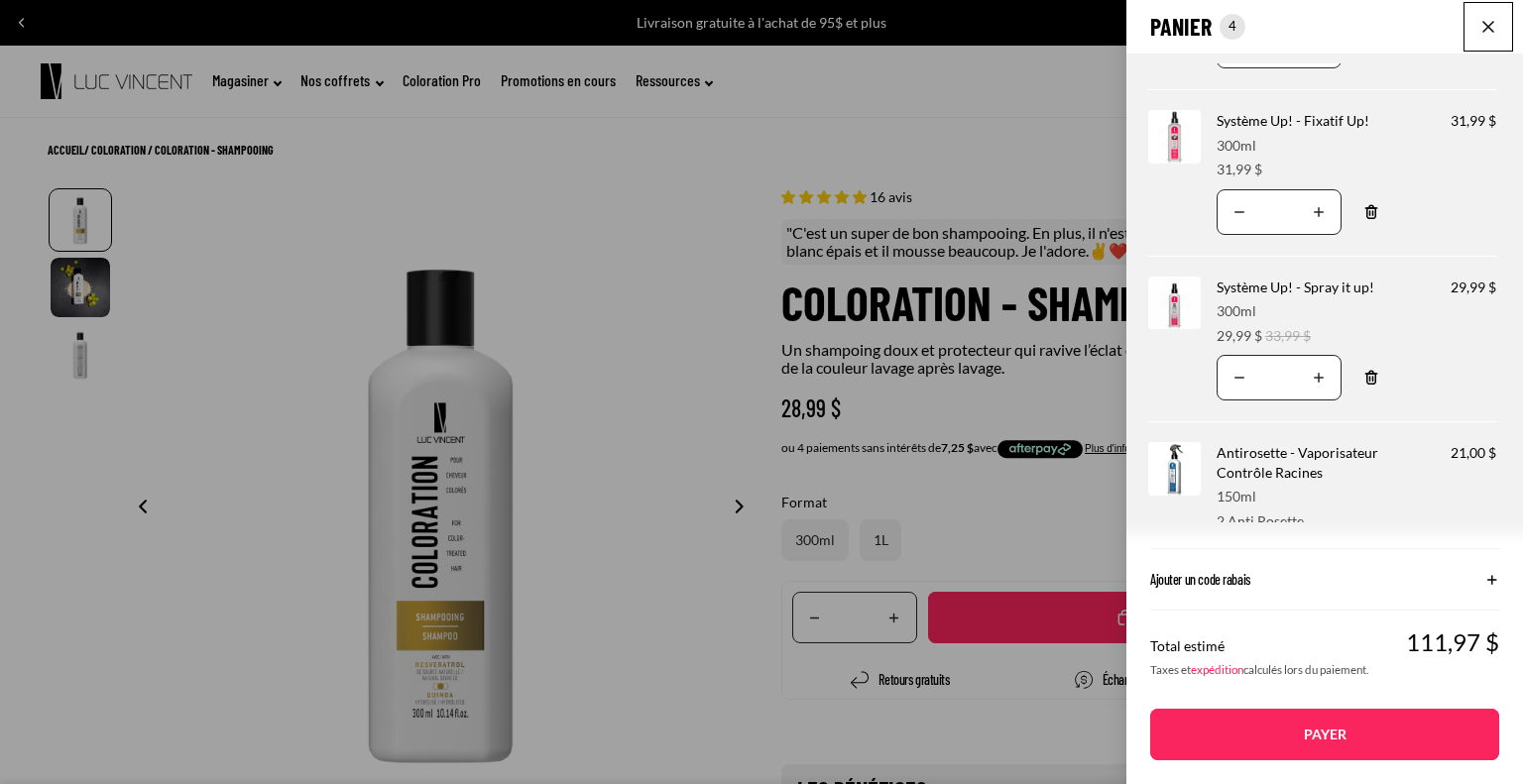 click on "Payer" at bounding box center (1325, 734) 